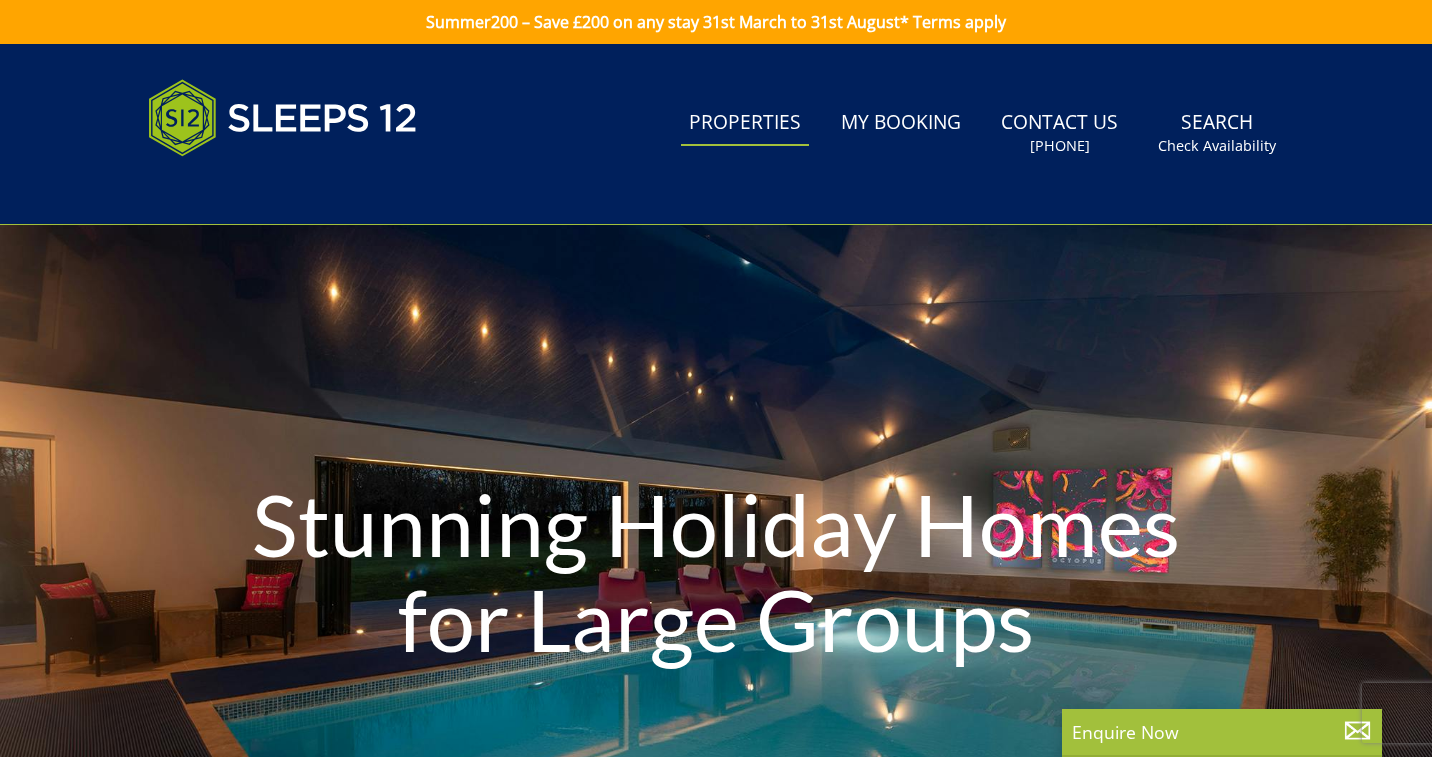 scroll, scrollTop: 0, scrollLeft: 0, axis: both 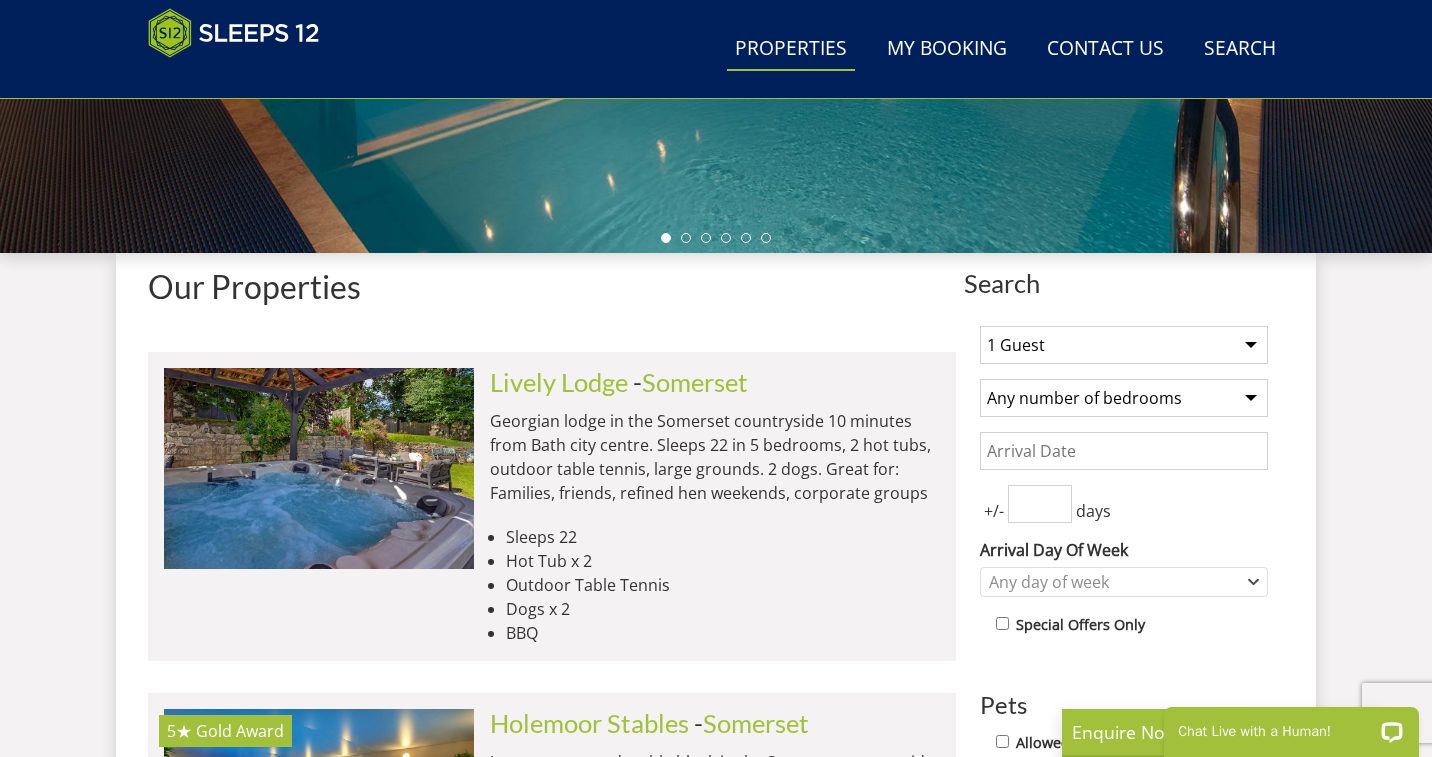 click on "1 Guest
2 Guests
3 Guests
4 Guests
5 Guests
6 Guests
7 Guests
8 Guests
9 Guests
10 Guests
11 Guests
12 Guests
13 Guests
14 Guests
15 Guests
16 Guests
17 Guests
18 Guests
19 Guests
20 Guests
21 Guests
22 Guests
23 Guests
24 Guests
25 Guests
26 Guests
27 Guests
28 Guests
29 Guests
30 Guests
31 Guests
32 Guests
33 Guests
34 Guests
35 Guests
36 Guests
37 Guests
38 Guests
39 Guests
40 Guests
41 Guests
42 Guests
43 Guests
44 Guests
45 Guests
46 Guests
47 Guests
48 Guests
49 Guests
50 Guests" at bounding box center [1124, 345] 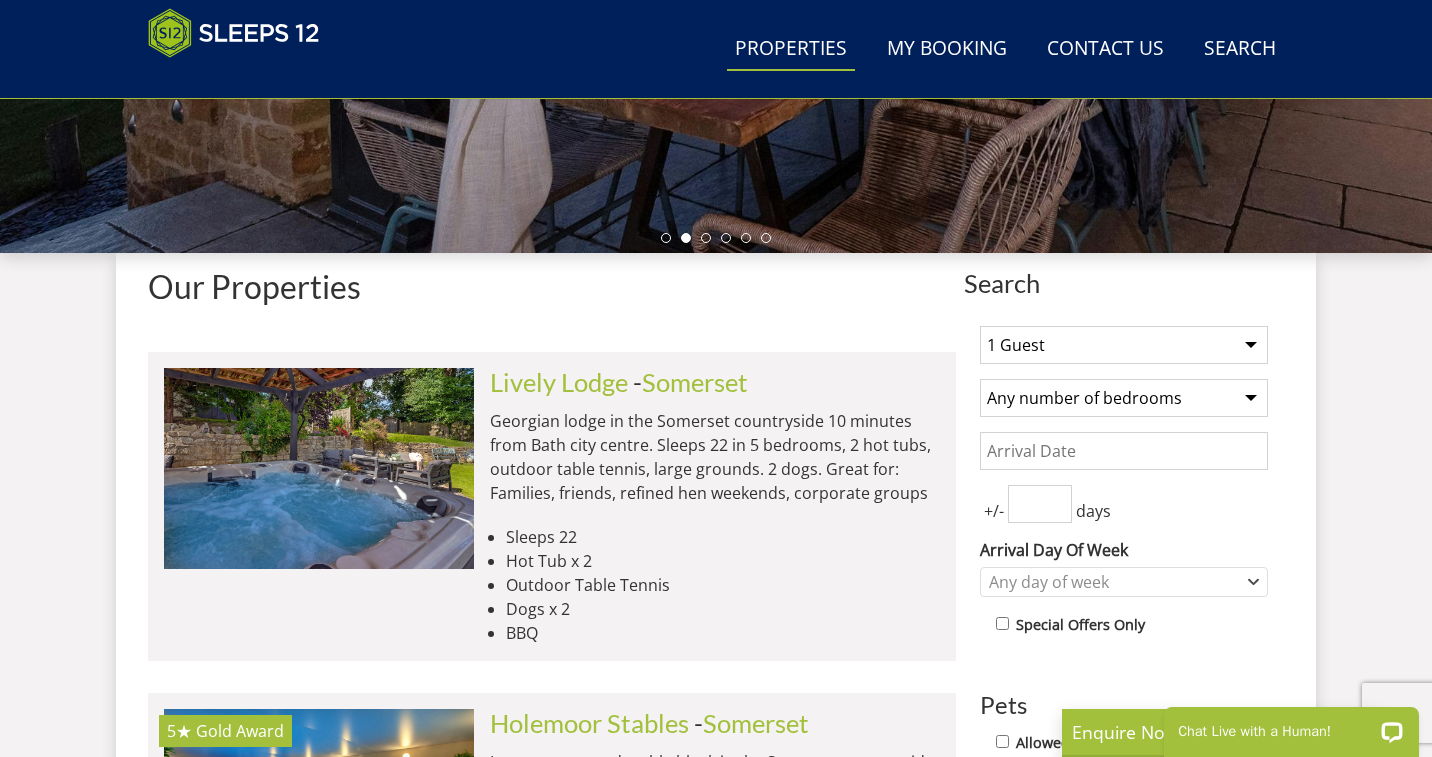 select on "30" 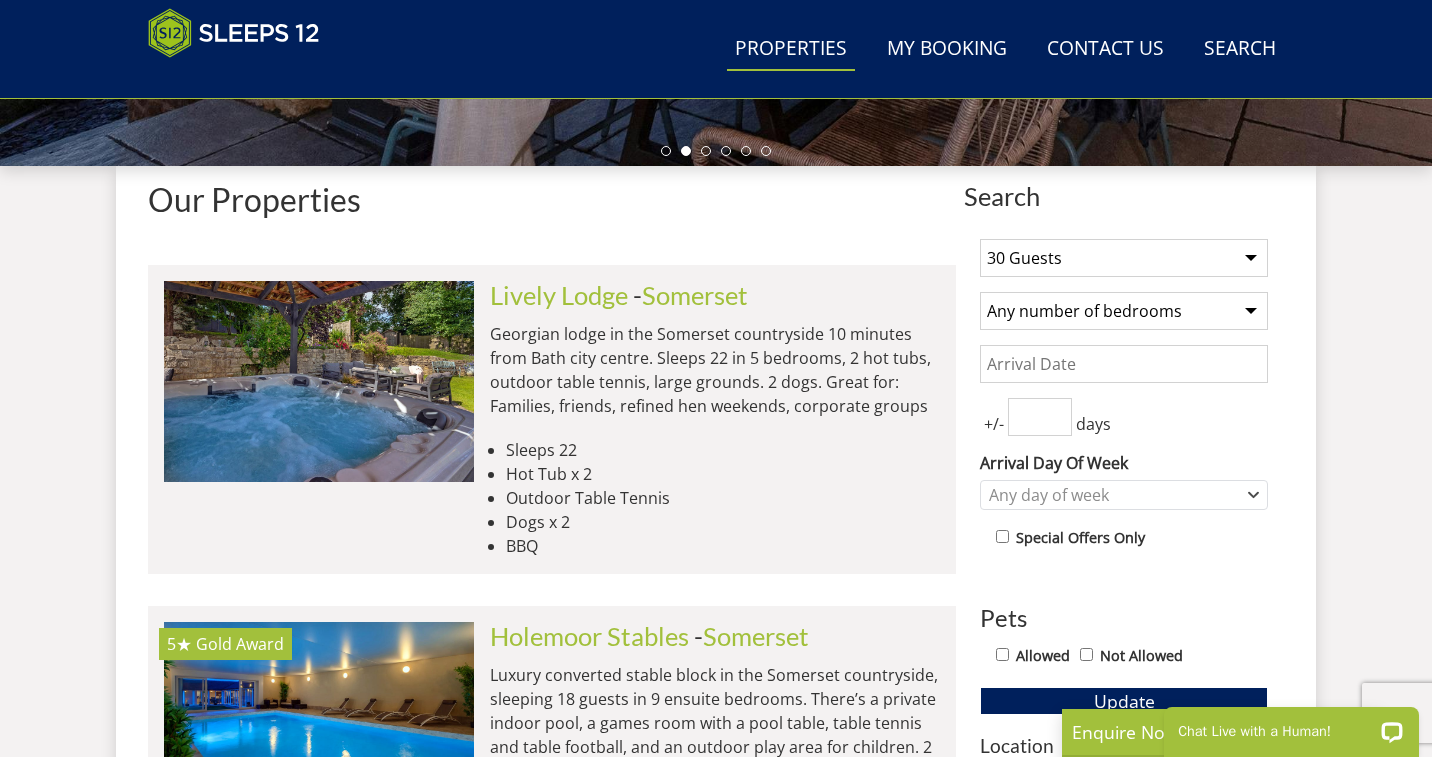 scroll, scrollTop: 710, scrollLeft: 0, axis: vertical 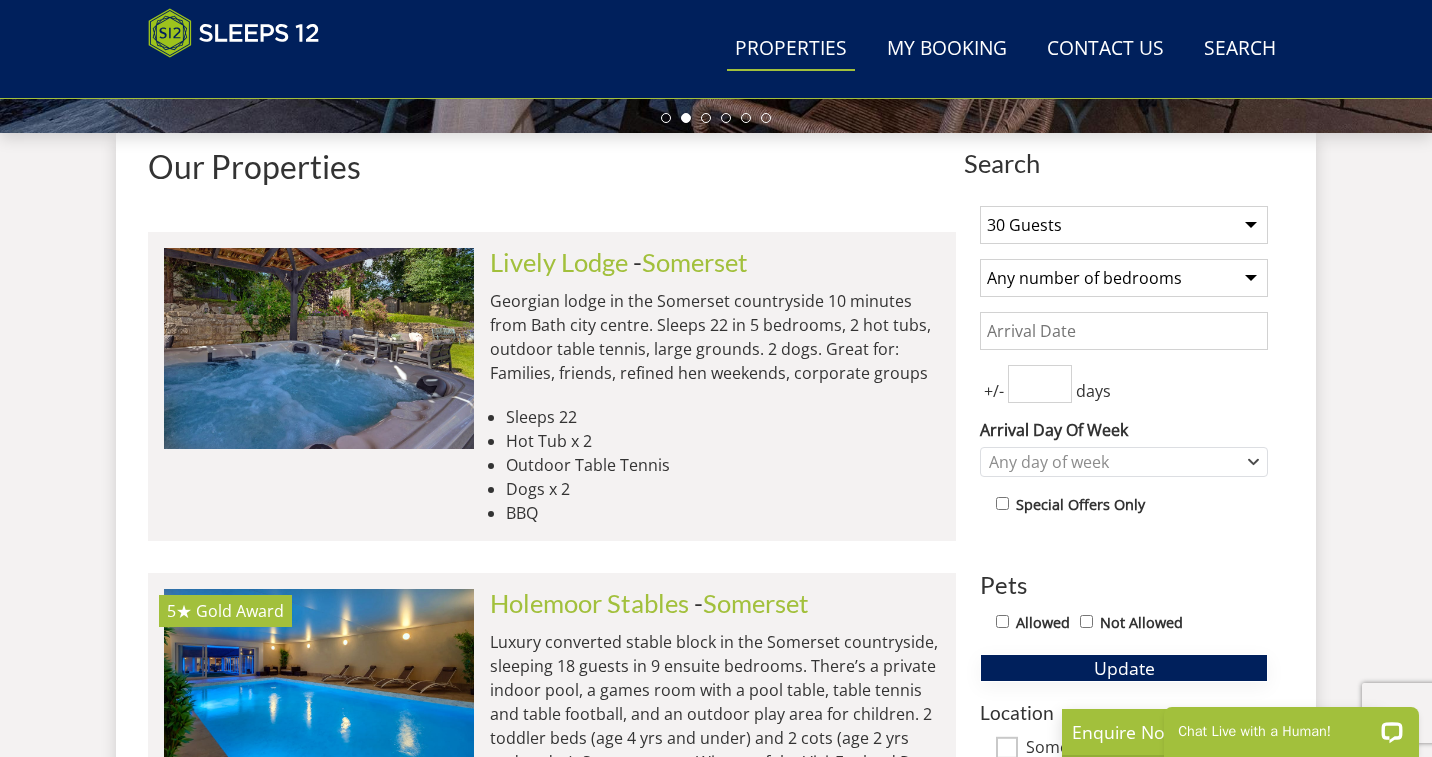 click on "Update" at bounding box center [1124, 668] 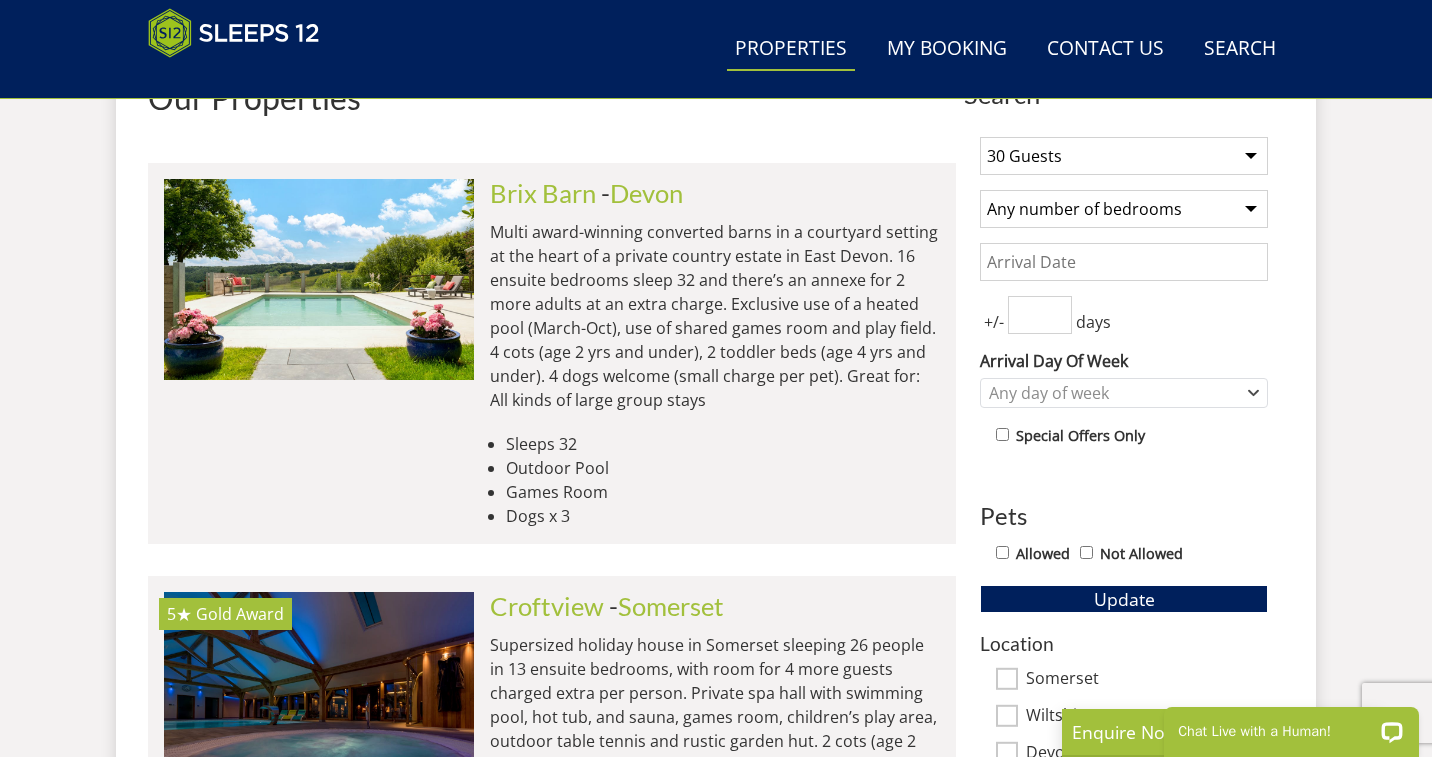 scroll, scrollTop: 786, scrollLeft: 0, axis: vertical 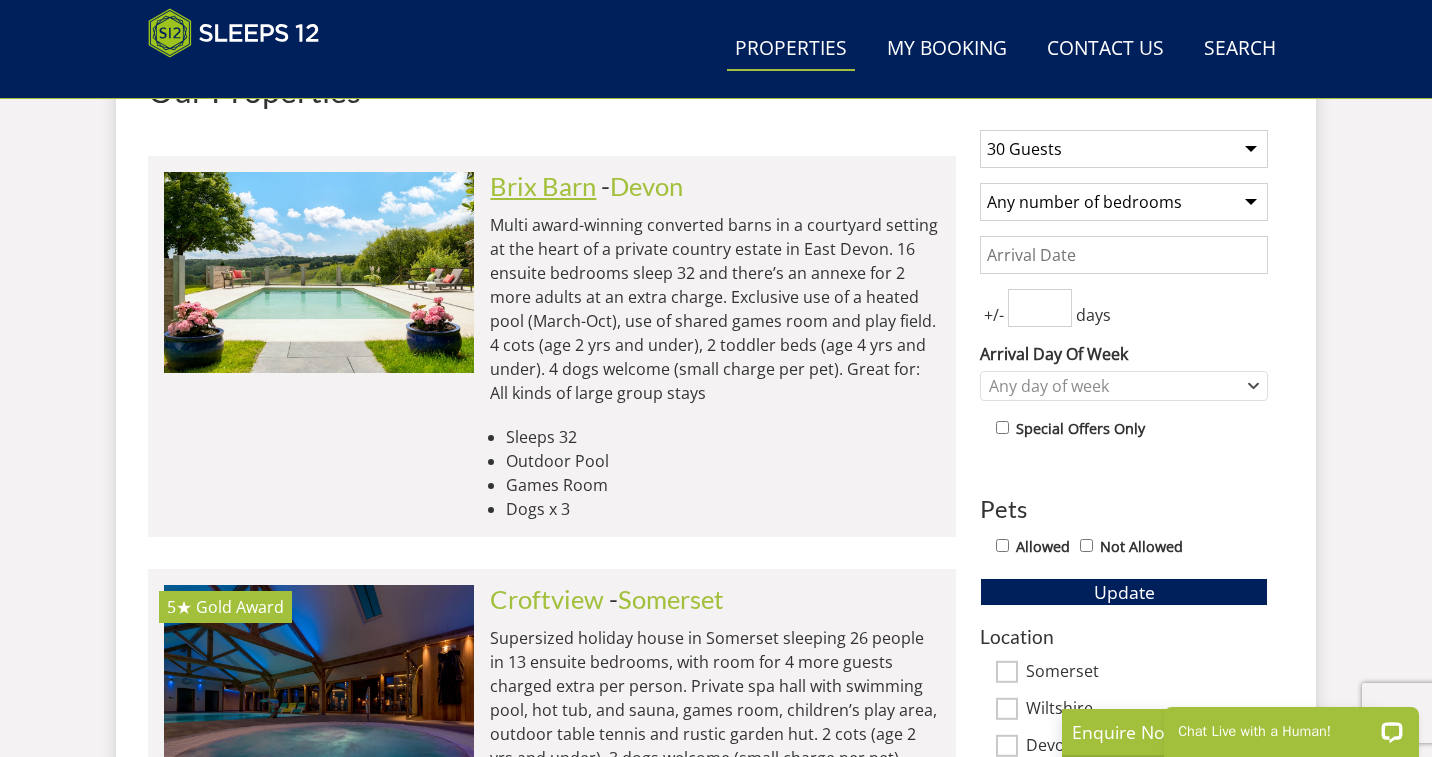 click on "Brix Barn" at bounding box center [543, 186] 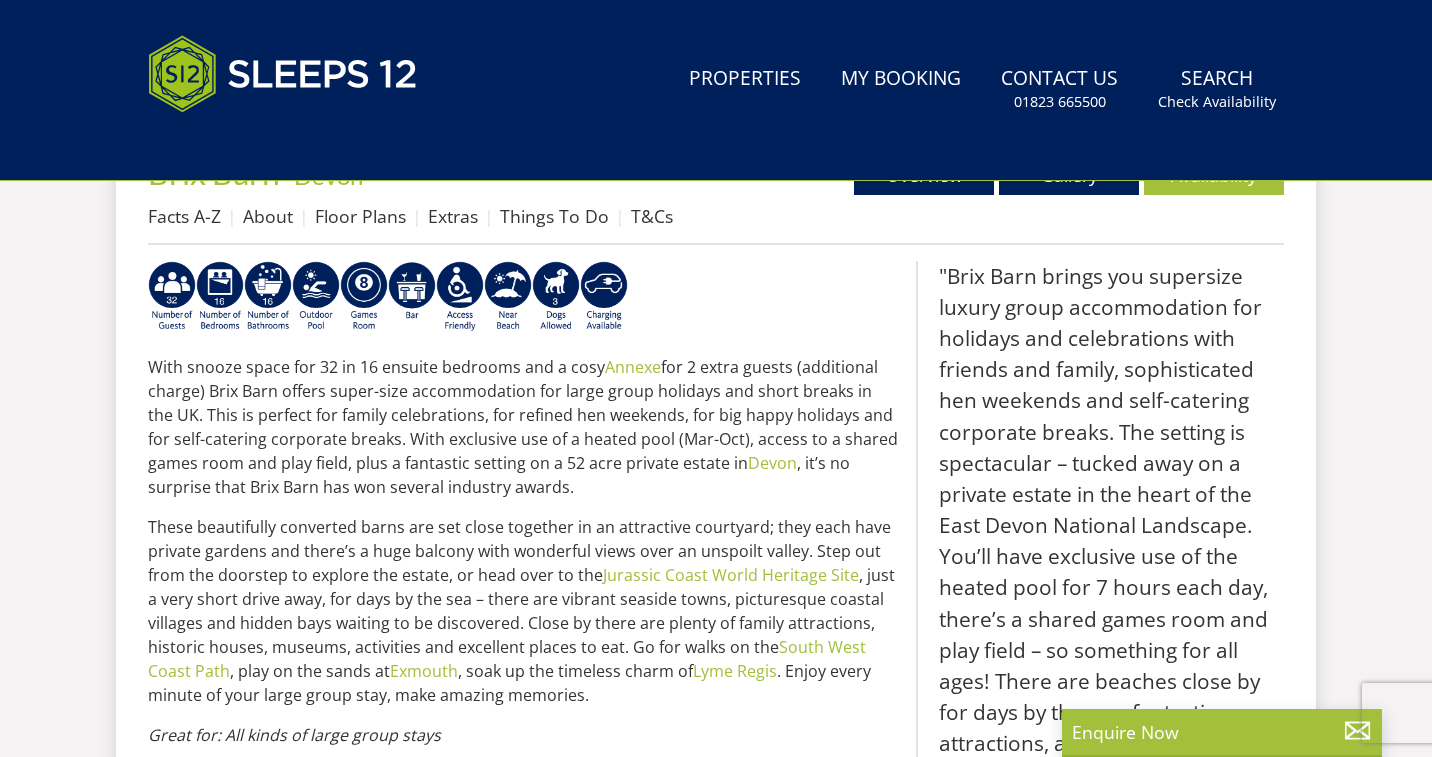 scroll, scrollTop: 0, scrollLeft: 0, axis: both 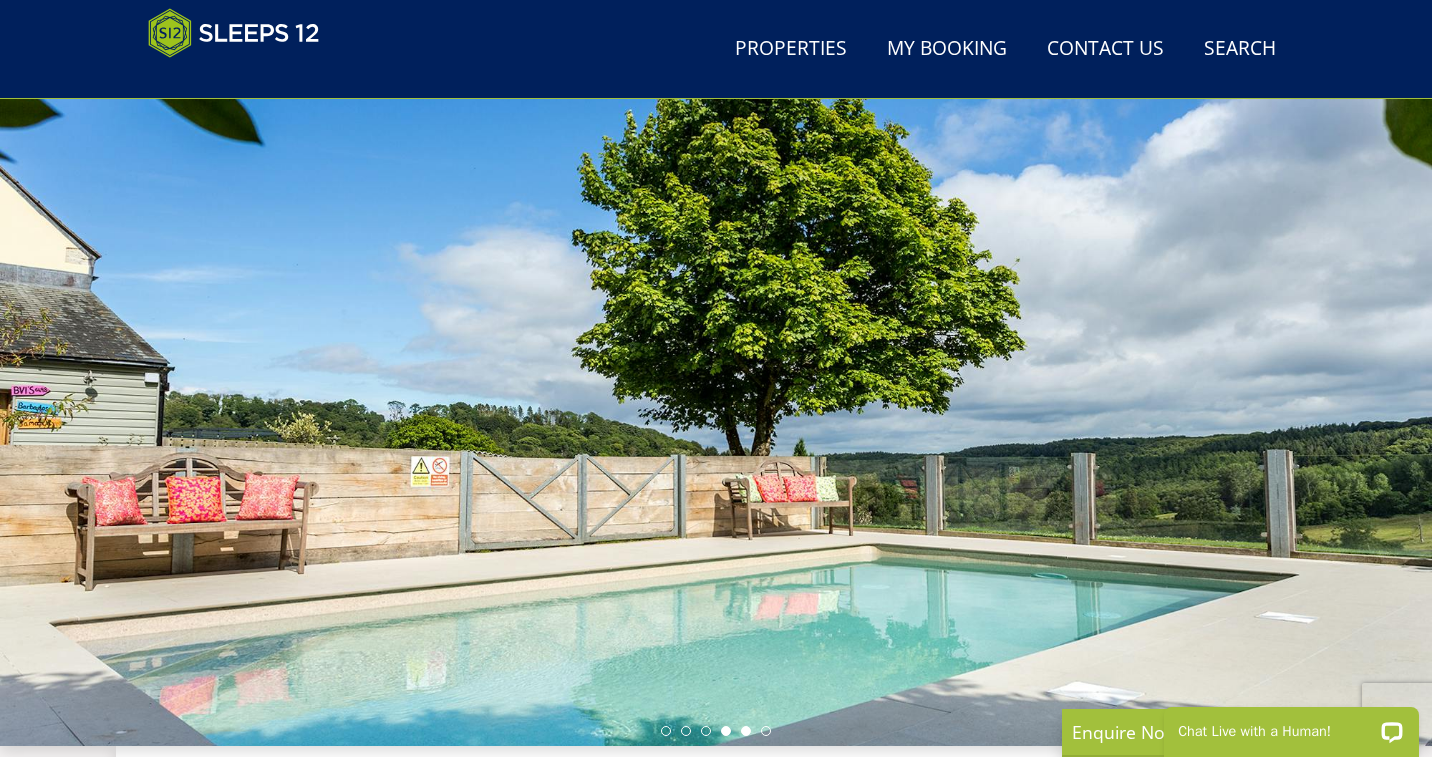 click at bounding box center (726, 731) 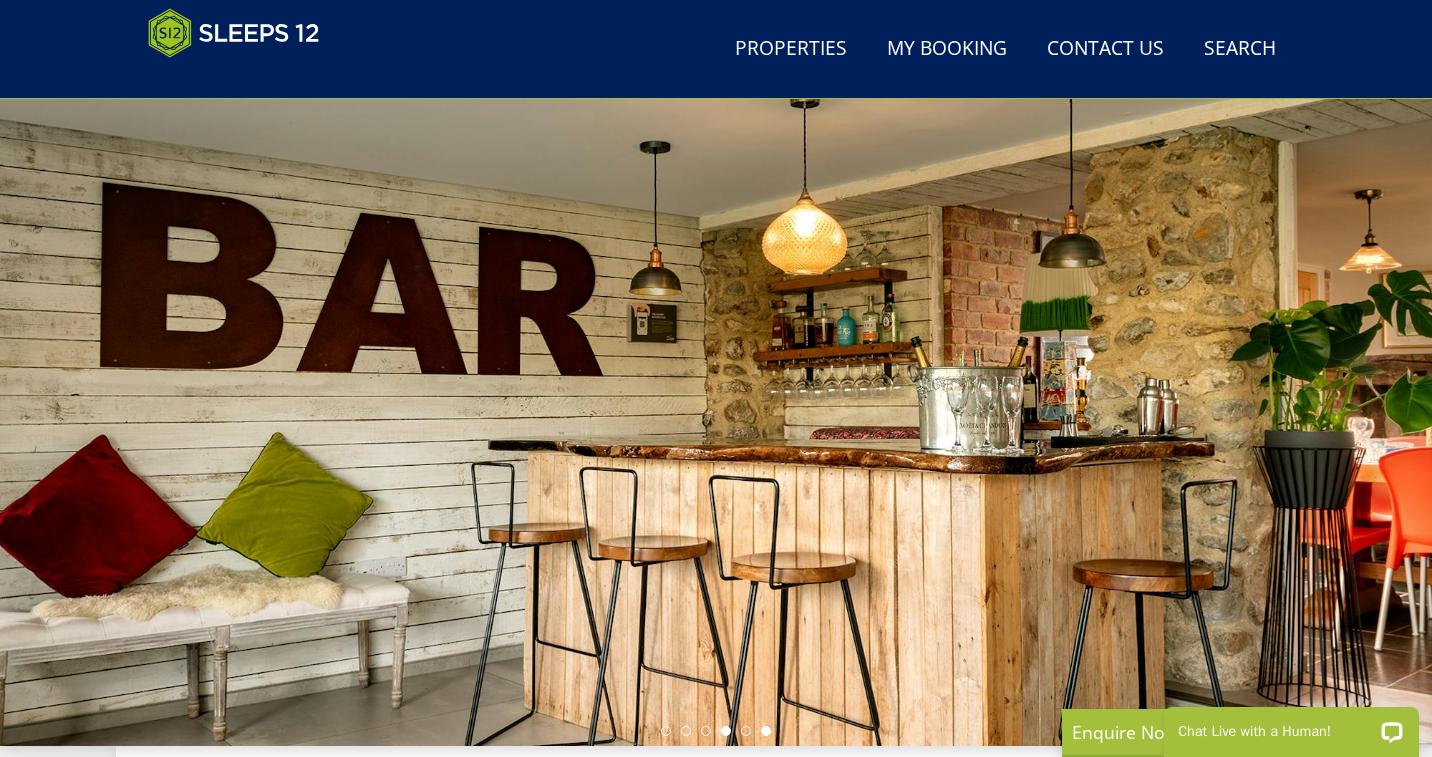 click at bounding box center (726, 731) 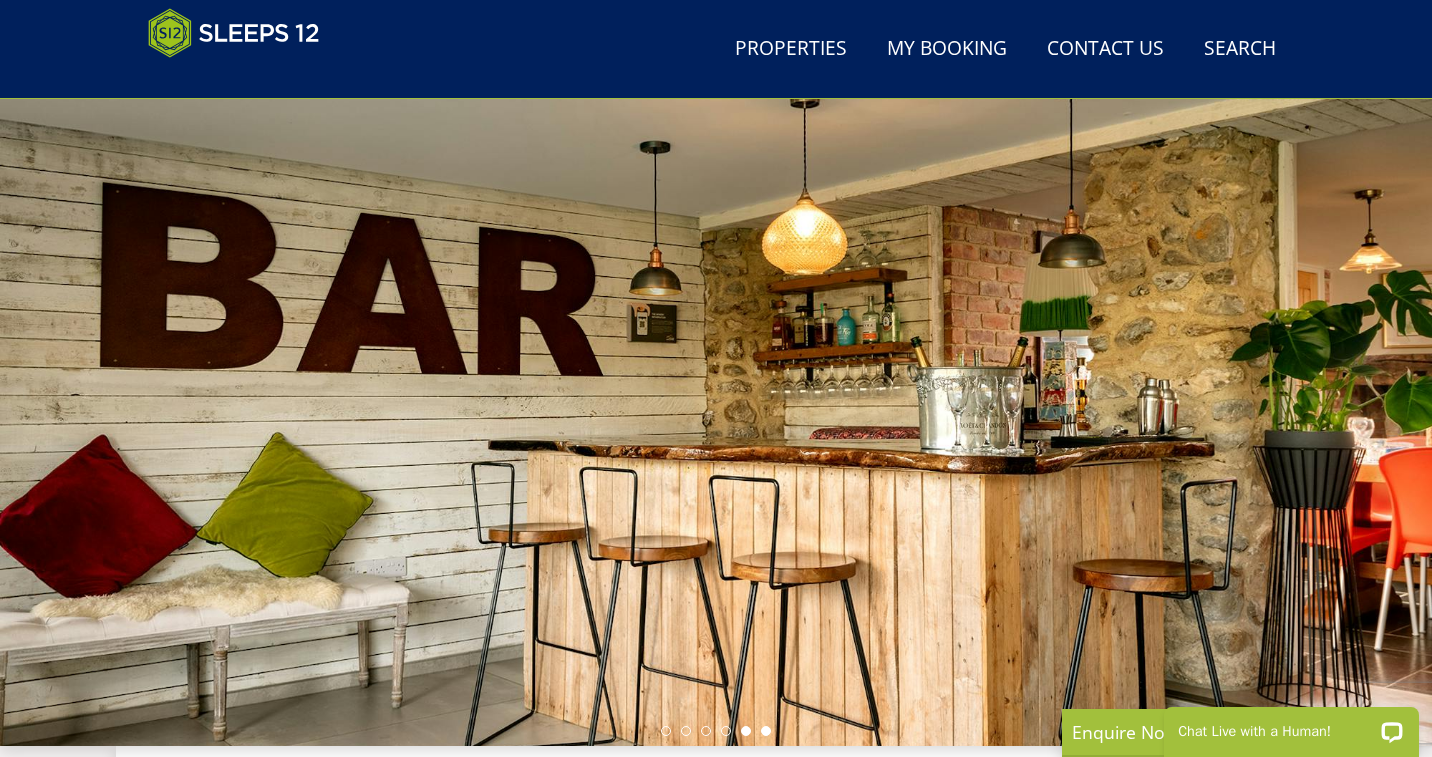 click at bounding box center [746, 731] 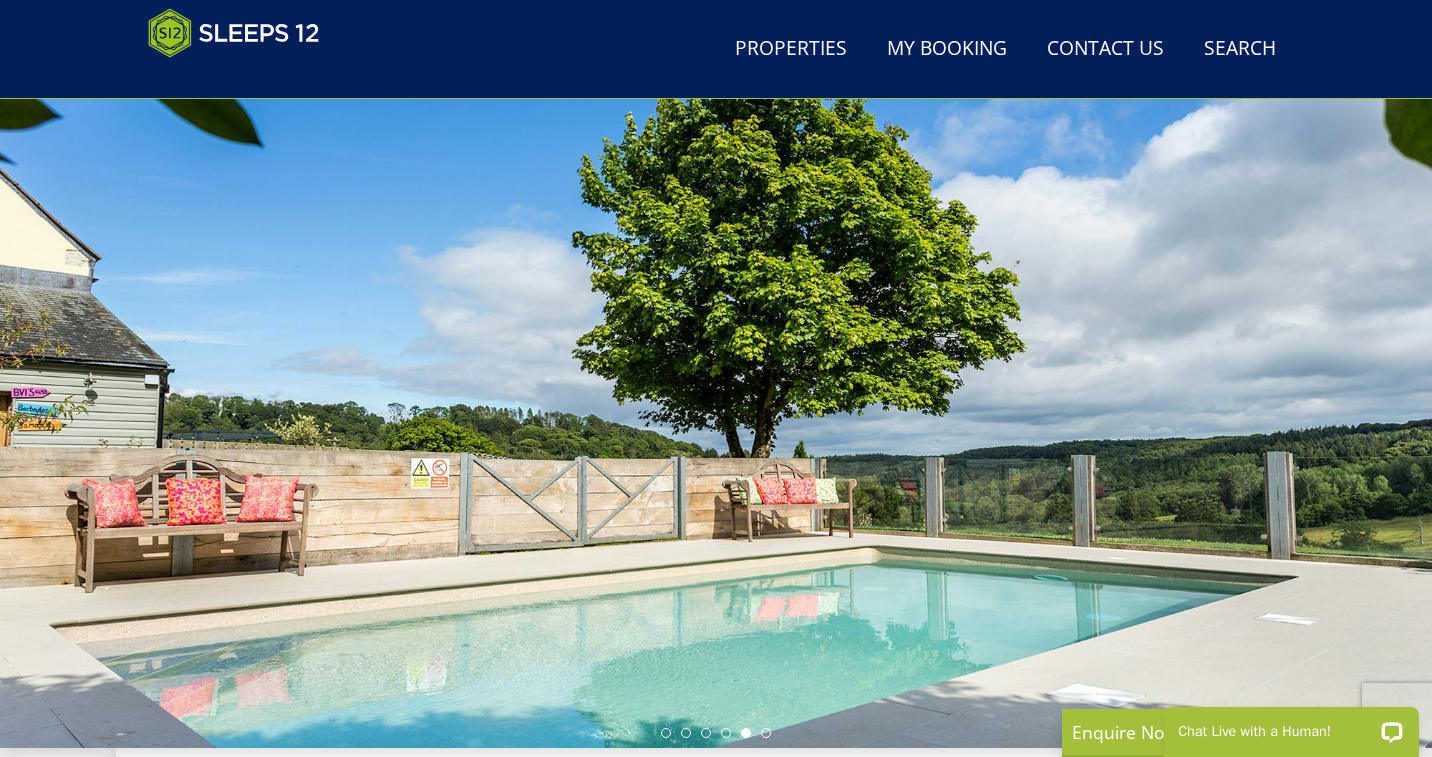 scroll, scrollTop: 92, scrollLeft: 0, axis: vertical 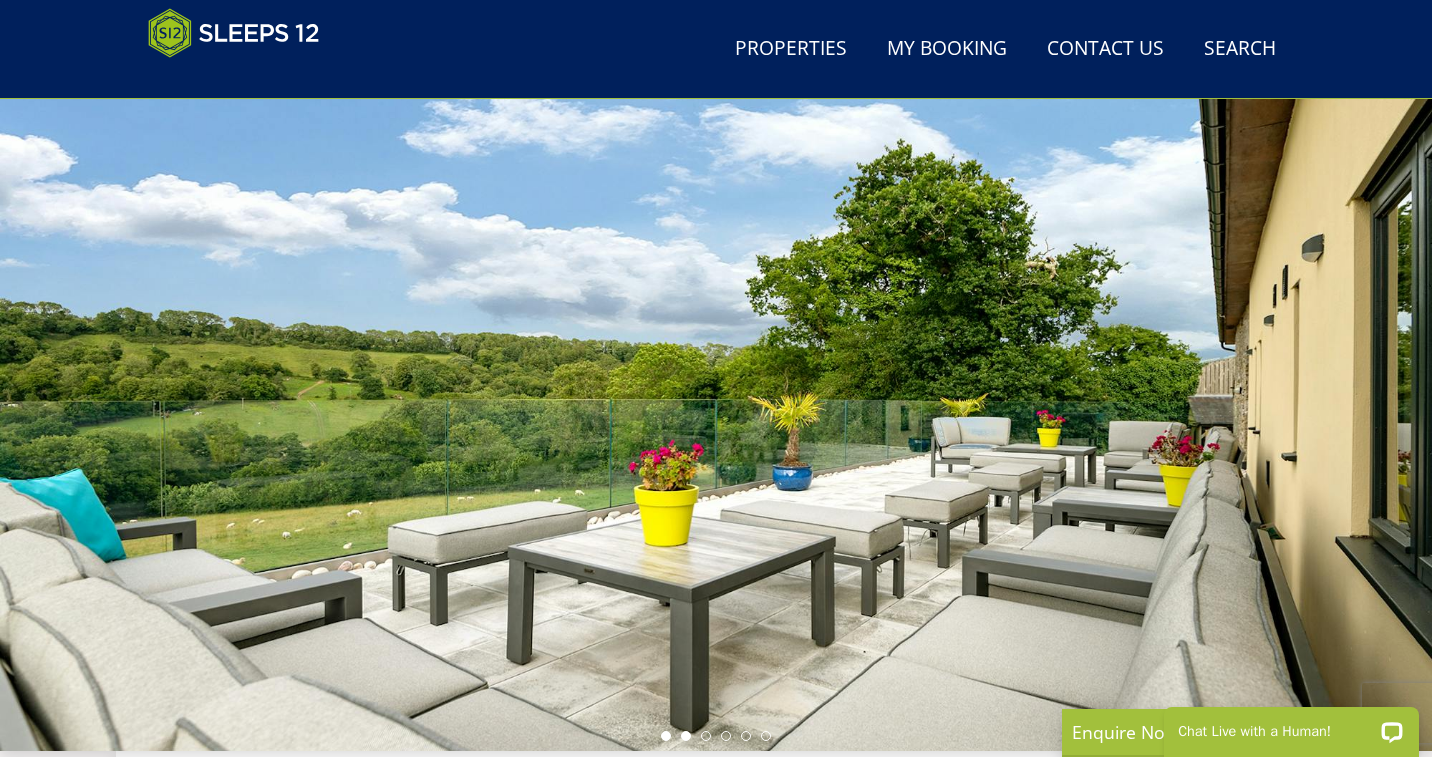 click at bounding box center [666, 736] 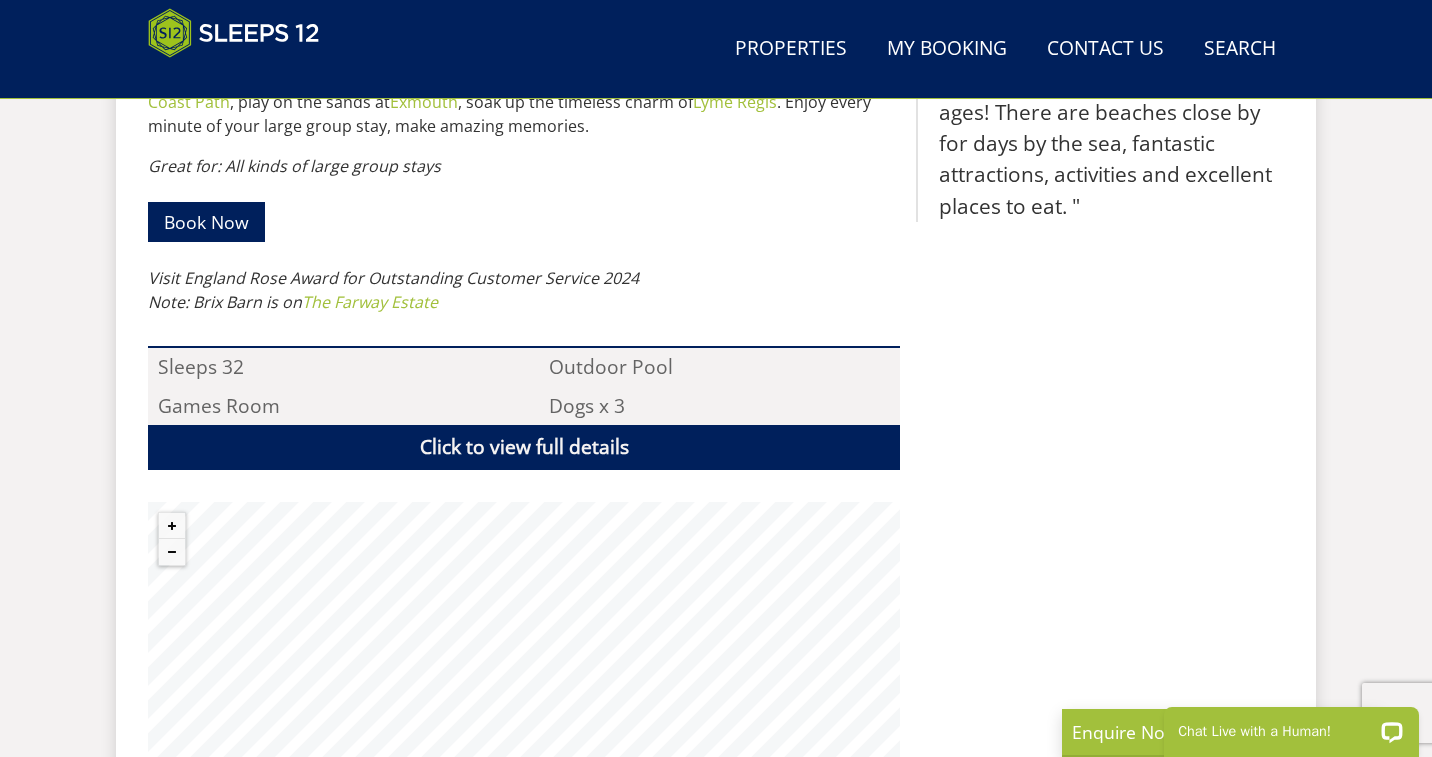scroll, scrollTop: 1406, scrollLeft: 0, axis: vertical 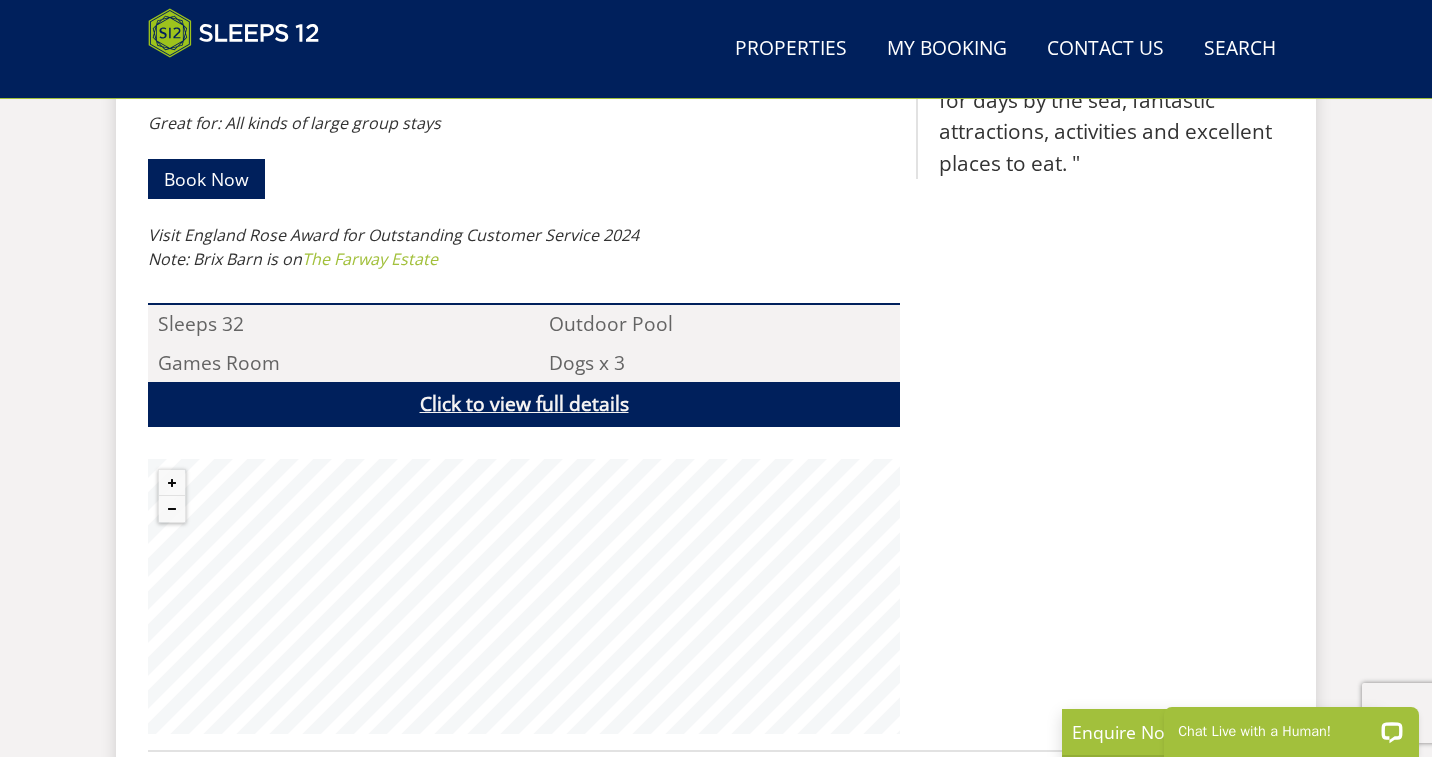 click on "With snooze space for 32 in 16 ensuite bedrooms and a cosy Annexe for 2 extra guests (additional charge) Brix Barn offers super-size accommodation for large group holidays and short breaks in the UK. This is perfect for family celebrations, for refined hen weekends, for big happy holidays and for self-catering corporate breaks. With exclusive use of a heated pool (Mar-Oct), access to a shared games room and play field, plus a fantastic setting on a 52 acre private estate in [LOCATION], it’s no surprise that Brix Barn has won several industry awards.
These beautifully converted barns are set close together in an attractive courtyard; they each have private gardens and there’s a huge balcony with wonderful views over an unspoilt valley. Step out from the doorstep to explore the estate, or head over to the Jurassic Coast World Heritage Site South West Coast Path Exmouth" at bounding box center (524, 191) 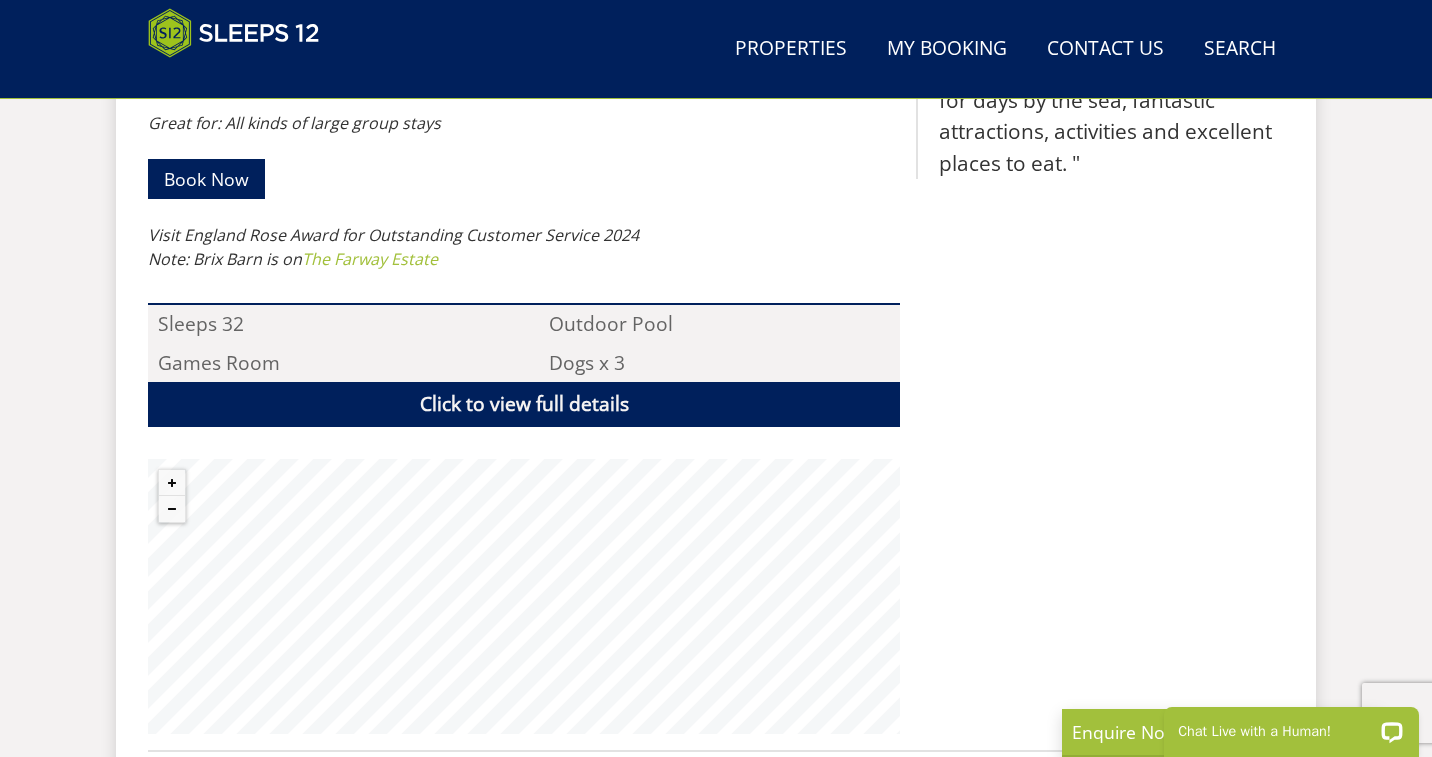 click on "With snooze space for 32 in 16 ensuite bedrooms and a cosy Annexe for 2 extra guests (additional charge) Brix Barn offers super-size accommodation for large group holidays and short breaks in the UK. This is perfect for family celebrations, for refined hen weekends, for big happy holidays and for self-catering corporate breaks. With exclusive use of a heated pool (Mar-Oct), access to a shared games room and play field, plus a fantastic setting on a 52 acre private estate in [LOCATION], it’s no surprise that Brix Barn has won several industry awards.
These beautifully converted barns are set close together in an attractive courtyard; they each have private gardens and there’s a huge balcony with wonderful views over an unspoilt valley. Step out from the doorstep to explore the estate, or head over to the Jurassic Coast World Heritage Site South West Coast Path Exmouth" at bounding box center [524, 191] 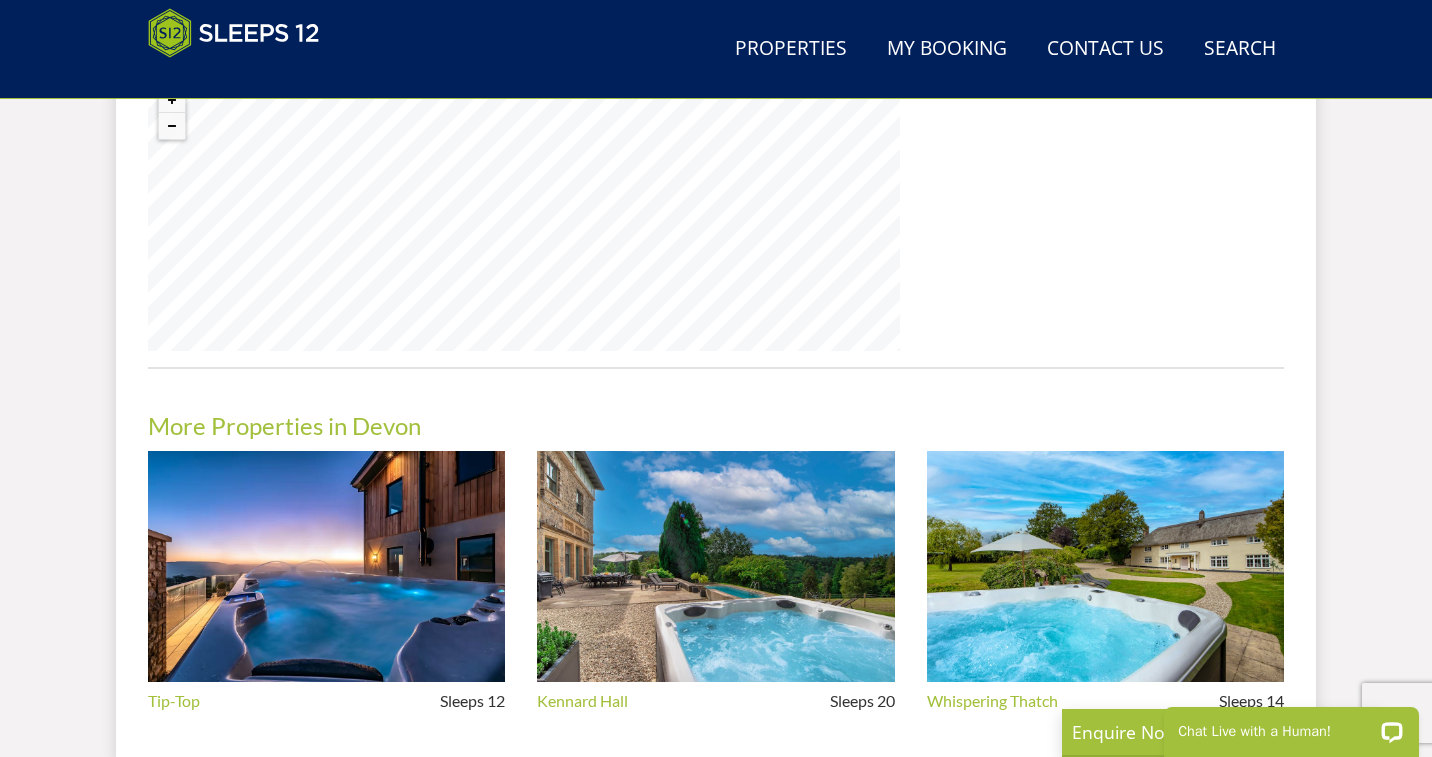 scroll, scrollTop: 1660, scrollLeft: 0, axis: vertical 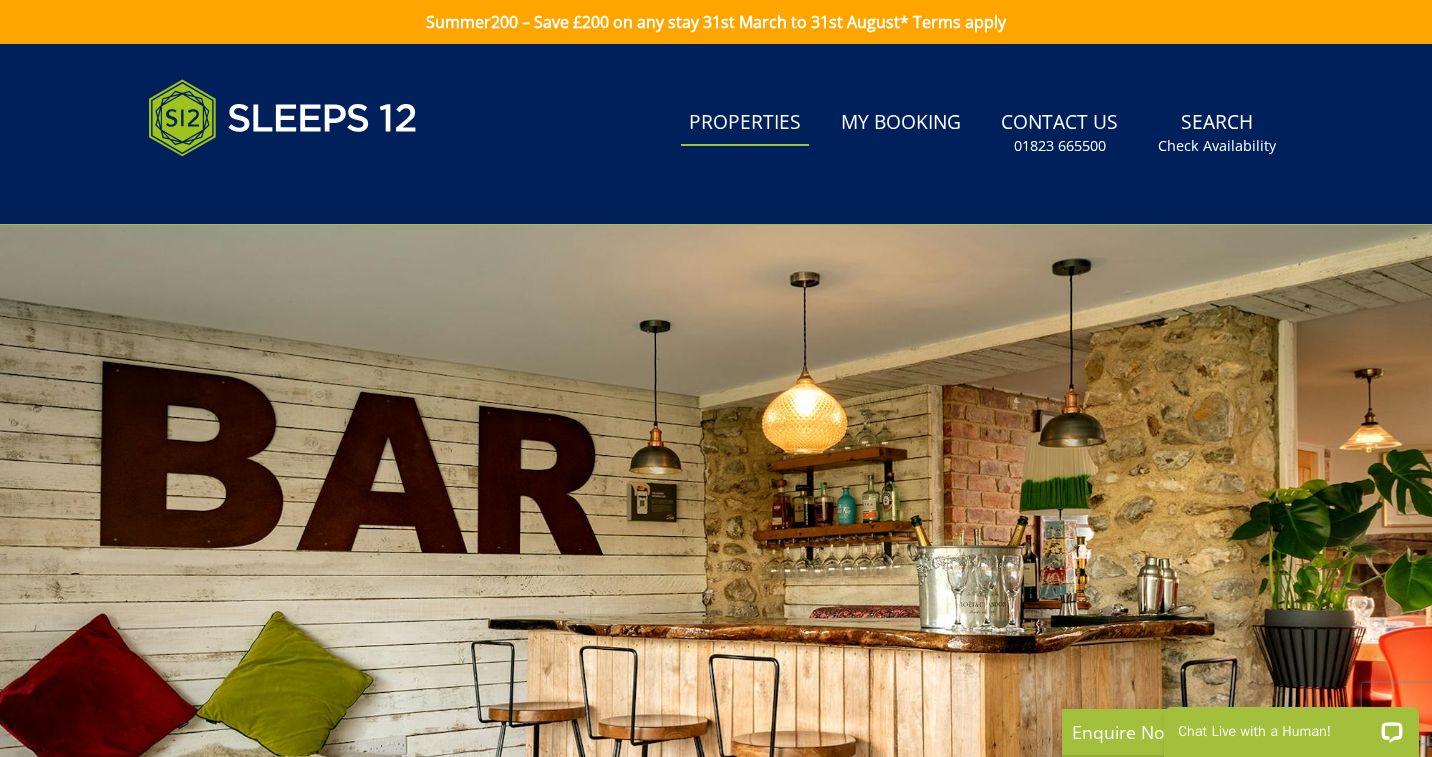 click on "Properties" at bounding box center (745, 123) 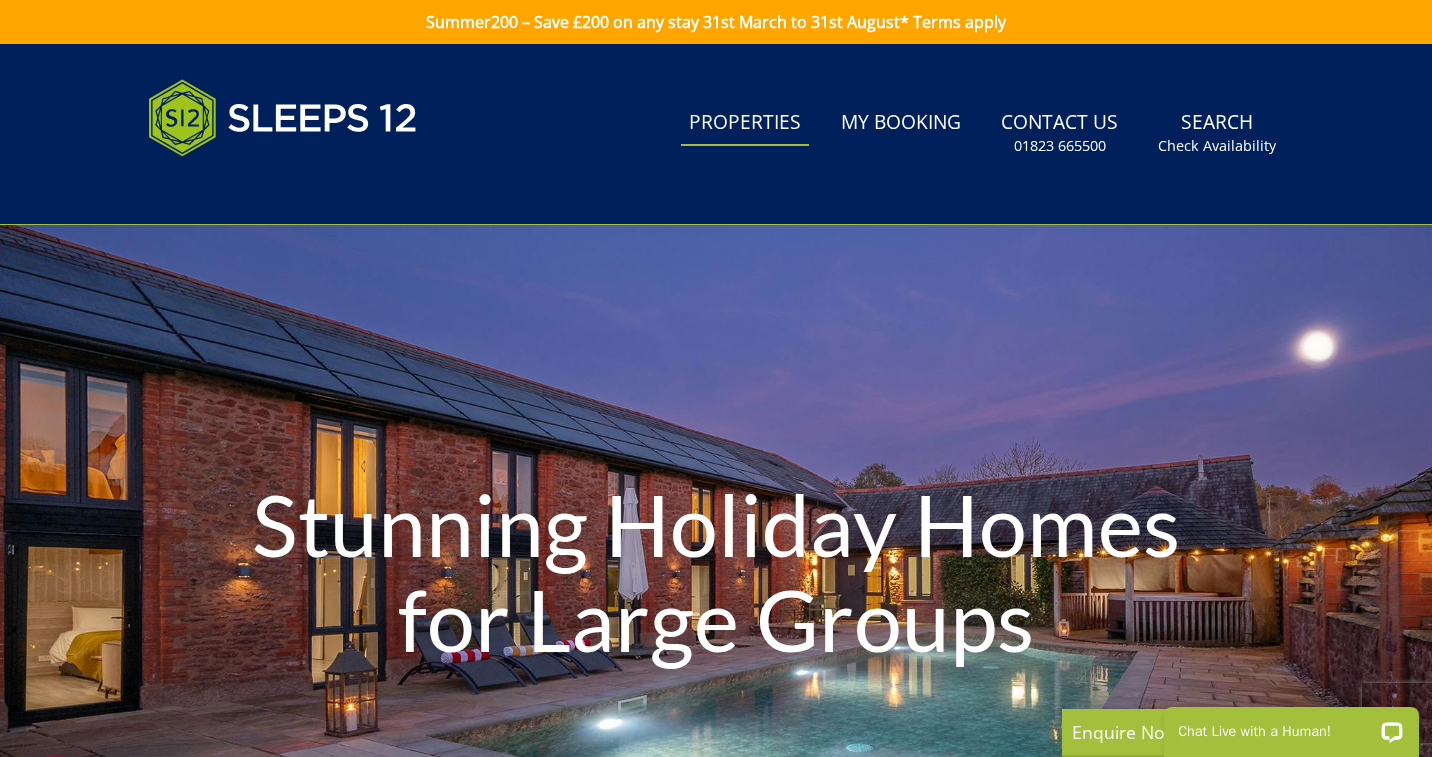 scroll, scrollTop: 0, scrollLeft: 0, axis: both 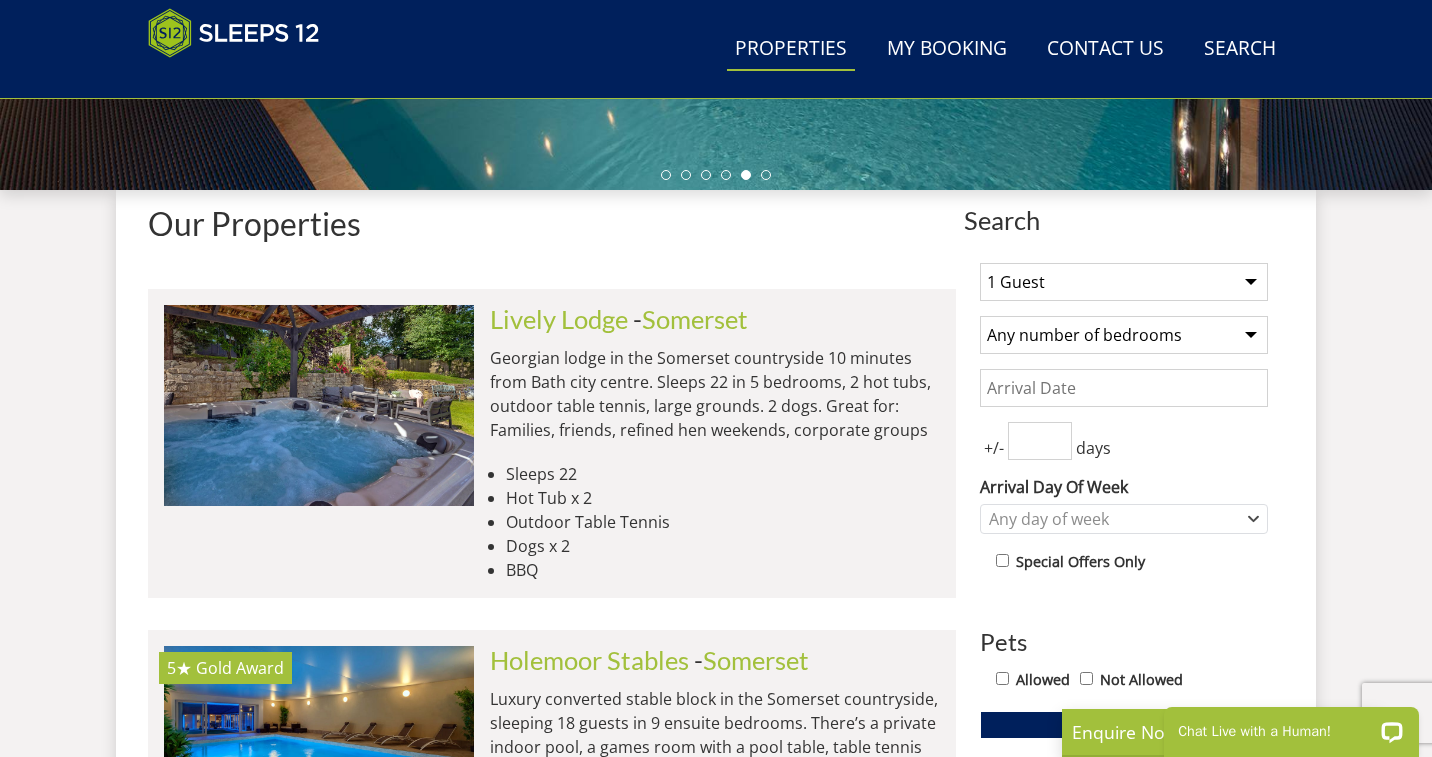 click on "1 Guest
2 Guests
3 Guests
4 Guests
5 Guests
6 Guests
7 Guests
8 Guests
9 Guests
10 Guests
11 Guests
12 Guests
13 Guests
14 Guests
15 Guests
16 Guests
17 Guests
18 Guests
19 Guests
20 Guests
21 Guests
22 Guests
23 Guests
24 Guests
25 Guests
26 Guests
27 Guests
28 Guests
29 Guests
30 Guests
31 Guests
32 Guests
33 Guests
34 Guests
35 Guests
36 Guests
37 Guests
38 Guests
39 Guests
40 Guests
41 Guests
42 Guests
43 Guests
44 Guests
45 Guests
46 Guests
47 Guests
48 Guests
49 Guests
50 Guests" at bounding box center [1124, 282] 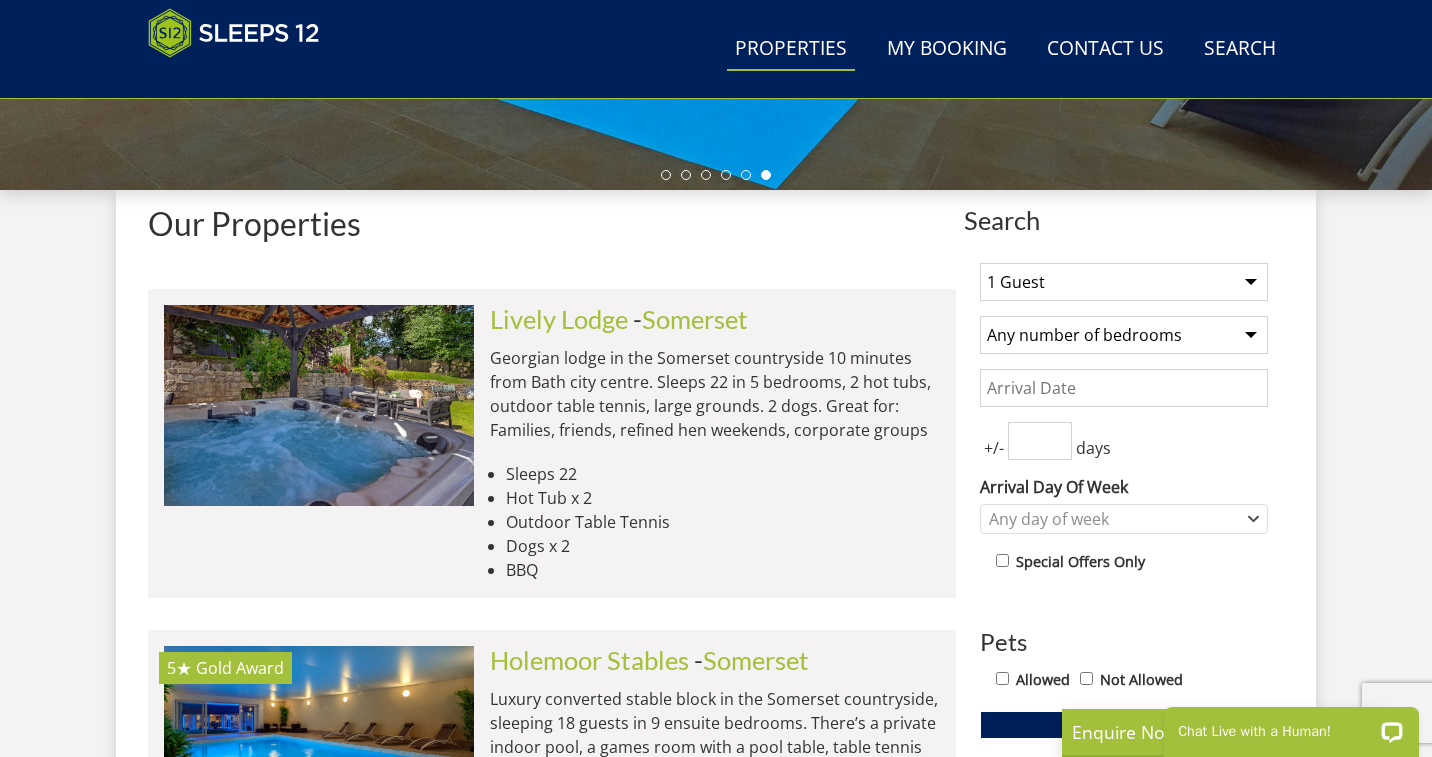 select on "30" 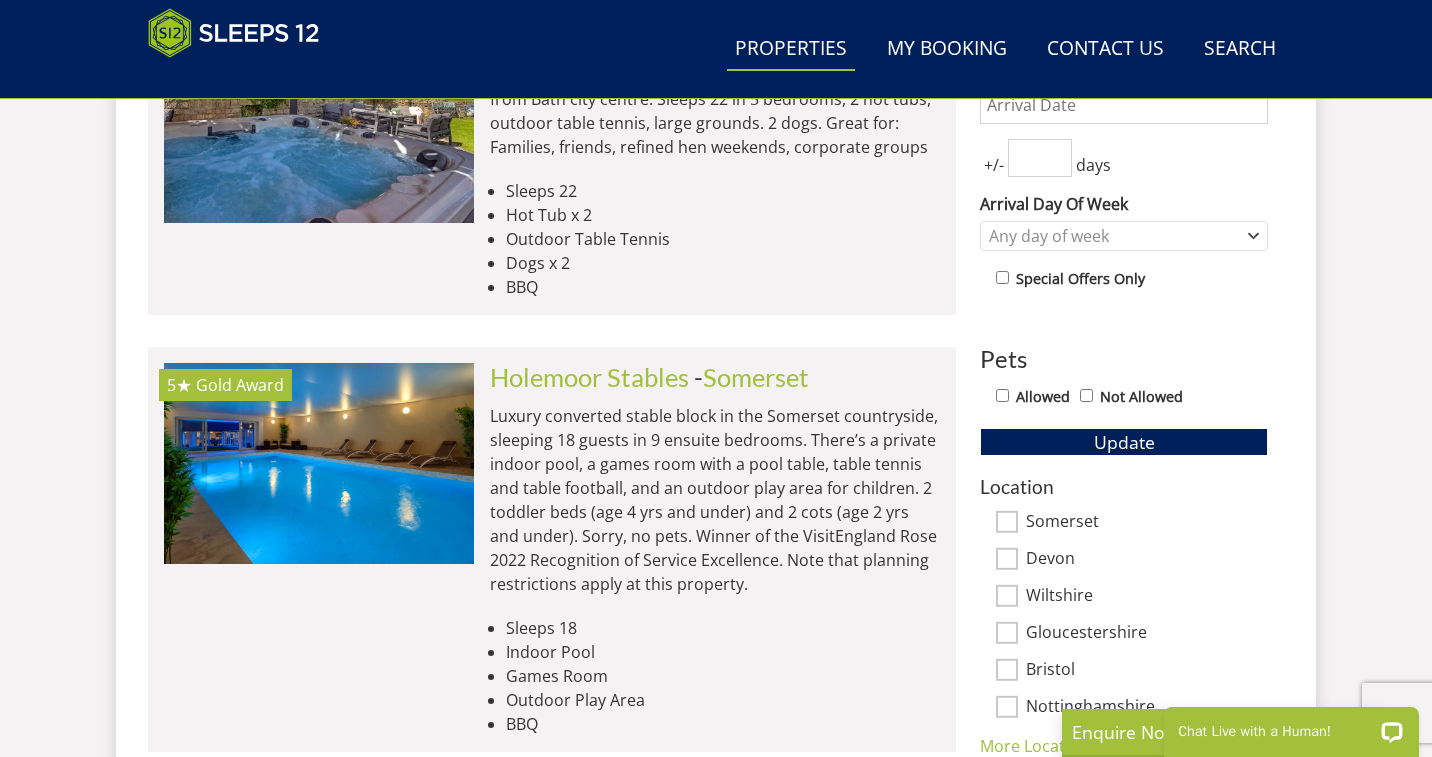 scroll, scrollTop: 976, scrollLeft: 0, axis: vertical 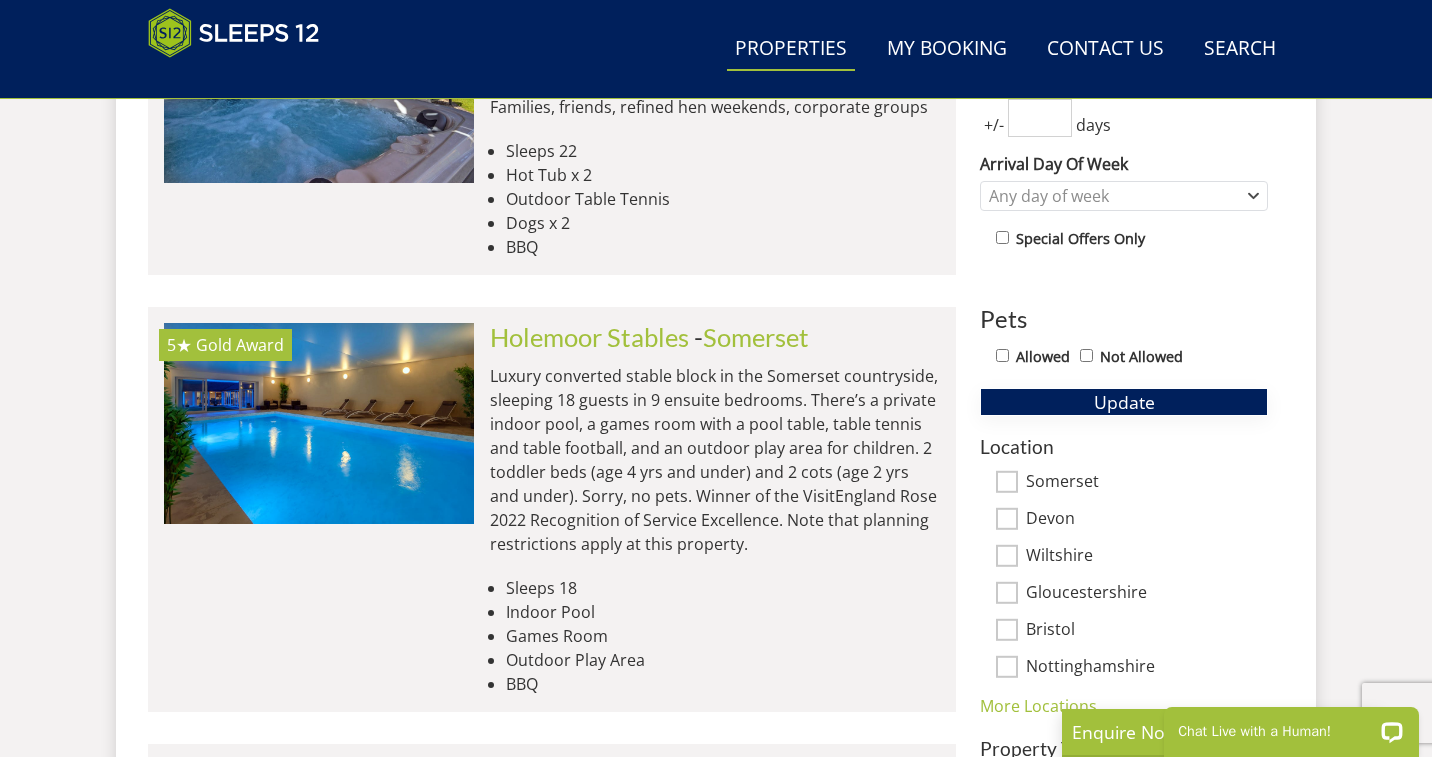 click on "Update" at bounding box center (1124, 402) 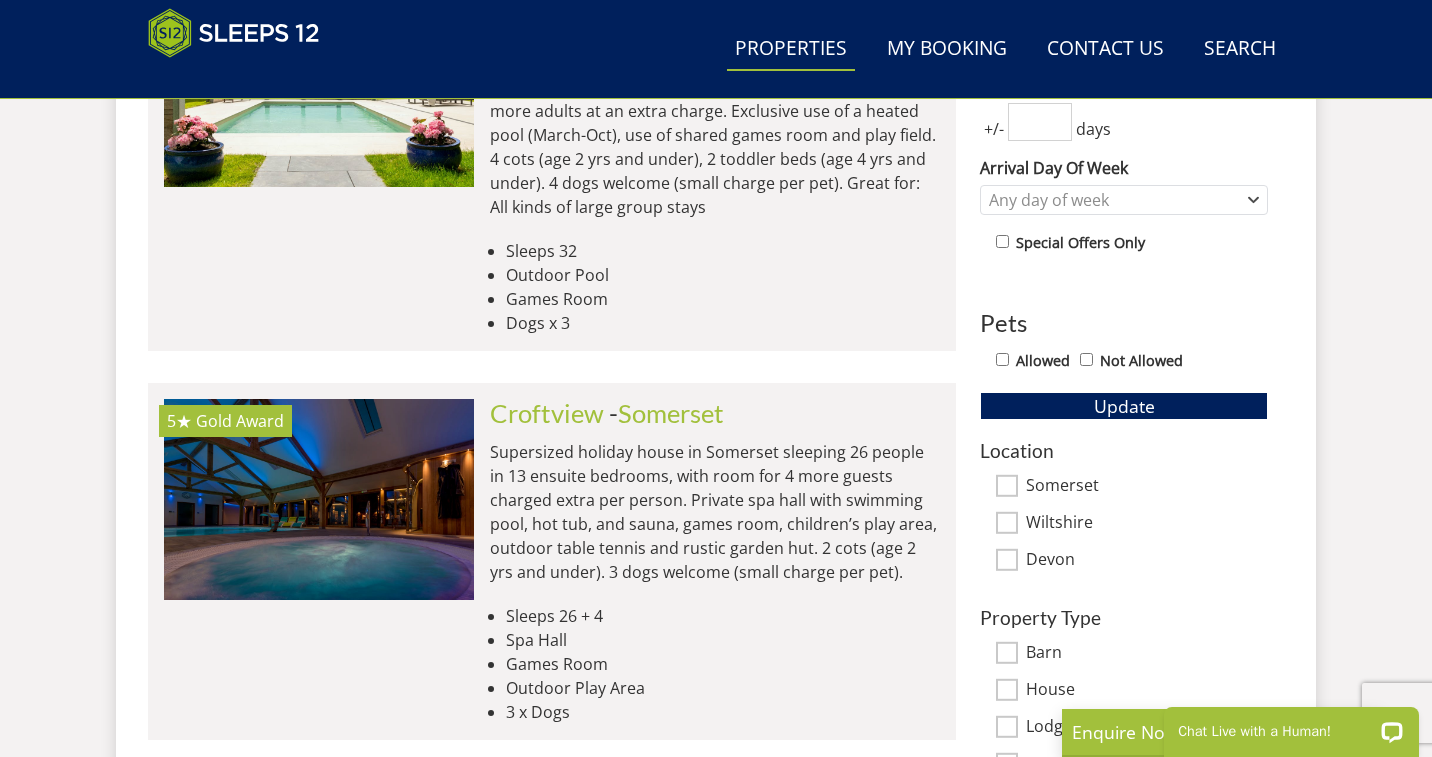 scroll, scrollTop: 985, scrollLeft: 0, axis: vertical 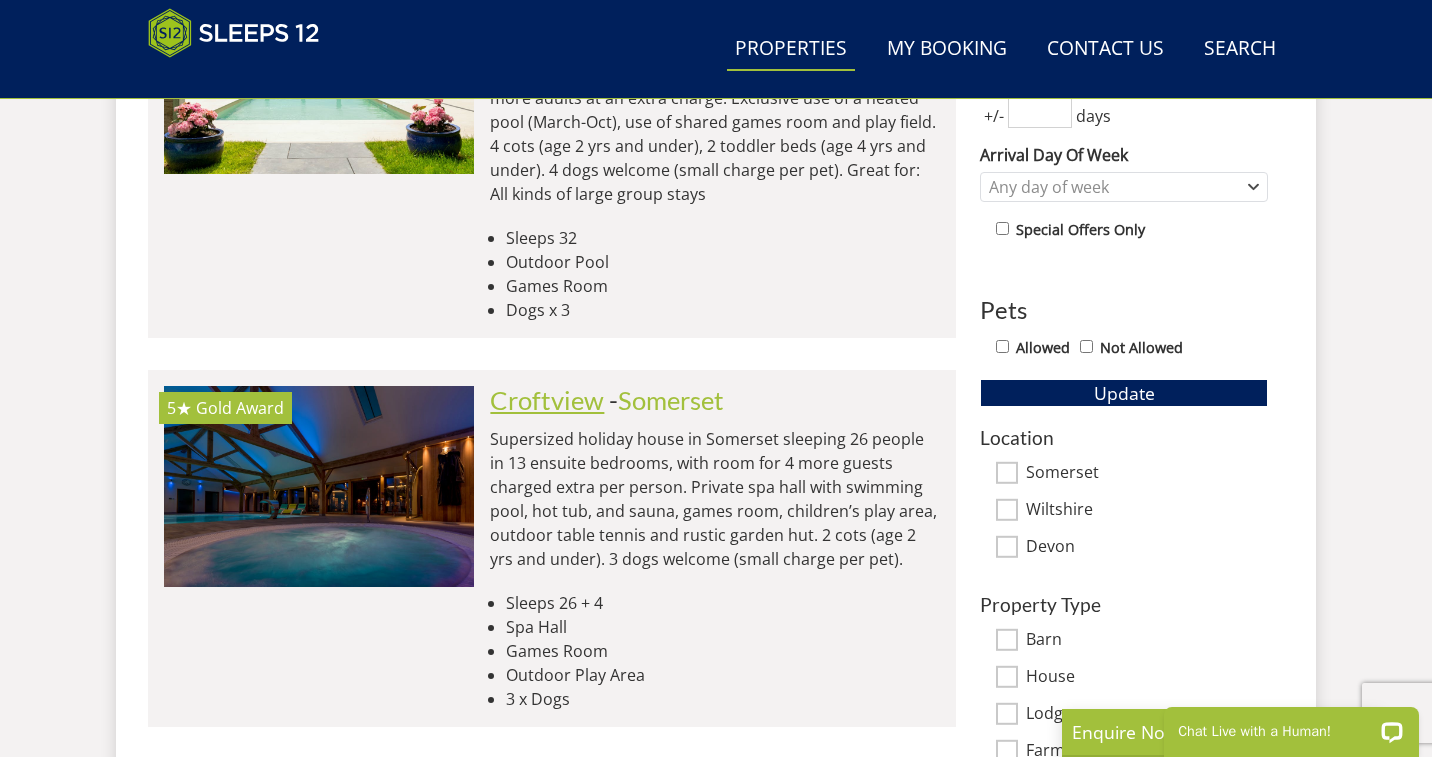 click on "Croftview" at bounding box center [547, 400] 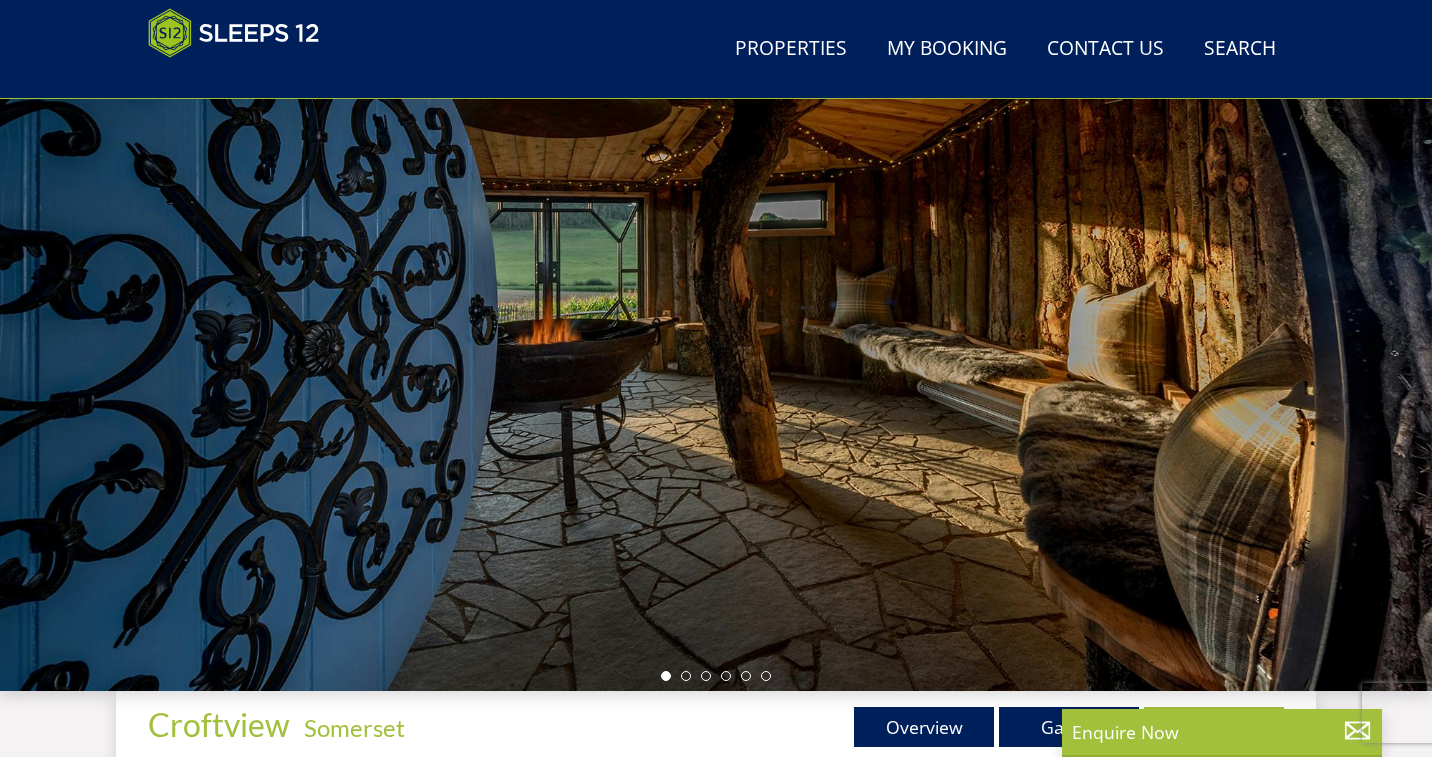 scroll, scrollTop: 130, scrollLeft: 0, axis: vertical 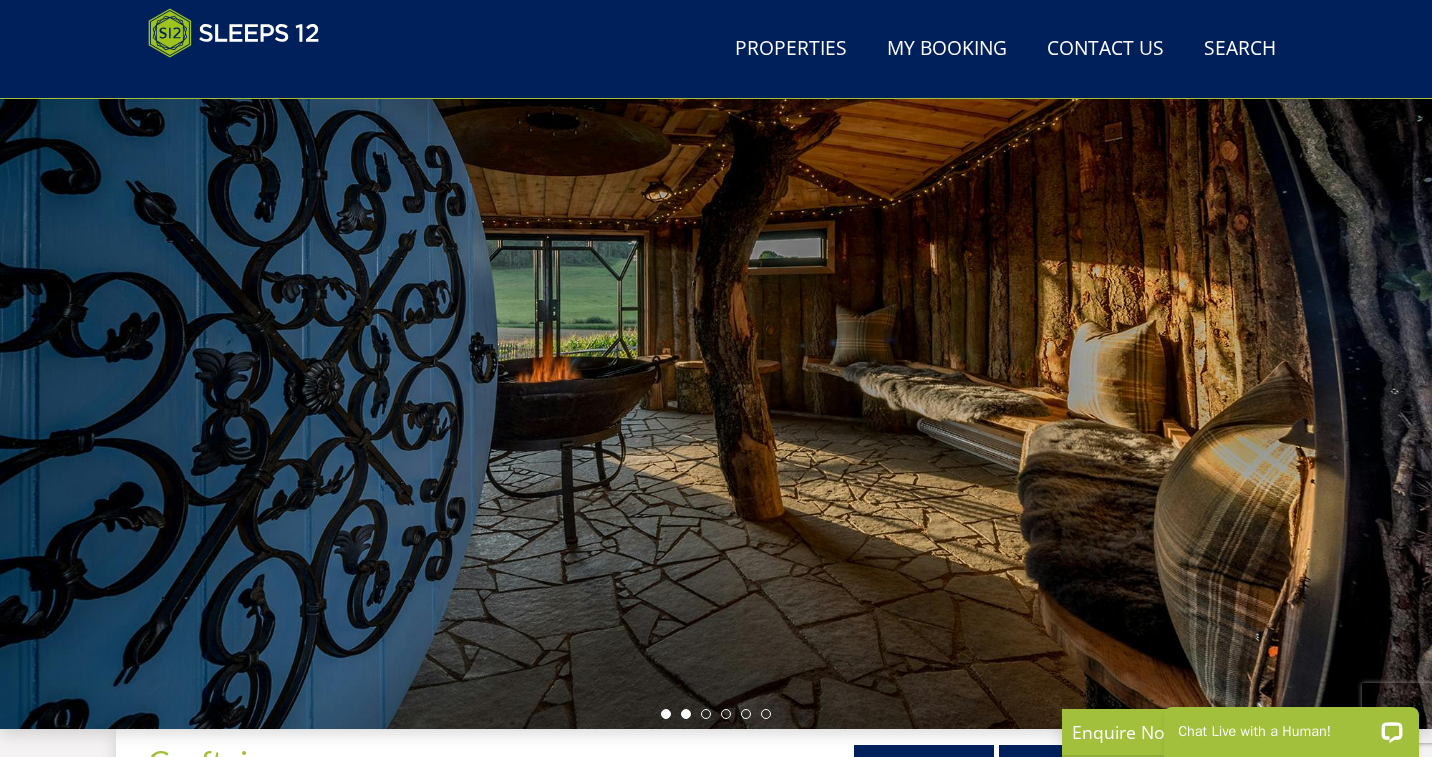 click at bounding box center [686, 714] 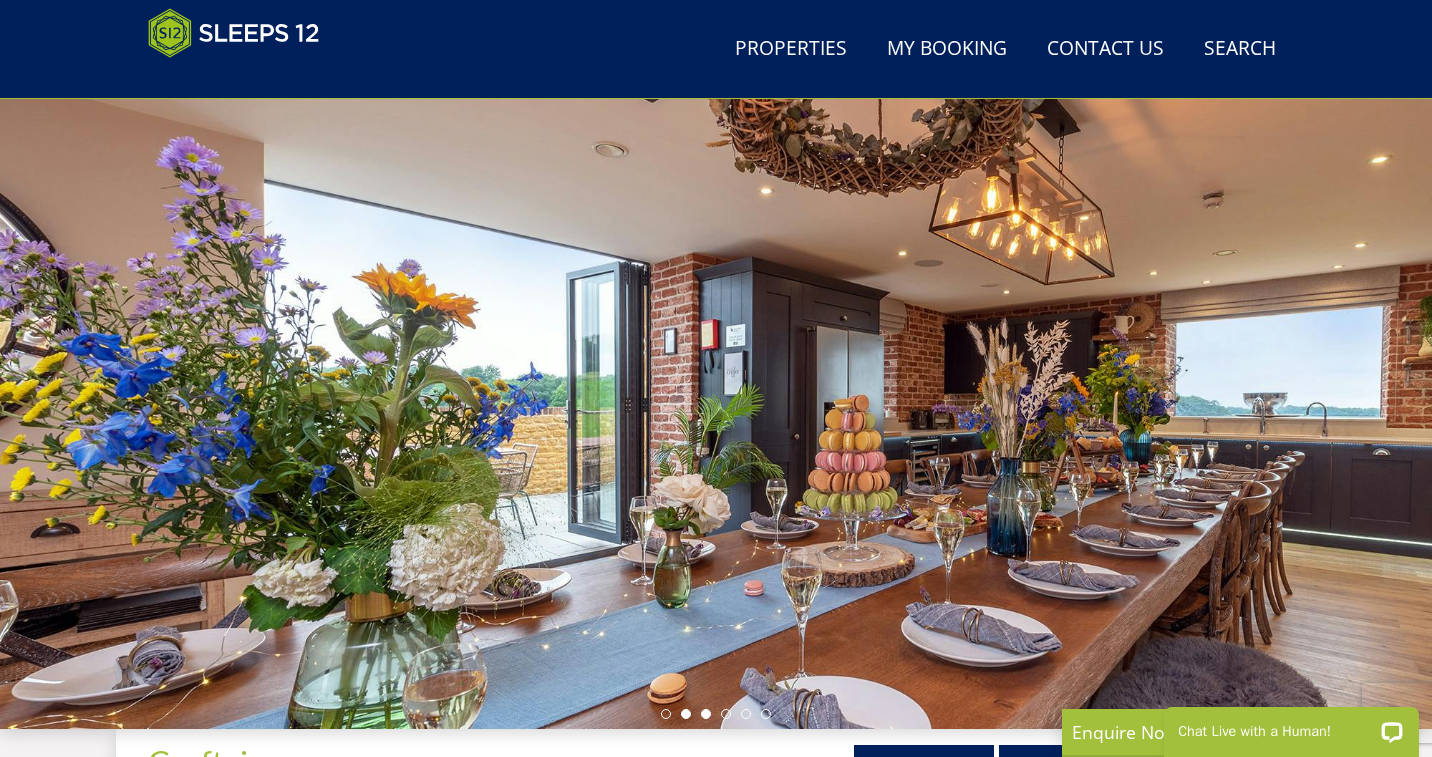 click at bounding box center (706, 714) 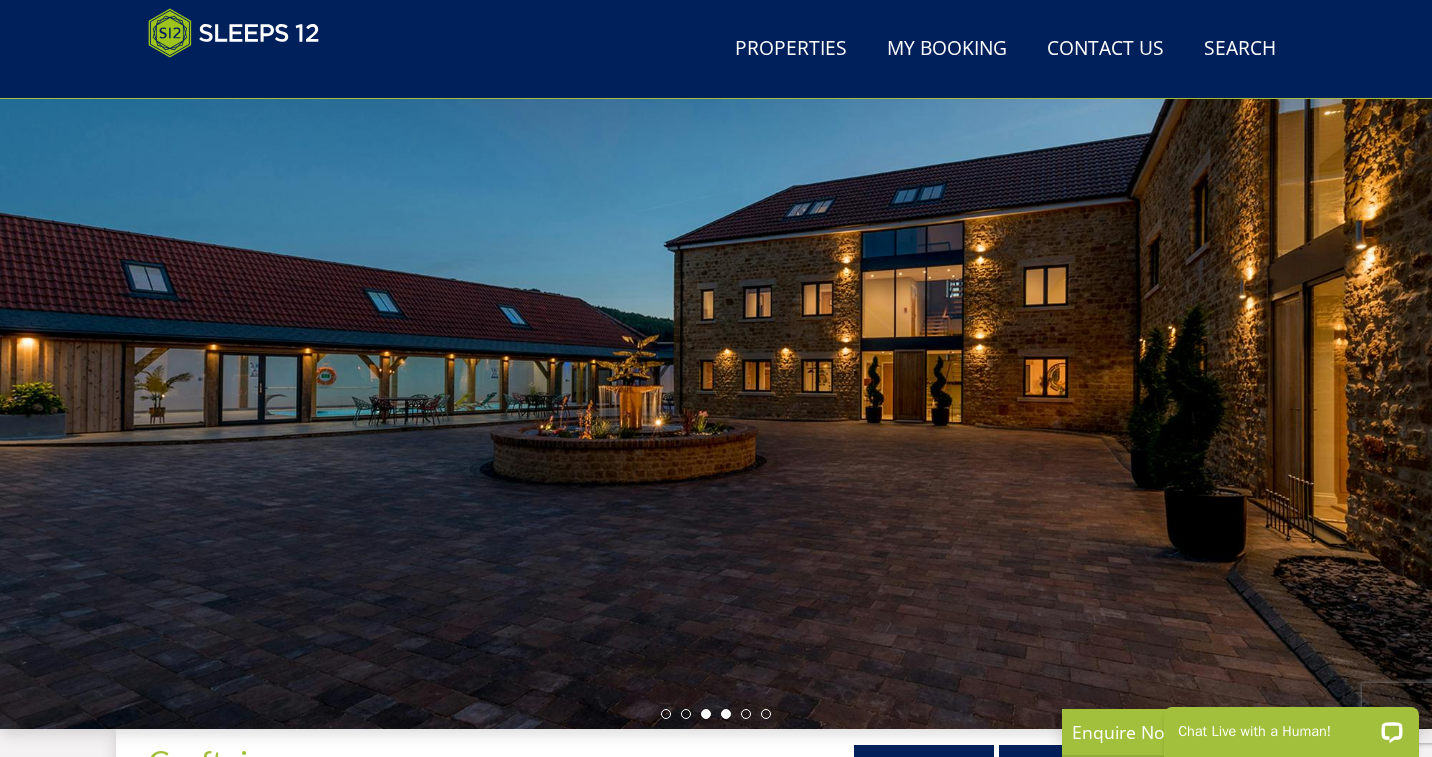 click at bounding box center [726, 714] 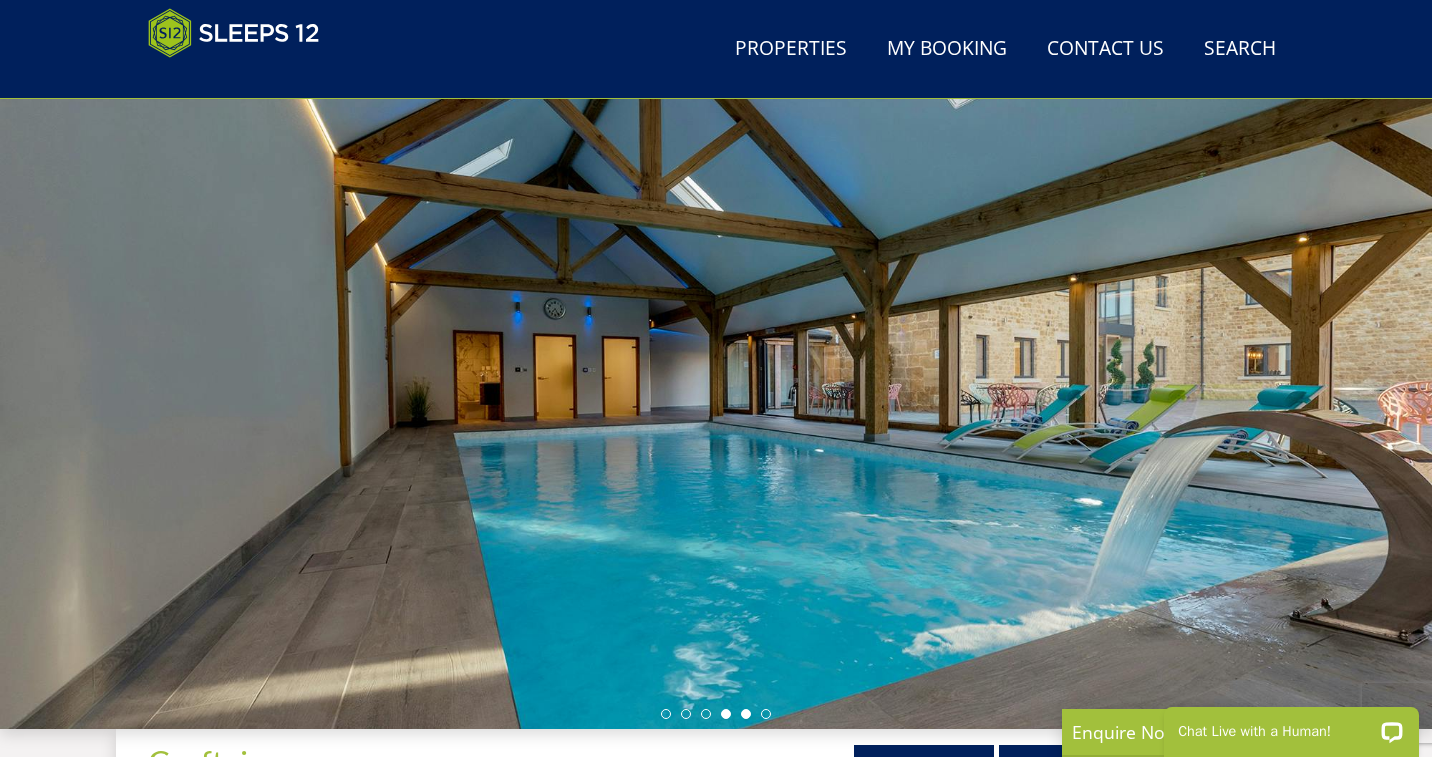 click at bounding box center [746, 714] 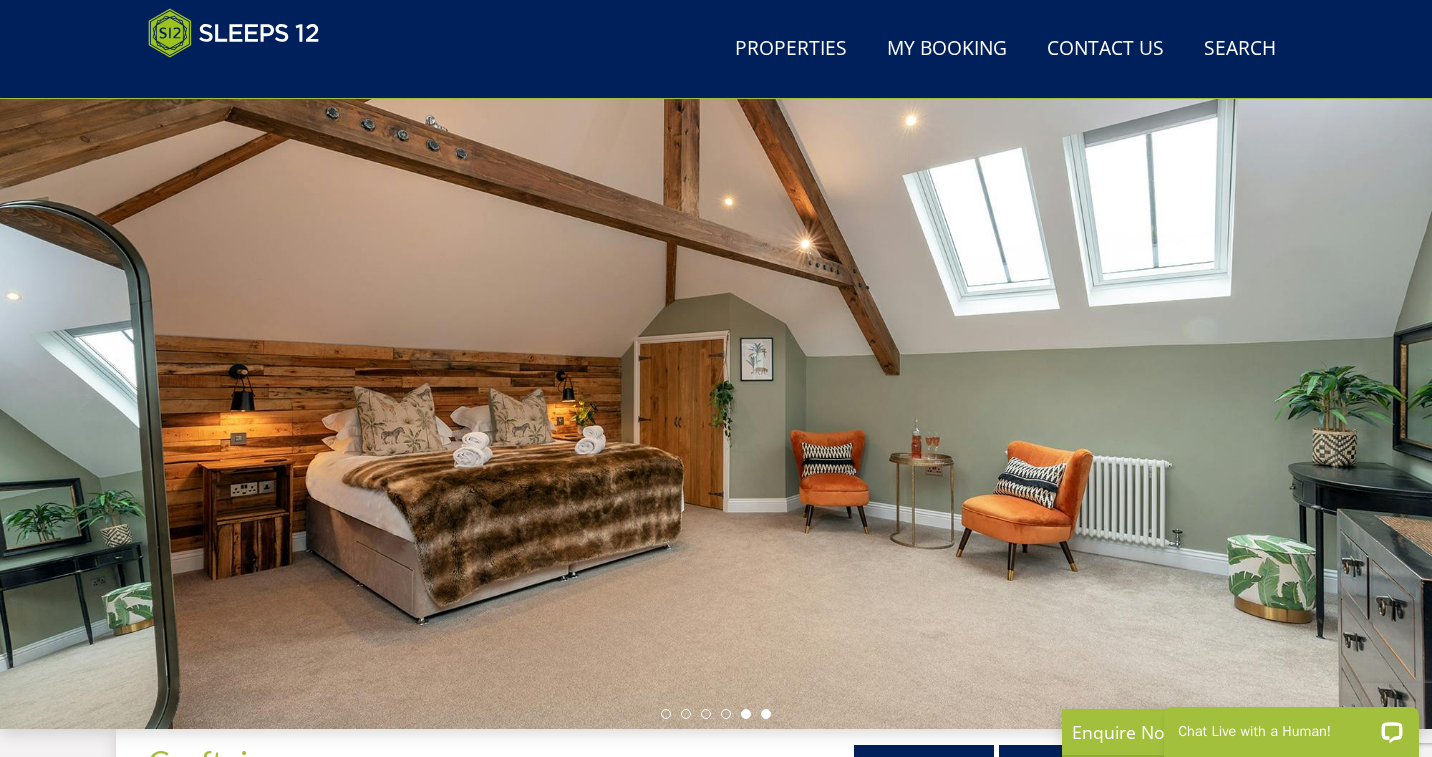 click at bounding box center [766, 714] 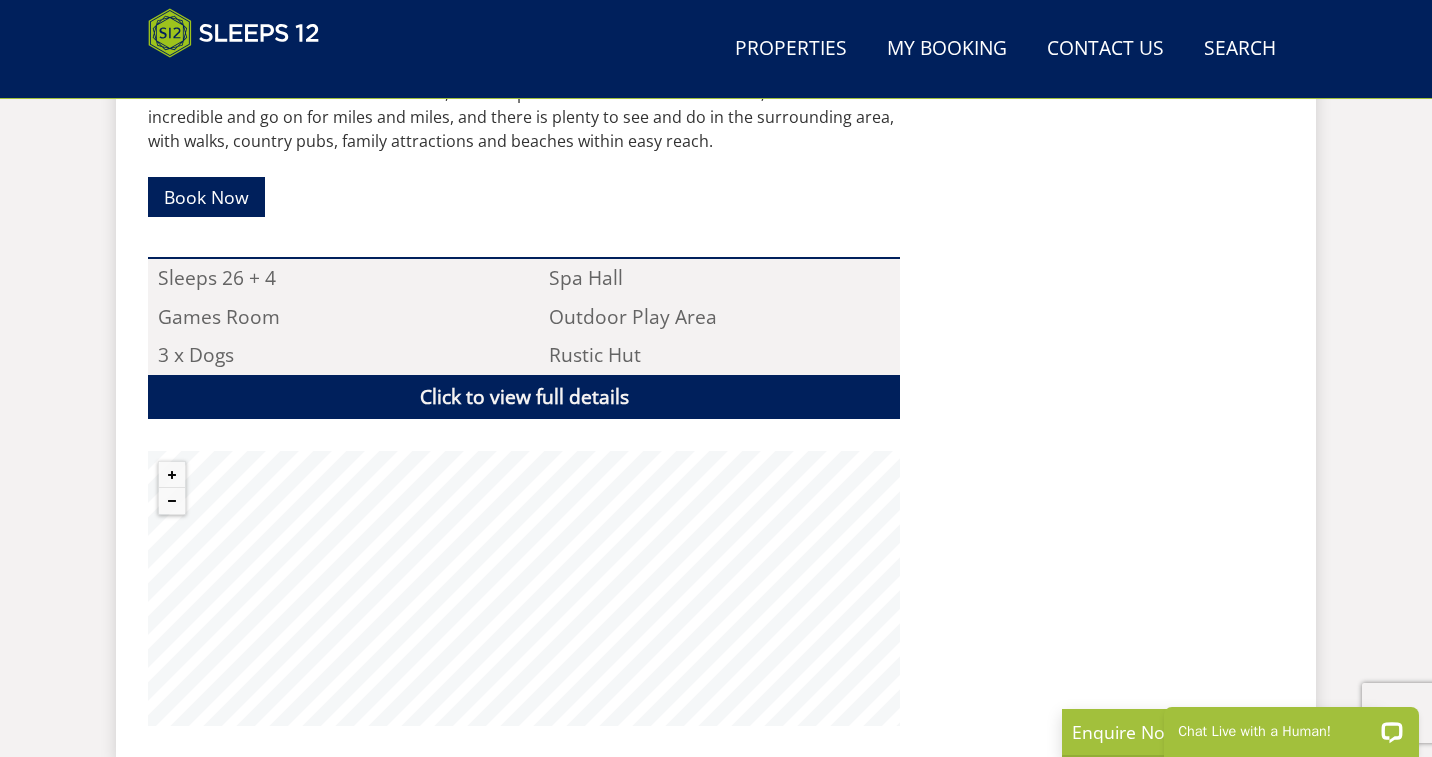 scroll, scrollTop: 1289, scrollLeft: 0, axis: vertical 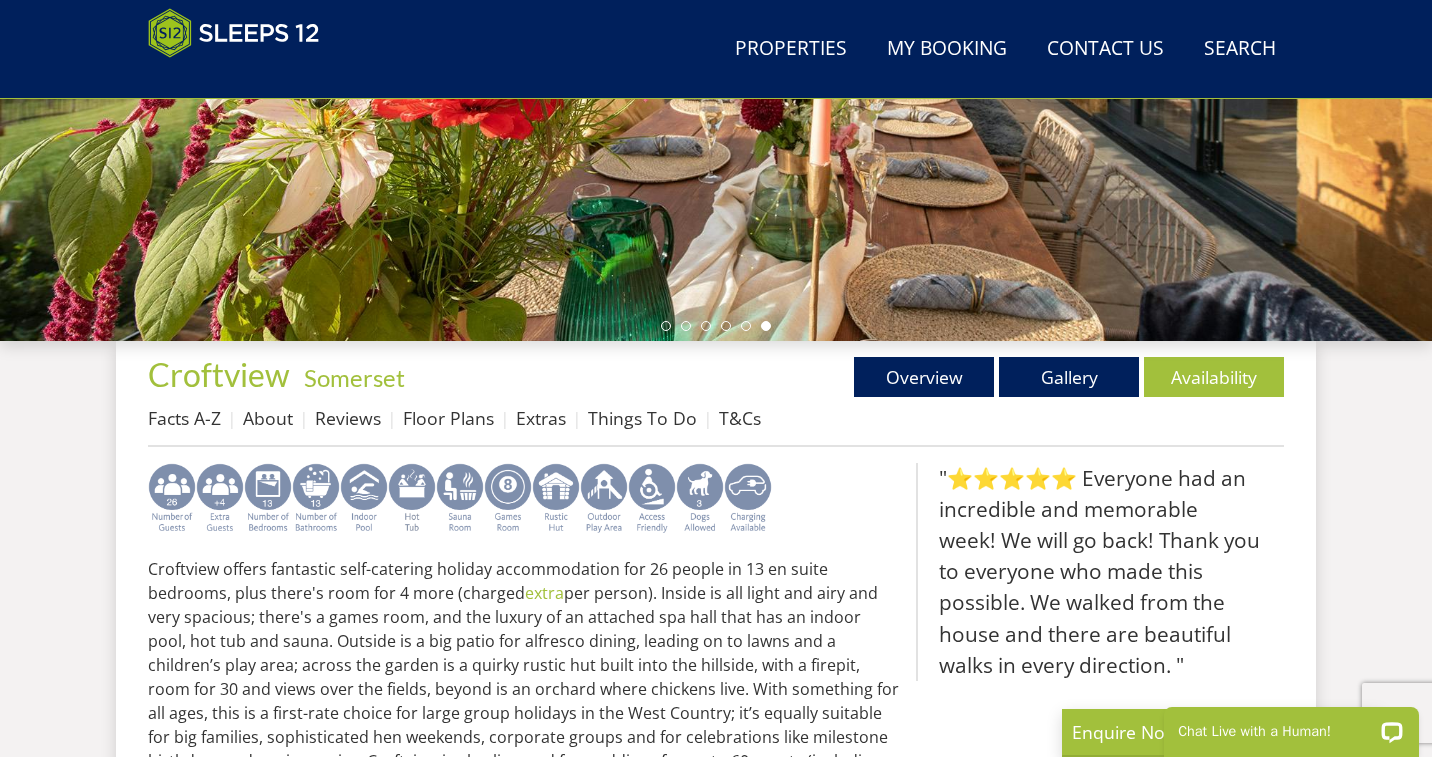 click at bounding box center (508, 499) 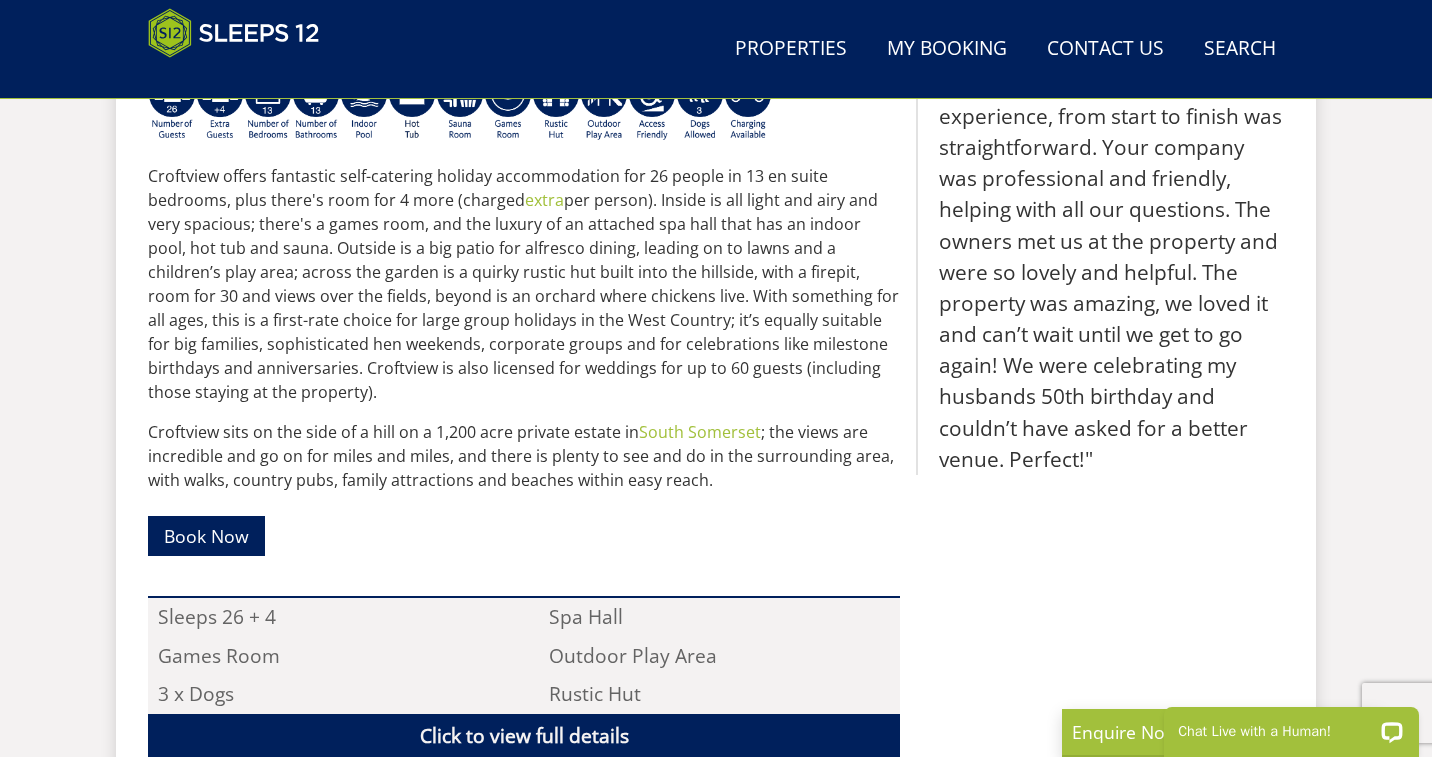 scroll, scrollTop: 930, scrollLeft: 0, axis: vertical 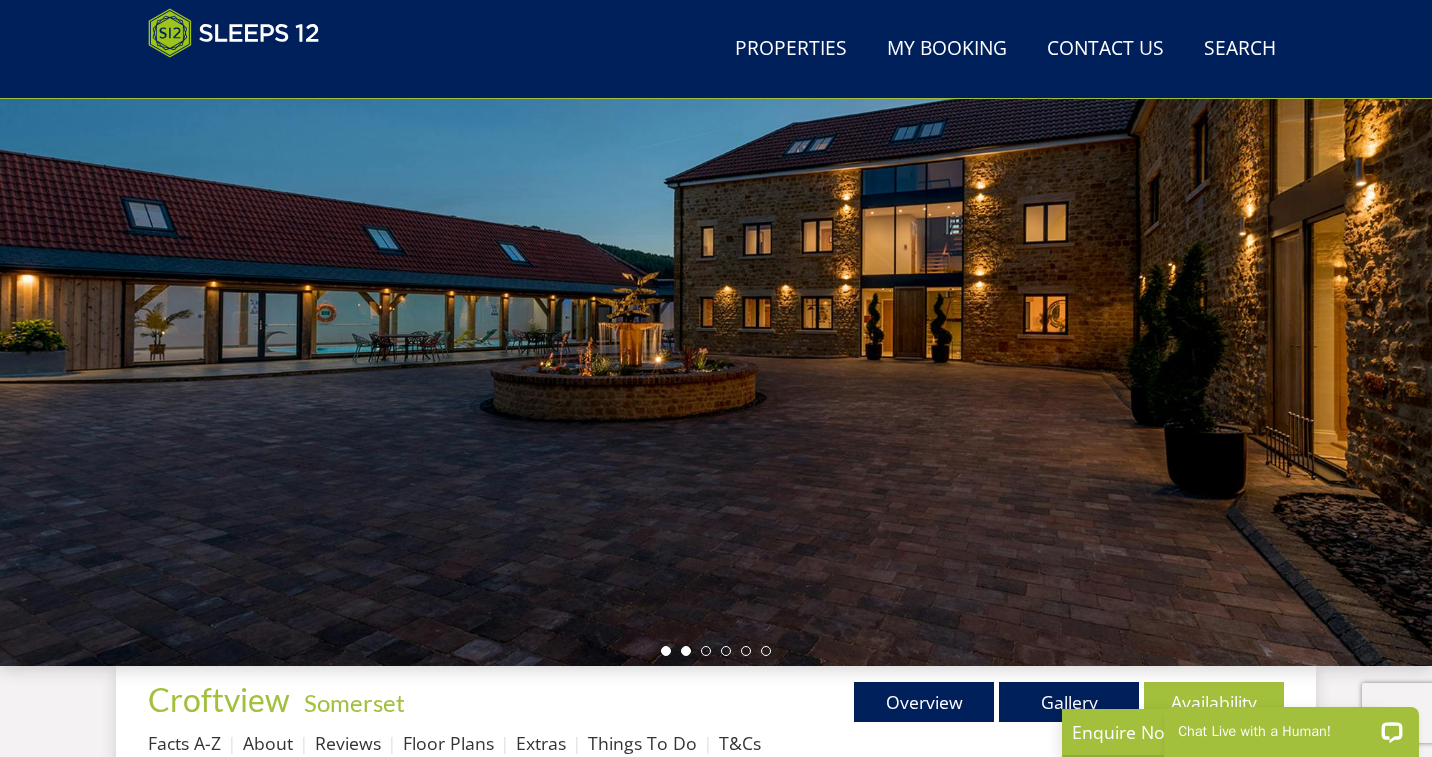 click at bounding box center [686, 651] 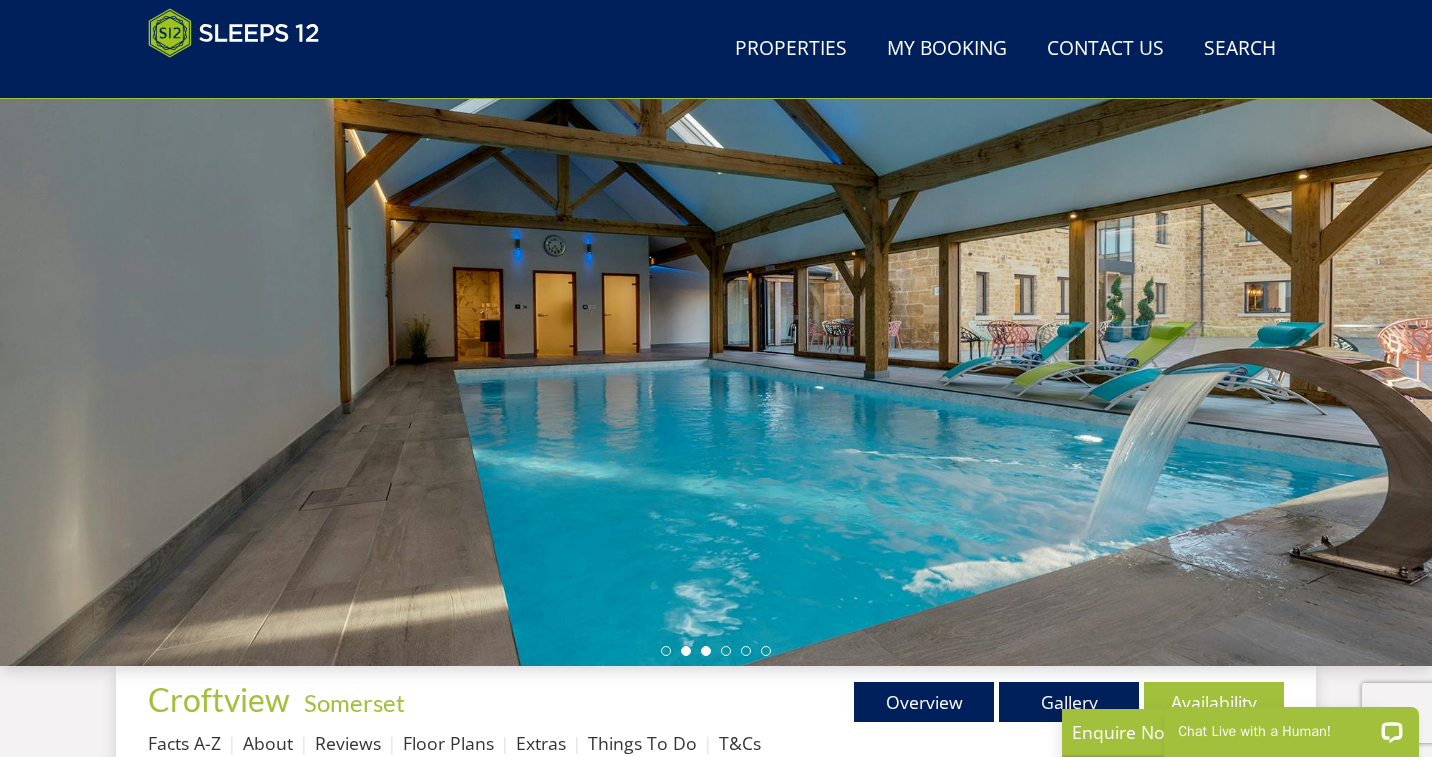 click at bounding box center [706, 651] 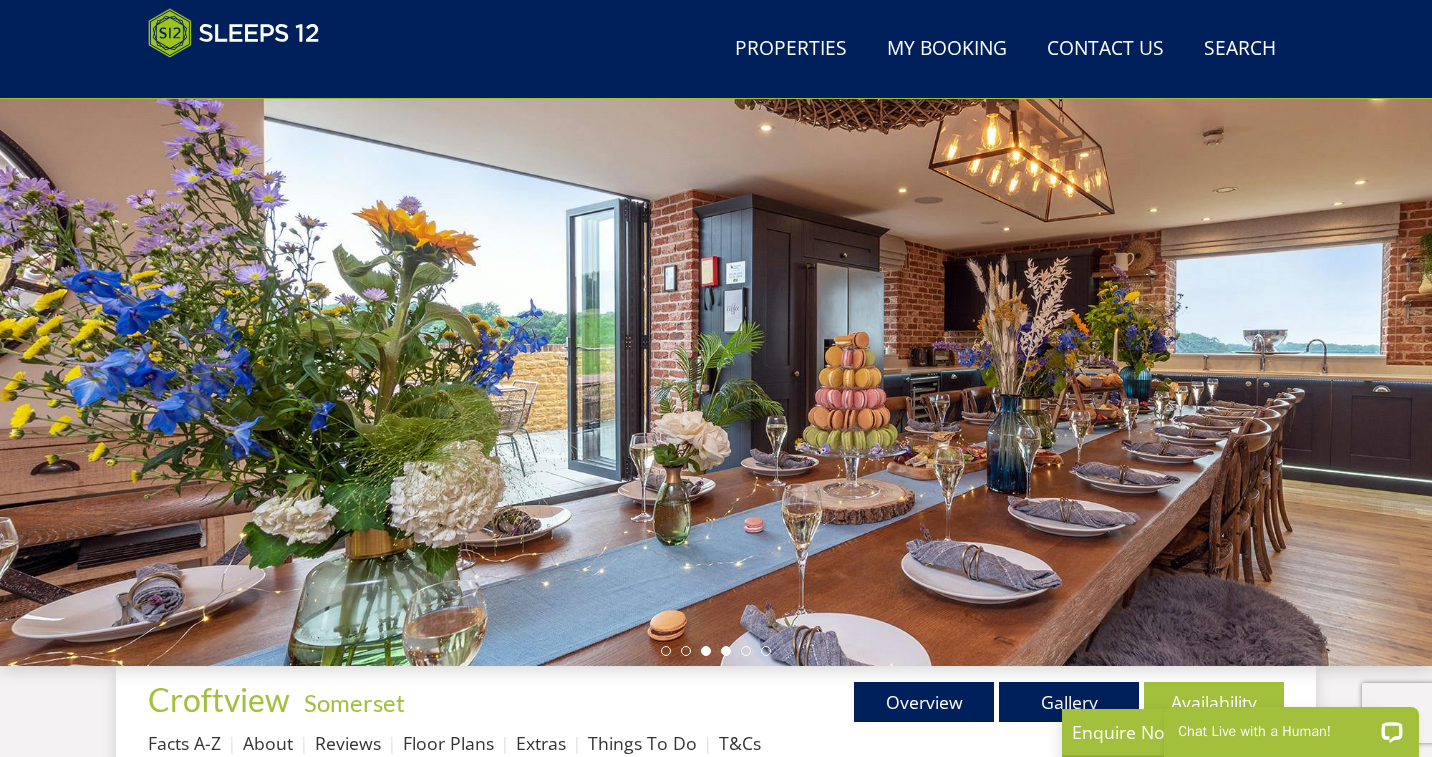 click at bounding box center [726, 651] 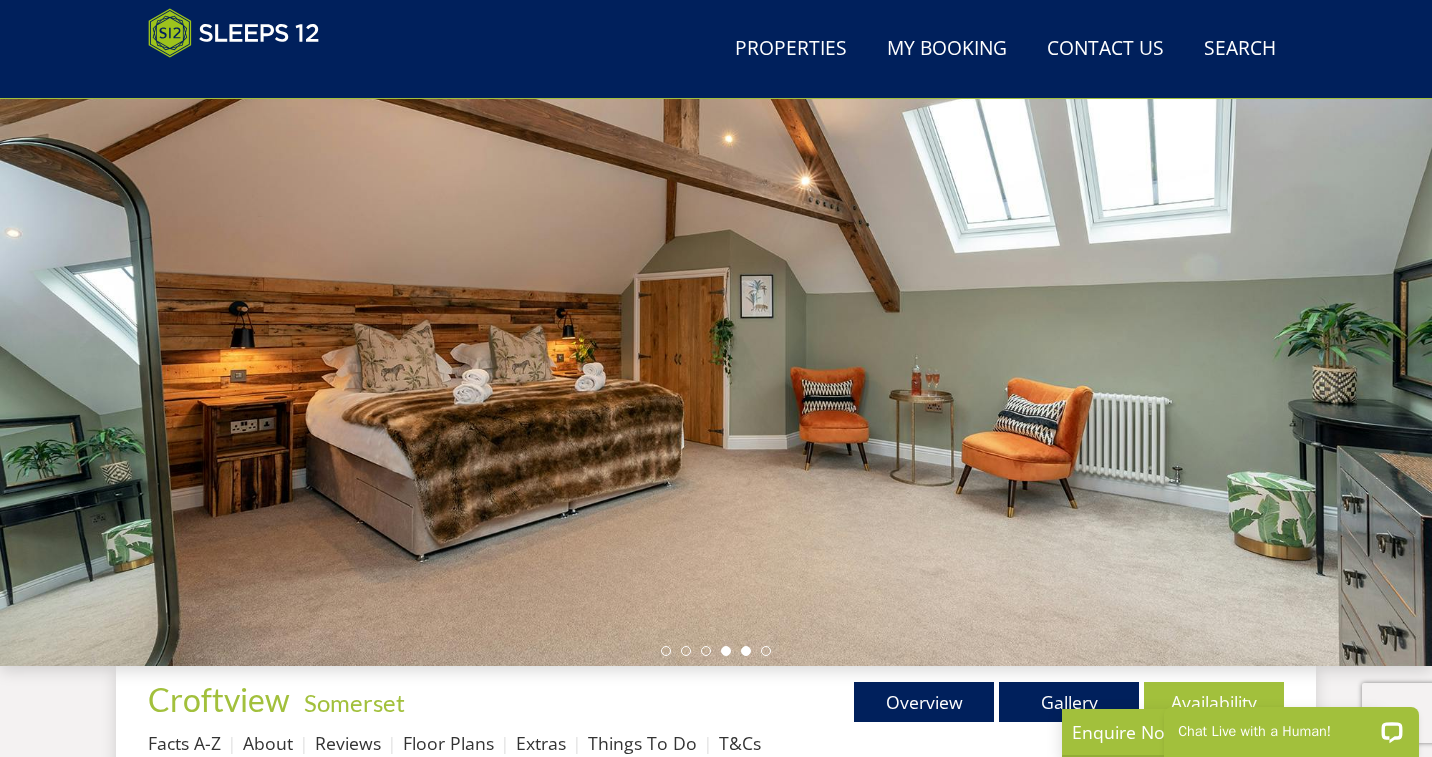 click at bounding box center [746, 651] 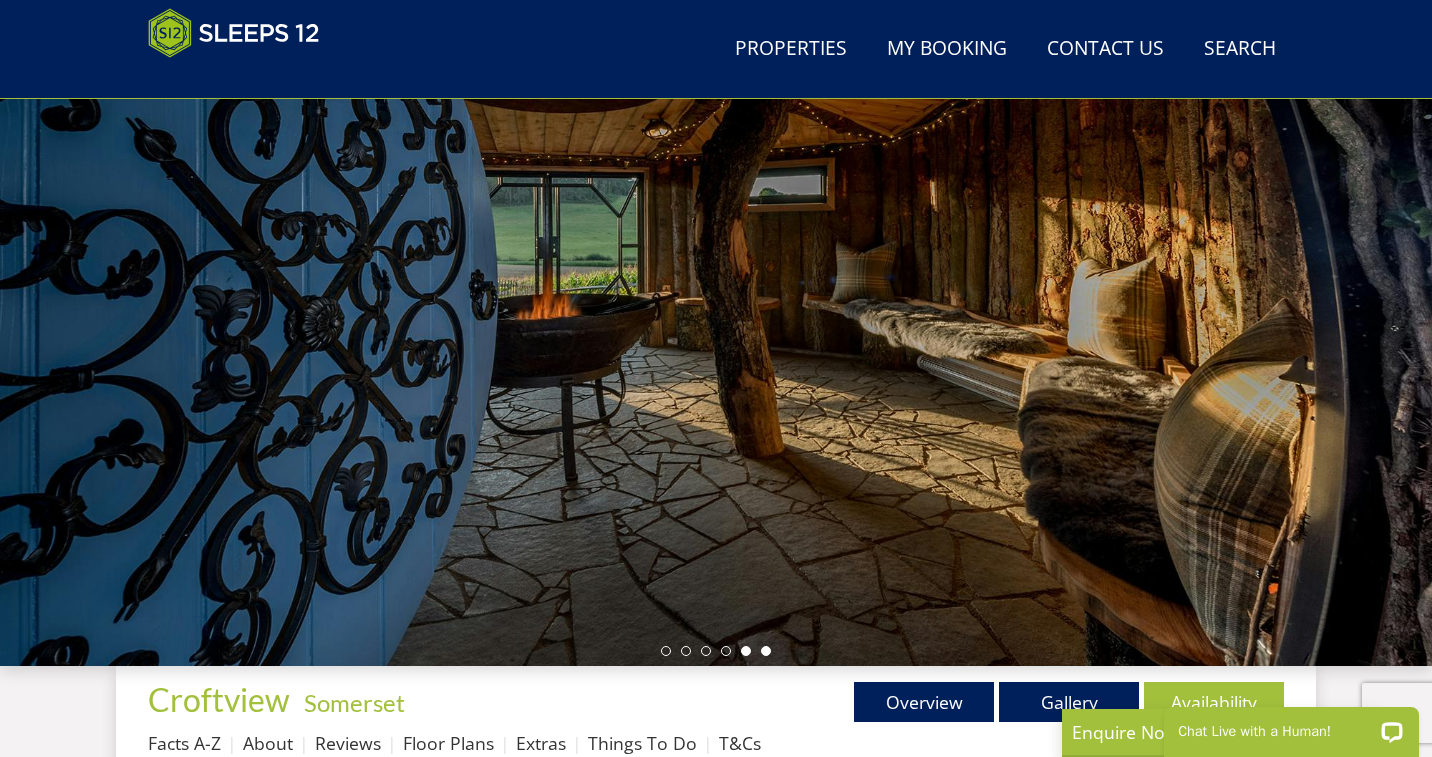 click at bounding box center [766, 651] 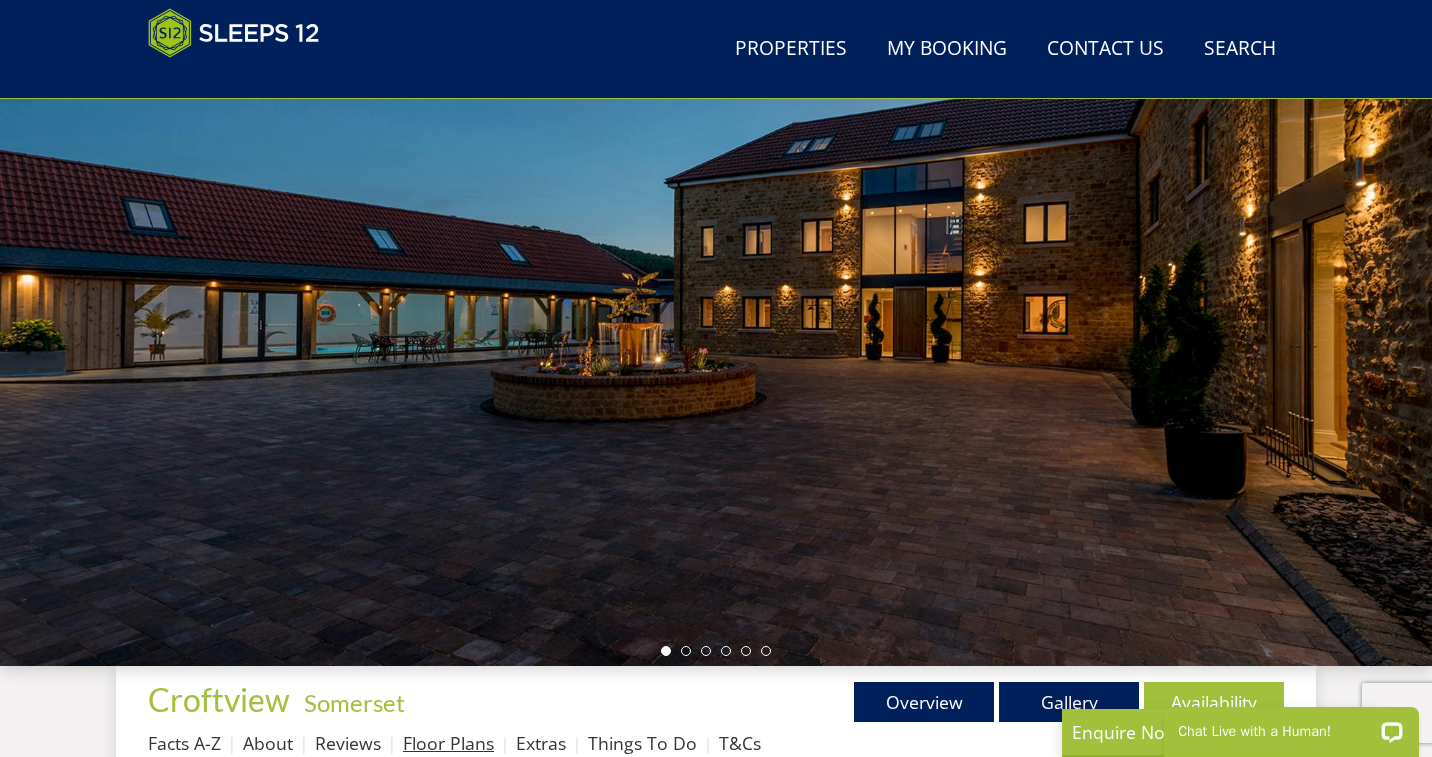 click on "Floor Plans" at bounding box center [448, 743] 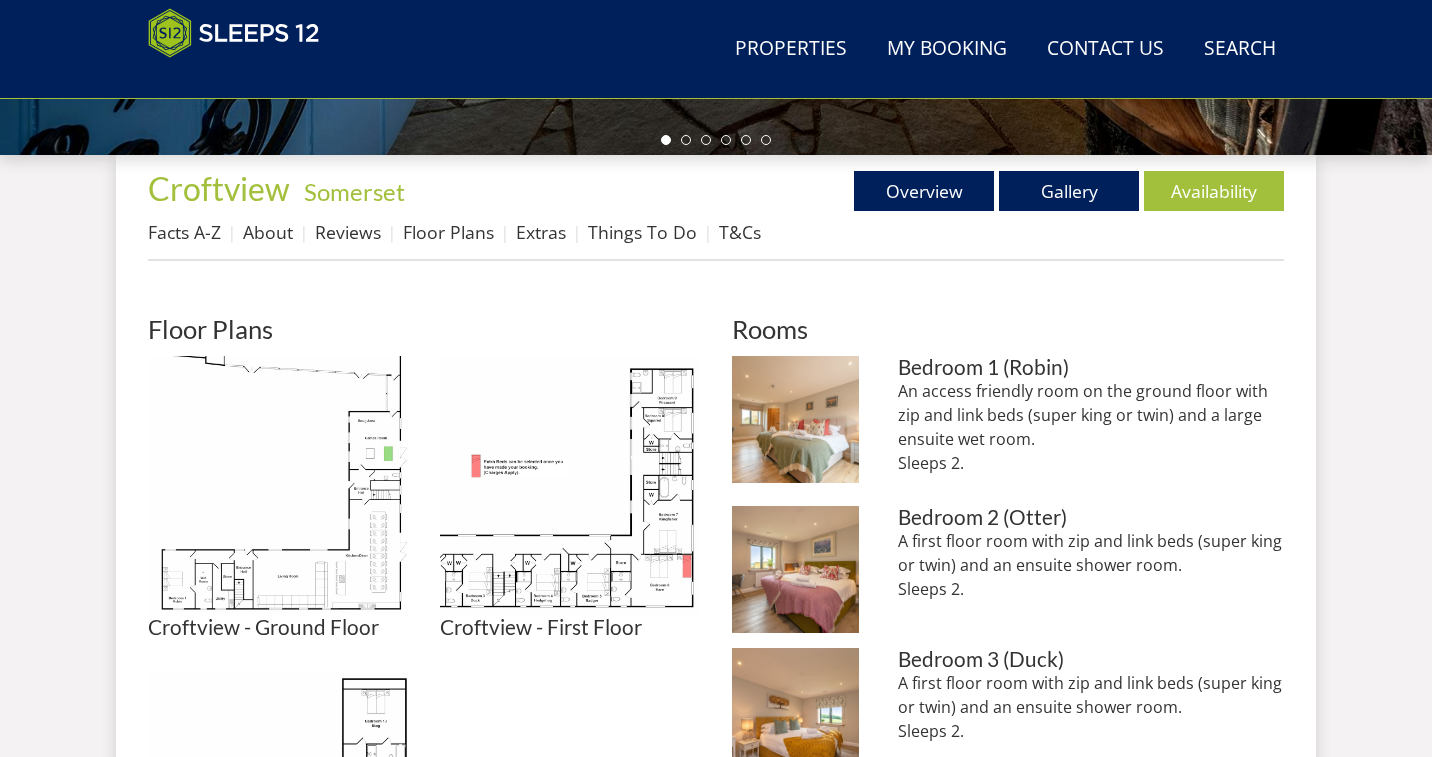 scroll, scrollTop: 730, scrollLeft: 0, axis: vertical 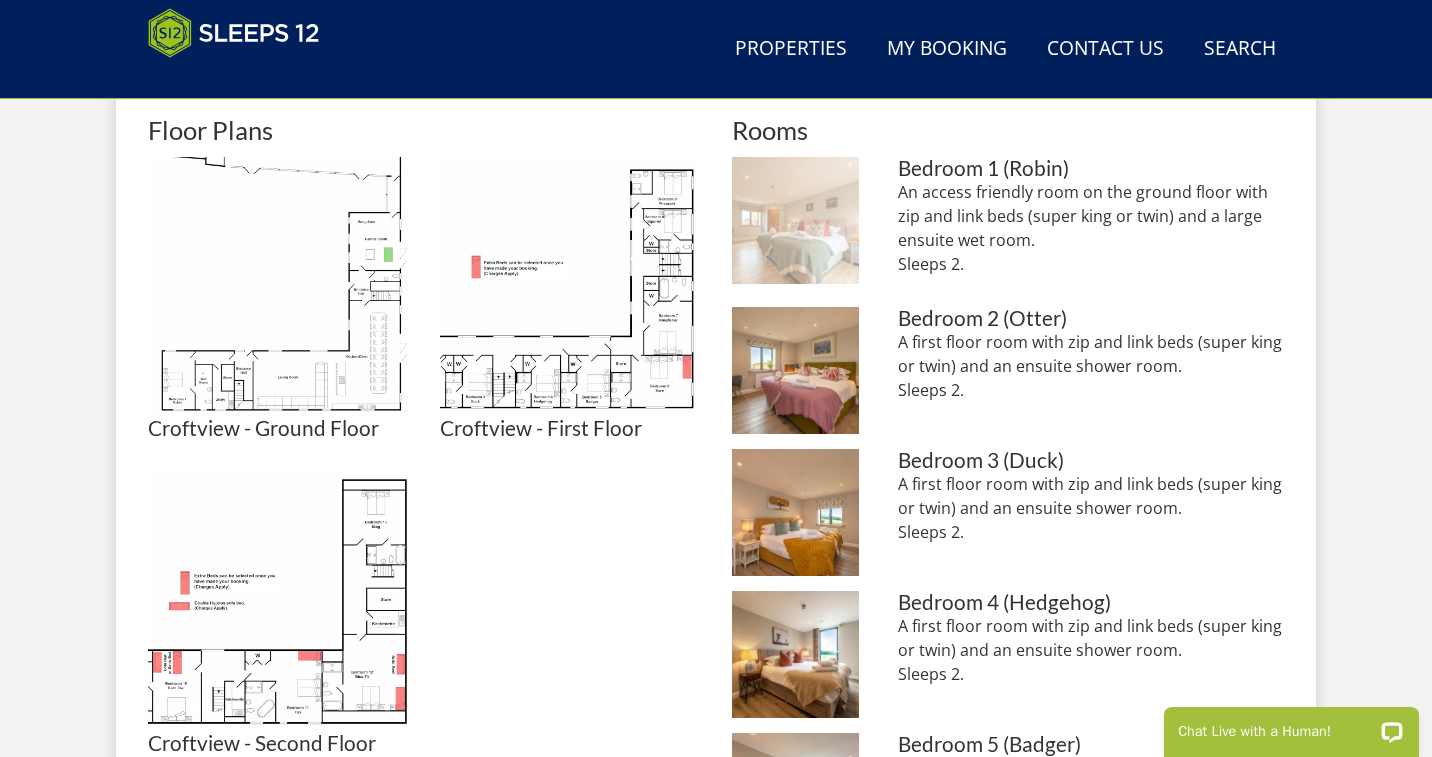 click at bounding box center (795, 220) 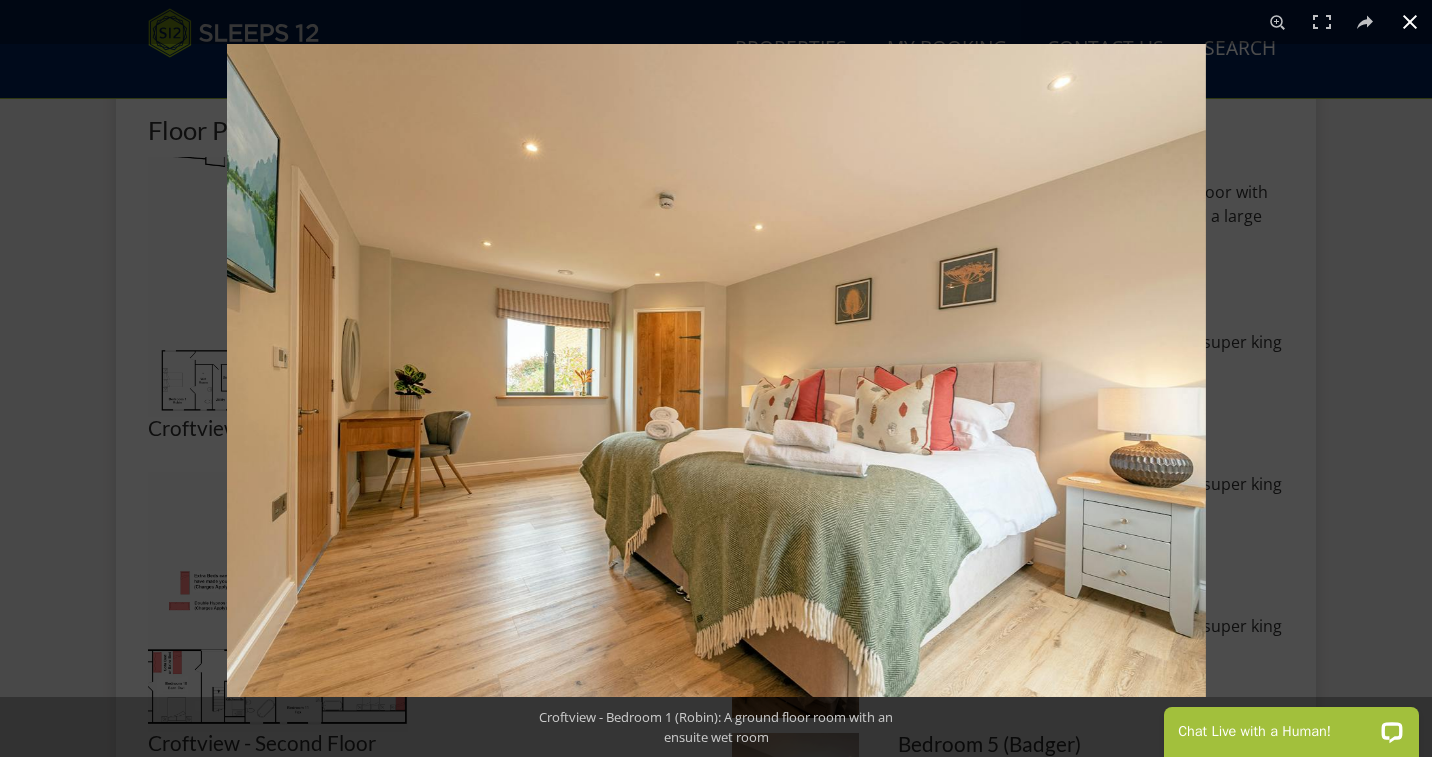 click at bounding box center (943, 422) 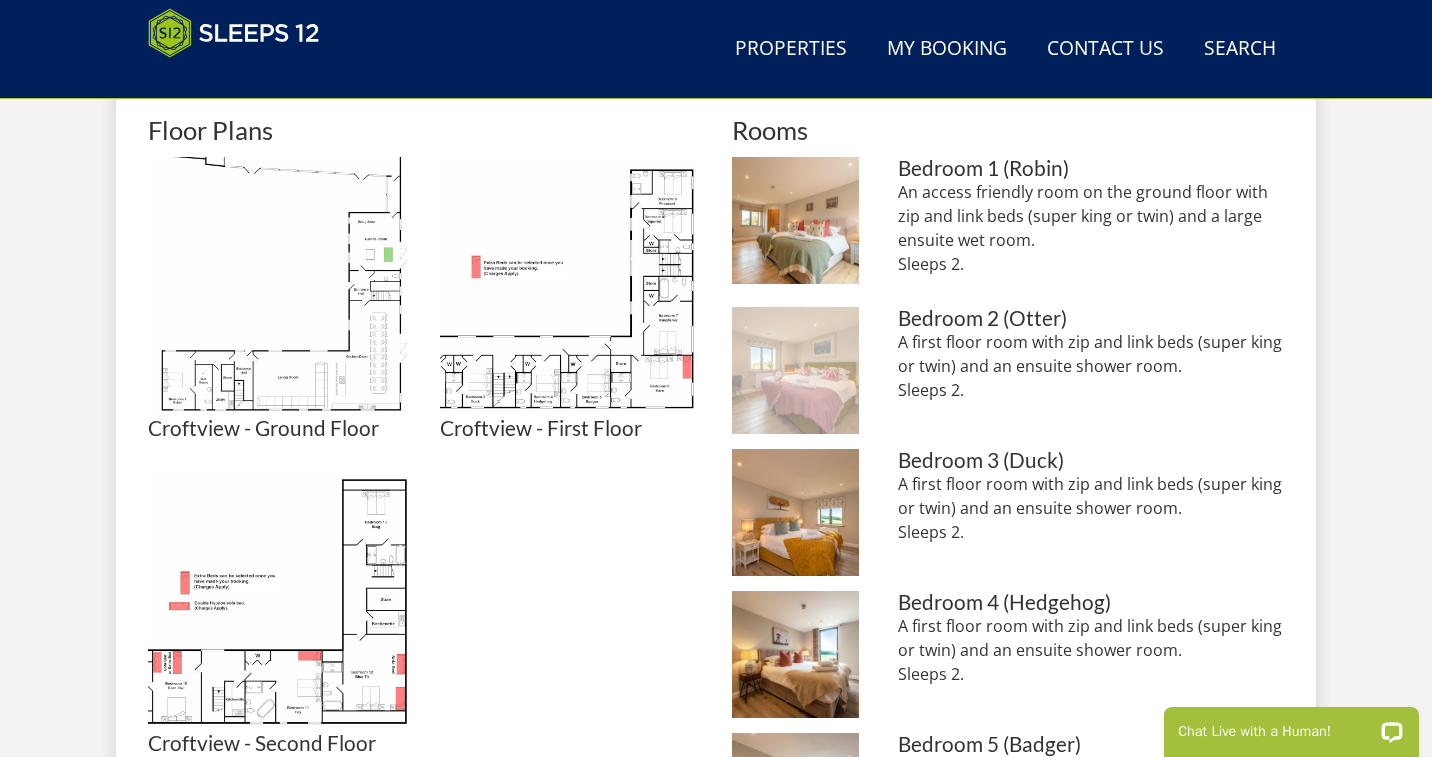 click at bounding box center (795, 370) 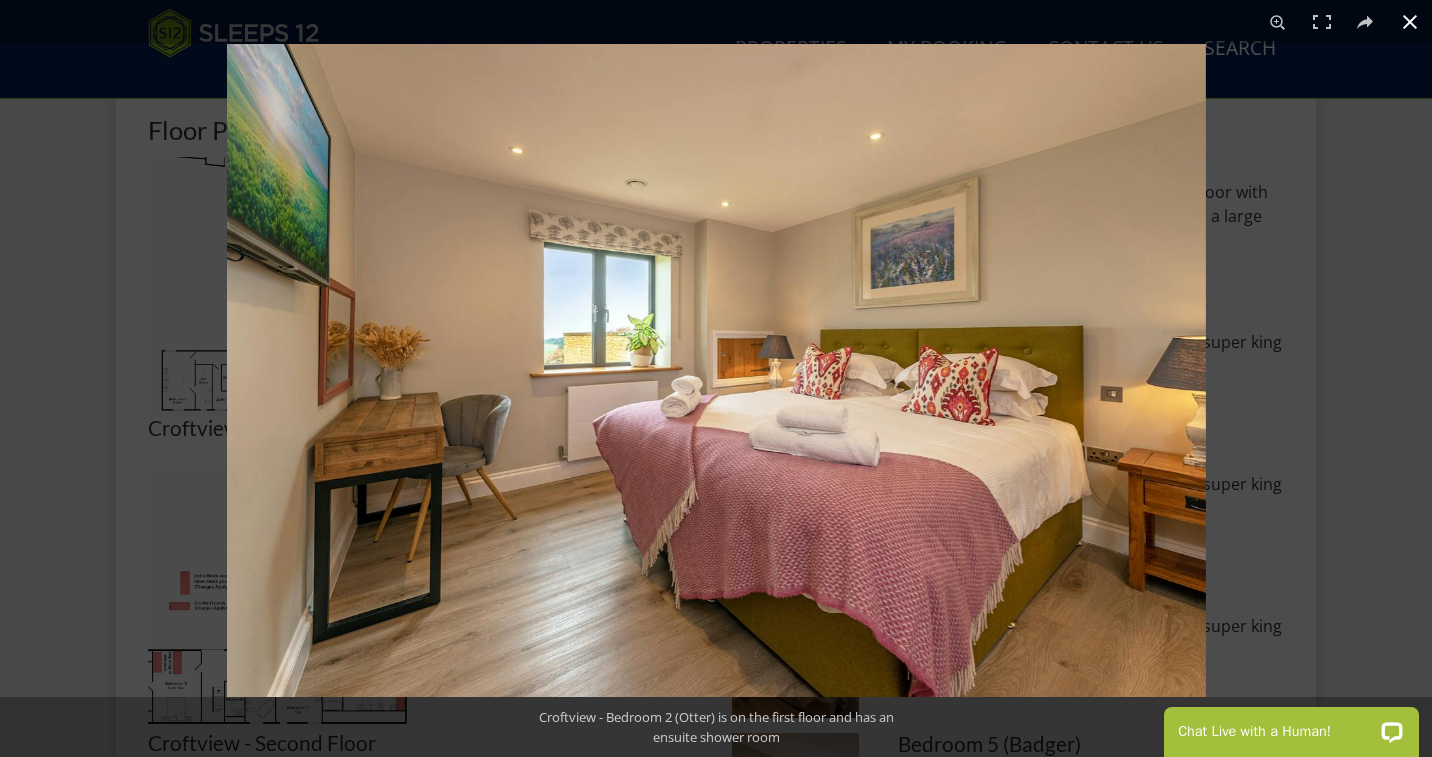 click at bounding box center [943, 422] 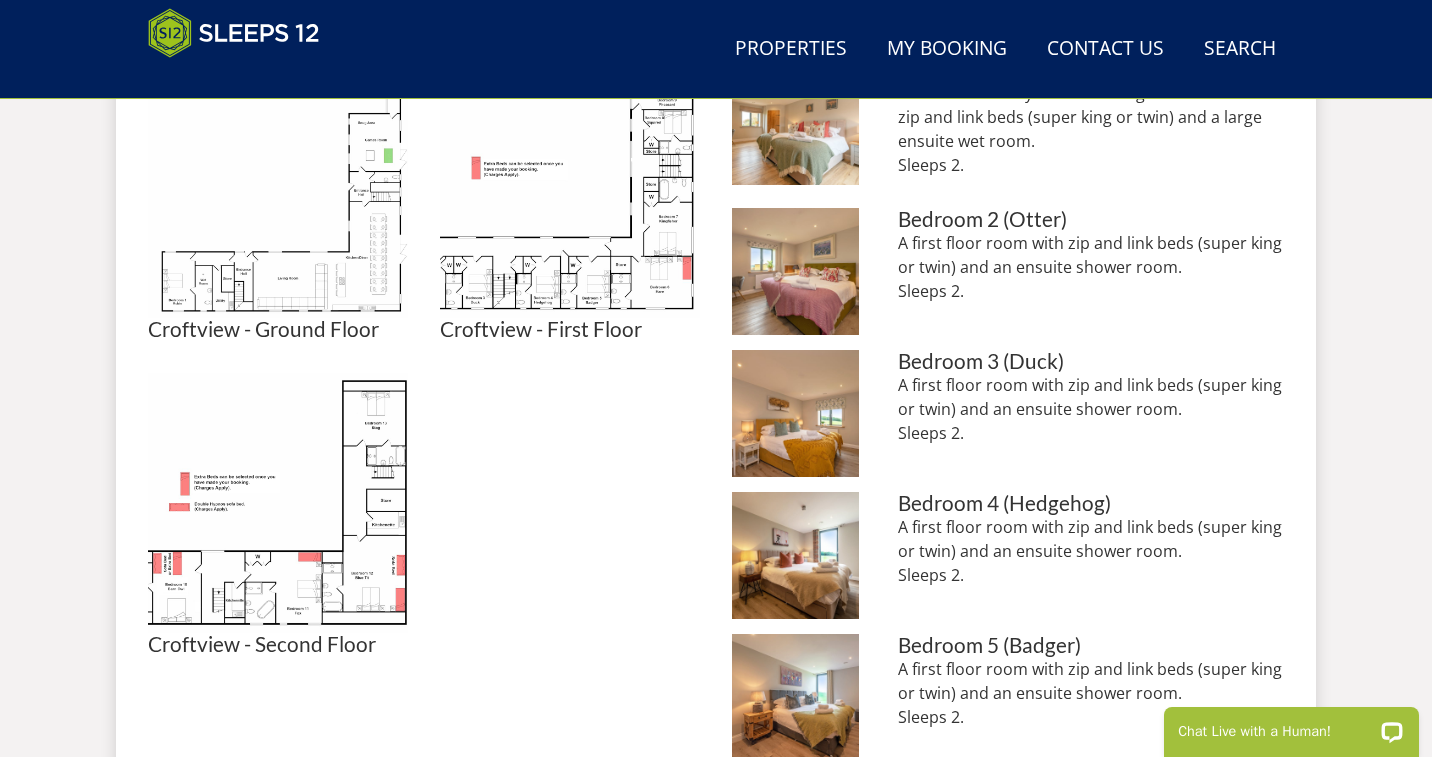 scroll, scrollTop: 988, scrollLeft: 0, axis: vertical 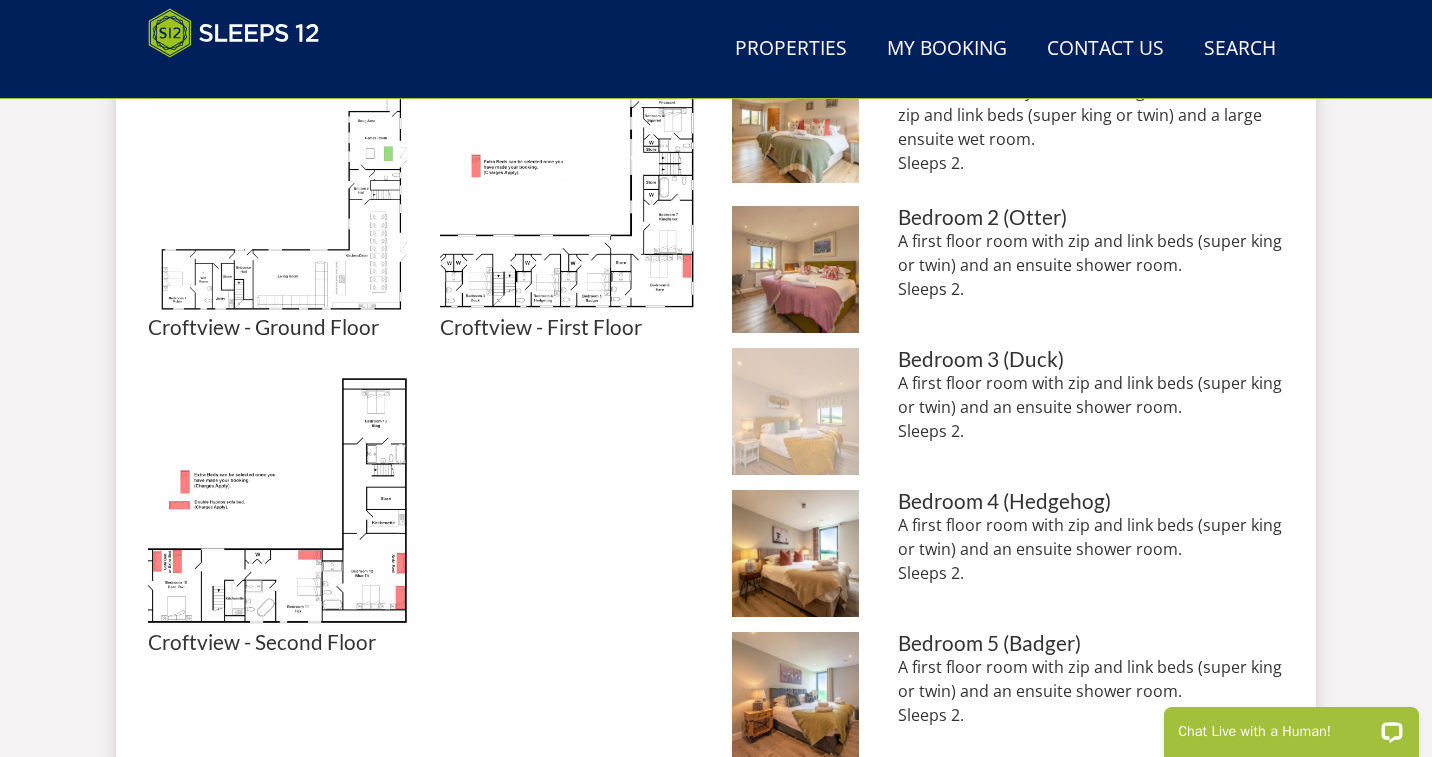 click at bounding box center [795, 411] 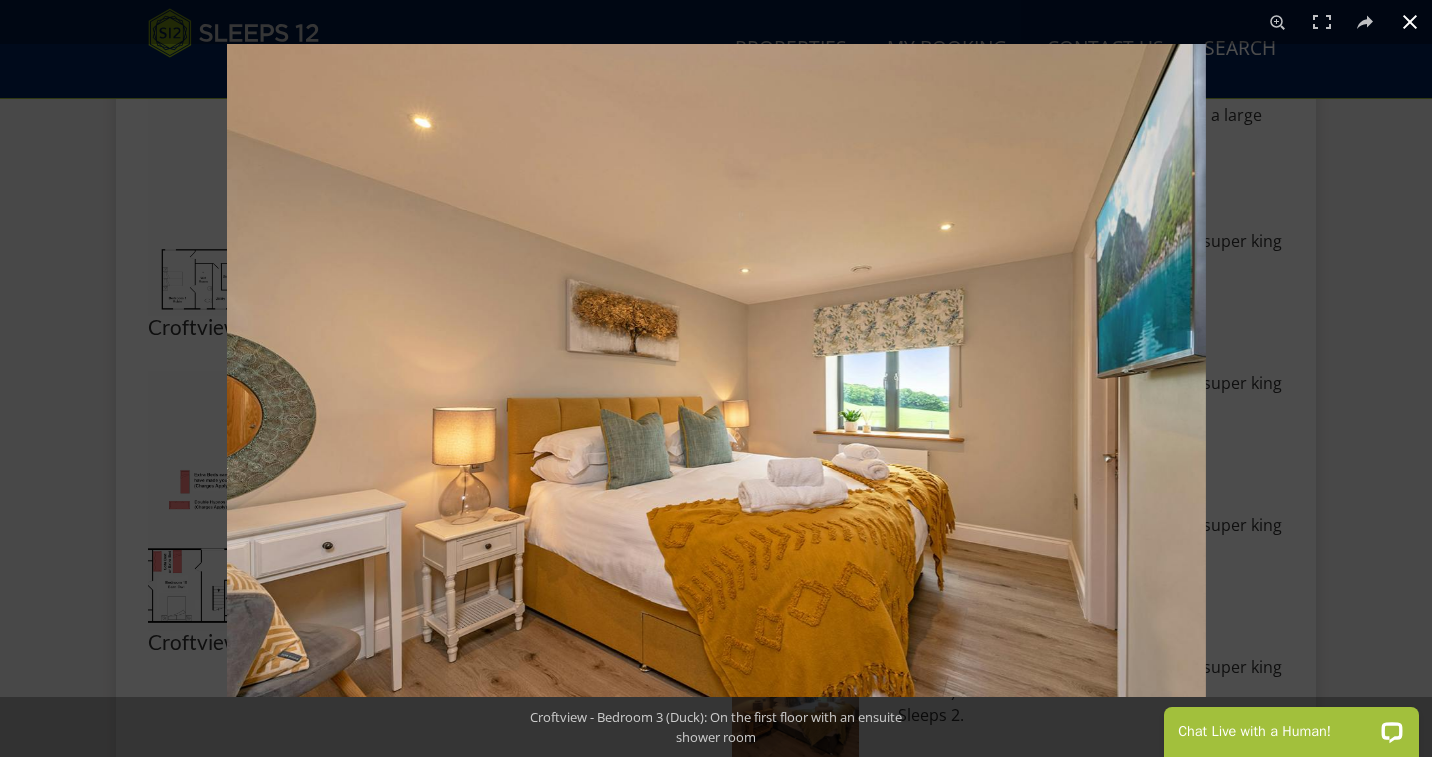 click at bounding box center [943, 422] 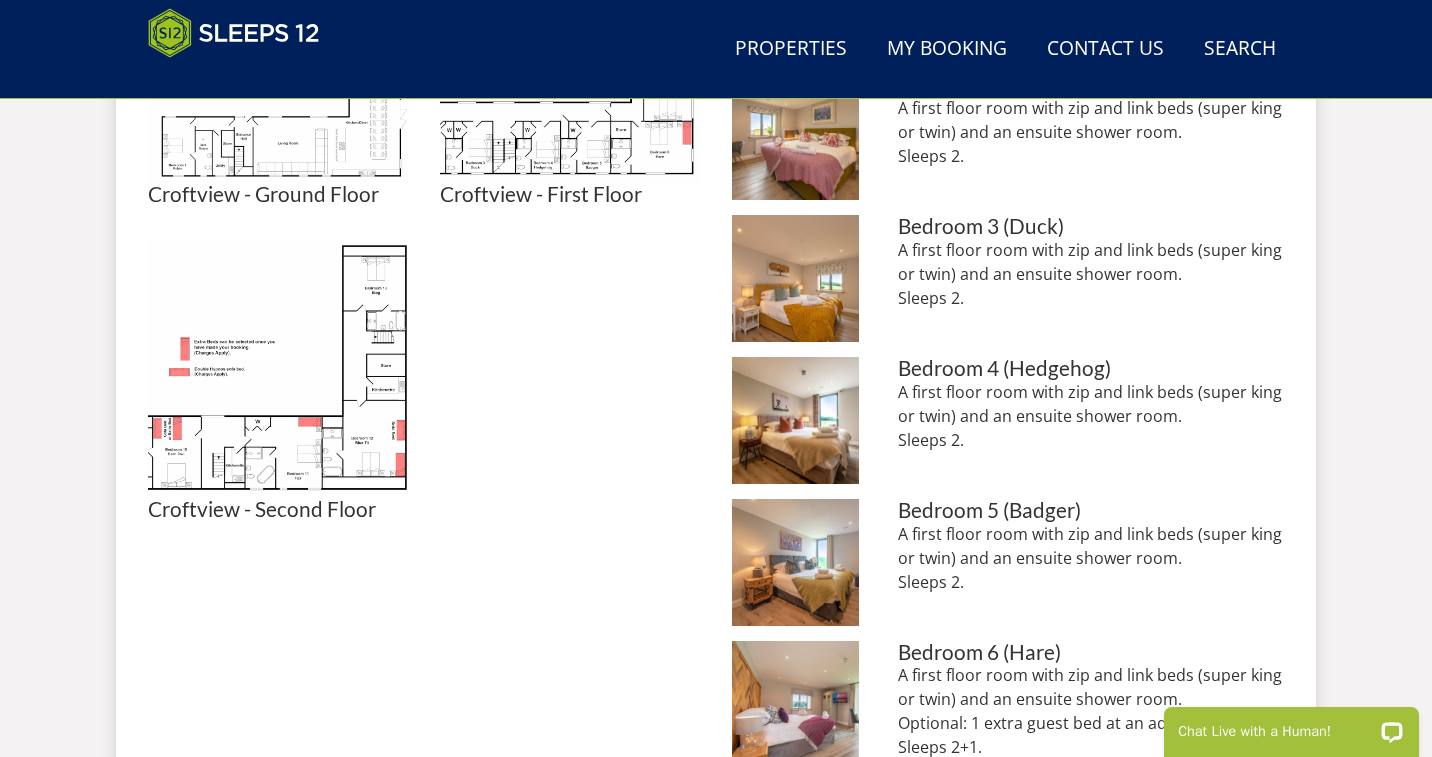scroll, scrollTop: 1136, scrollLeft: 0, axis: vertical 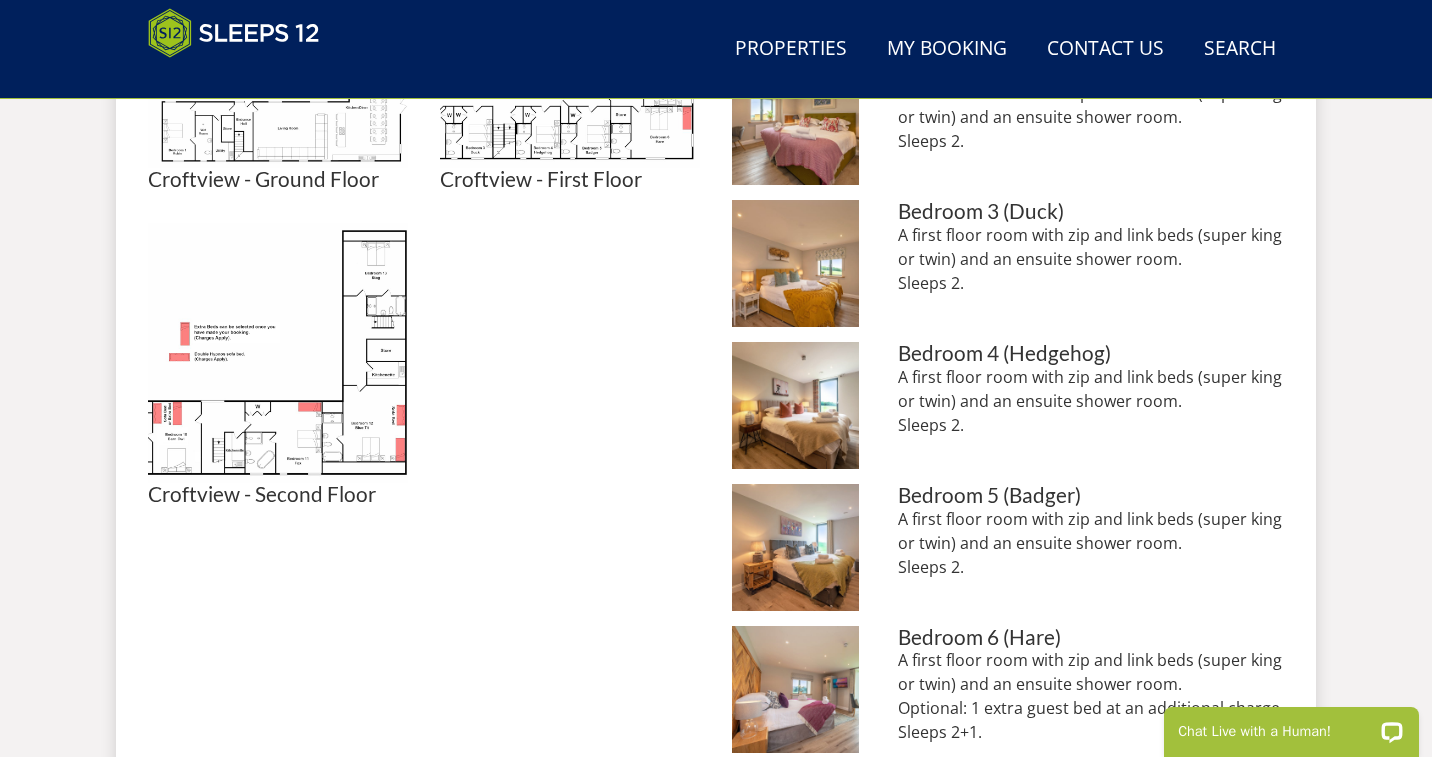 click on "Croftview - Bedroom 4 (Hedgehog): On the first floor with an ensuite shower room
Bedroom 4 (Hedgehog)
A first floor room with zip and link beds (super king or twin) and an ensuite shower room.
Sleeps 2." at bounding box center (1008, 405) 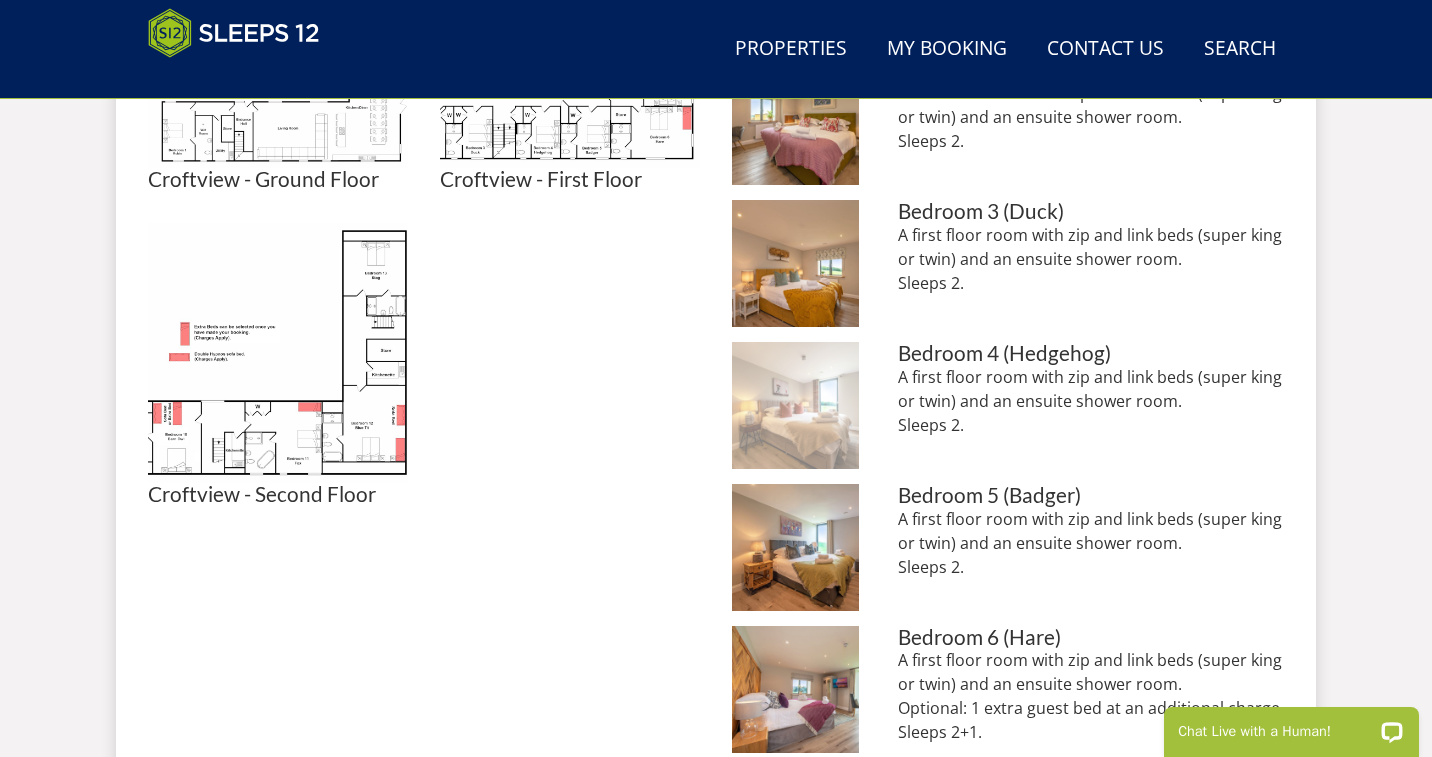 click at bounding box center [795, 405] 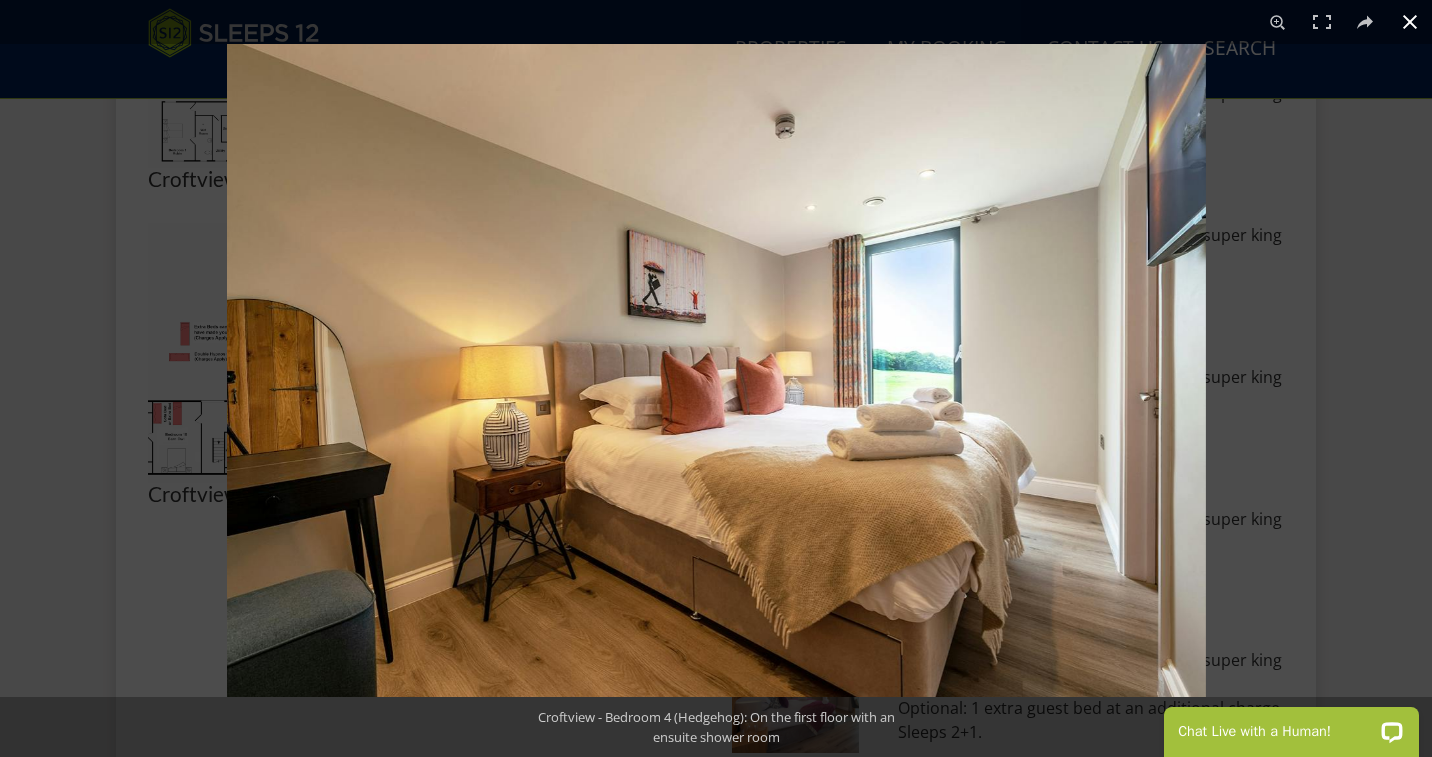 click at bounding box center (943, 422) 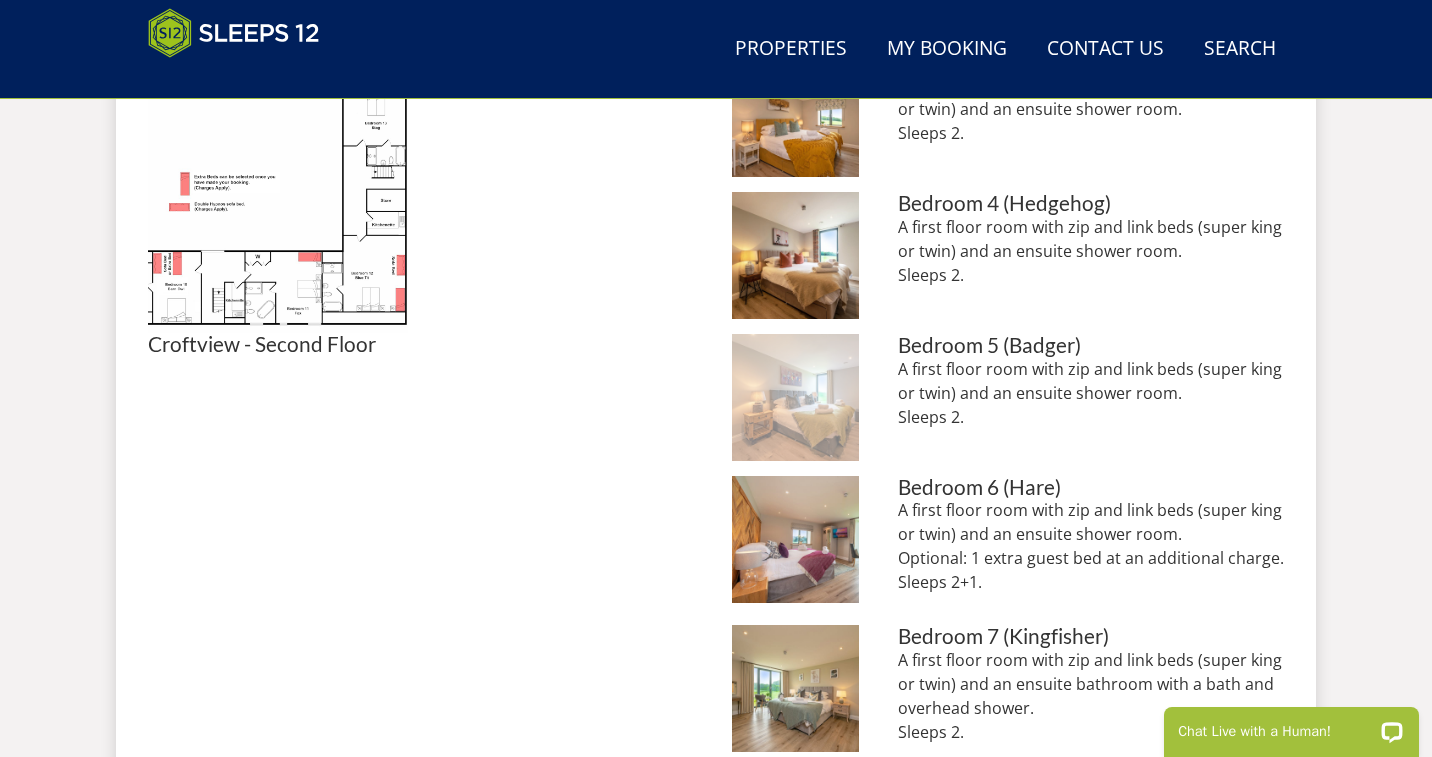 scroll, scrollTop: 1324, scrollLeft: 0, axis: vertical 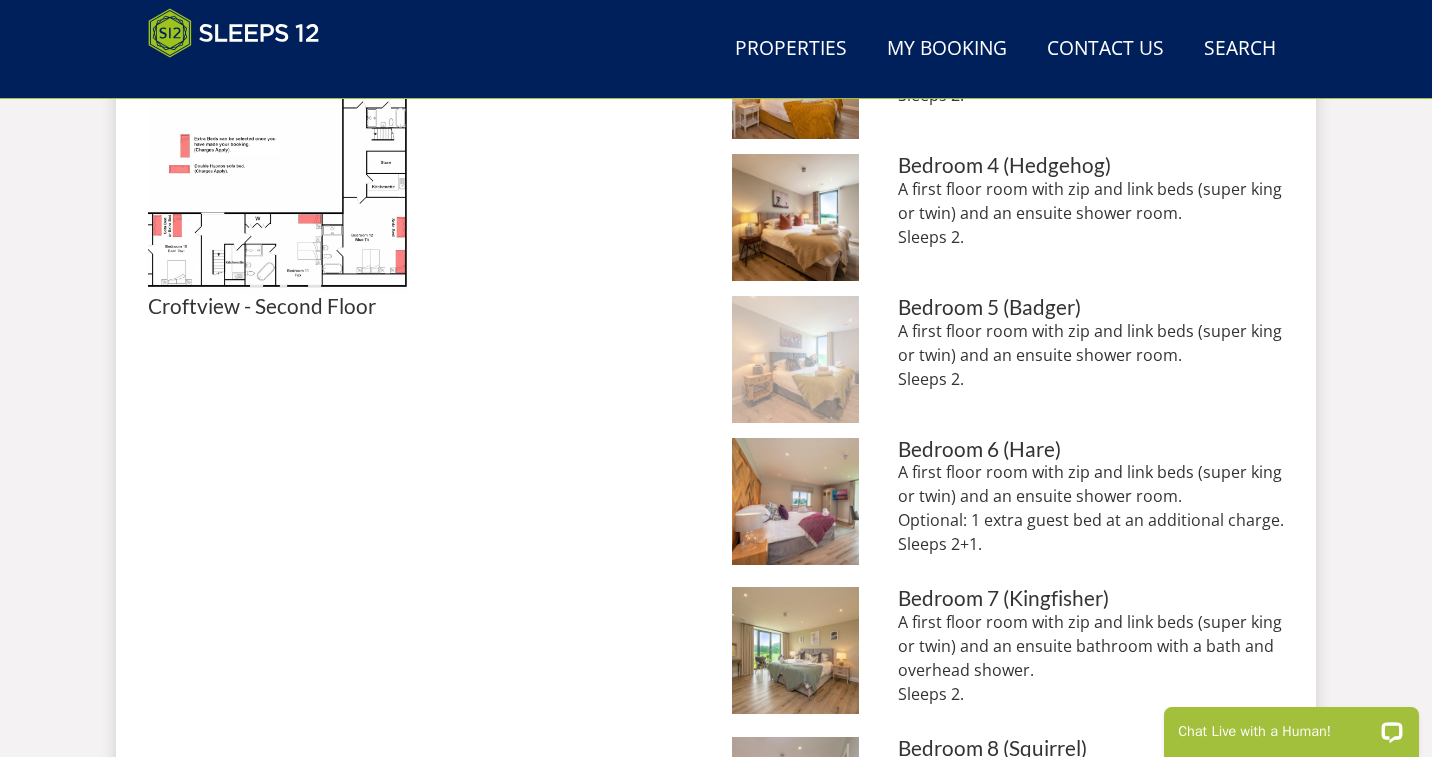 click at bounding box center [795, 359] 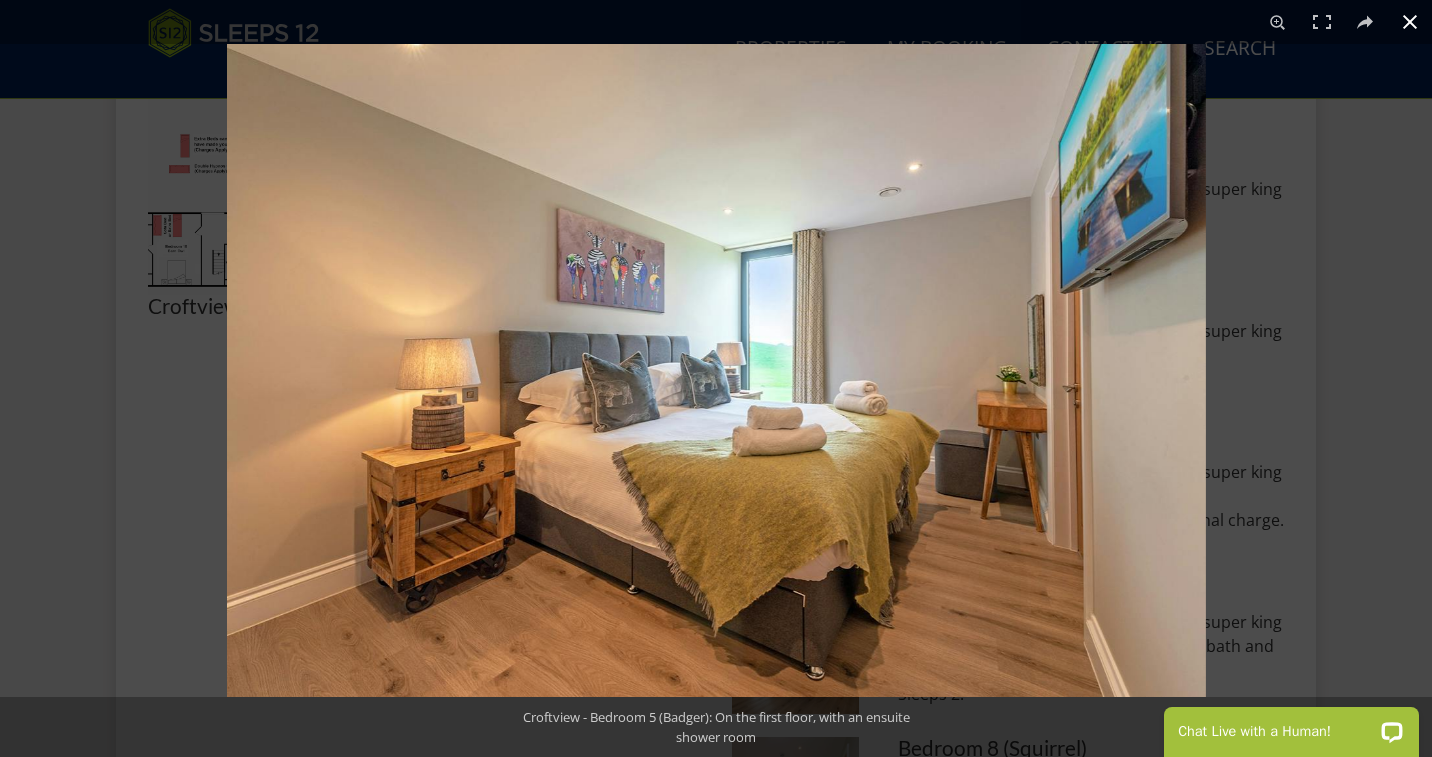 click at bounding box center [943, 422] 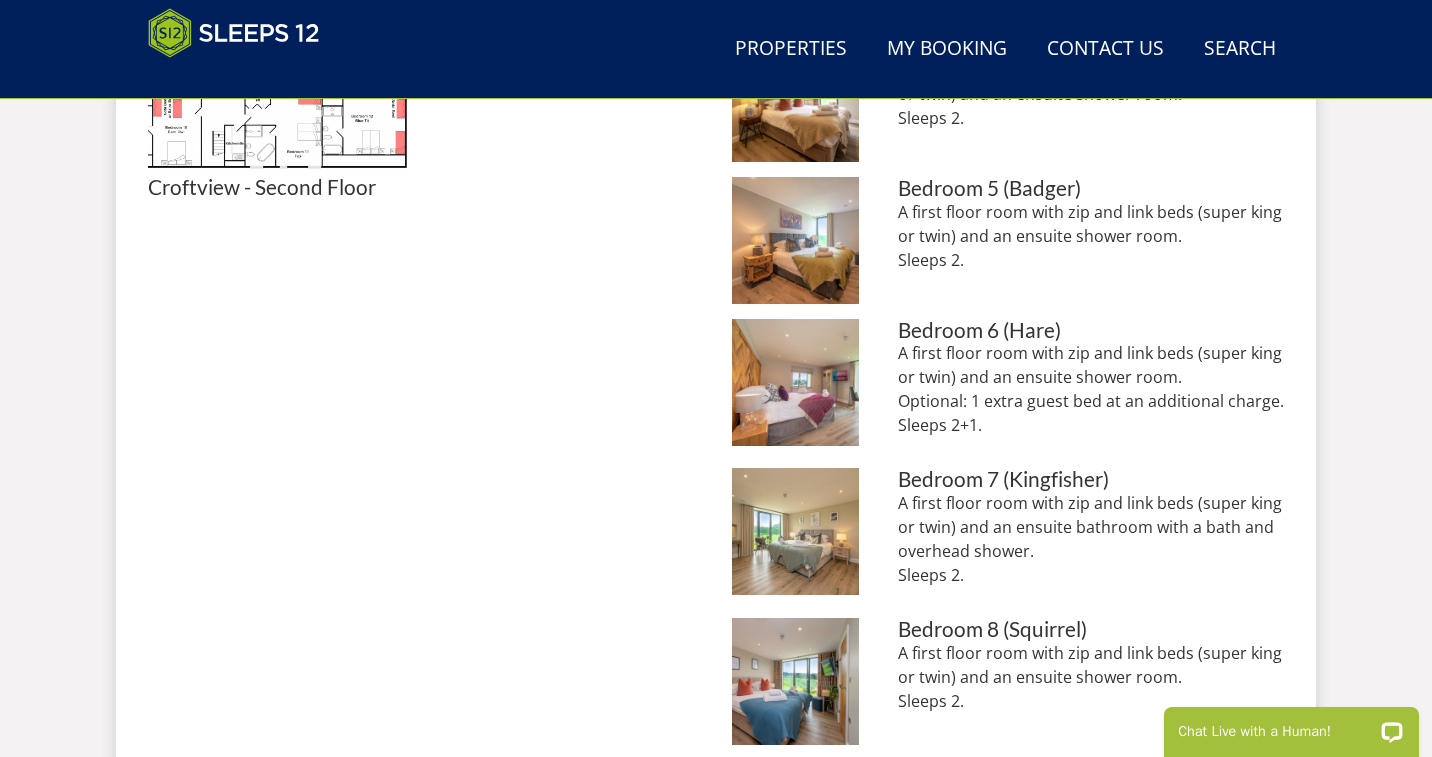 scroll, scrollTop: 1451, scrollLeft: 0, axis: vertical 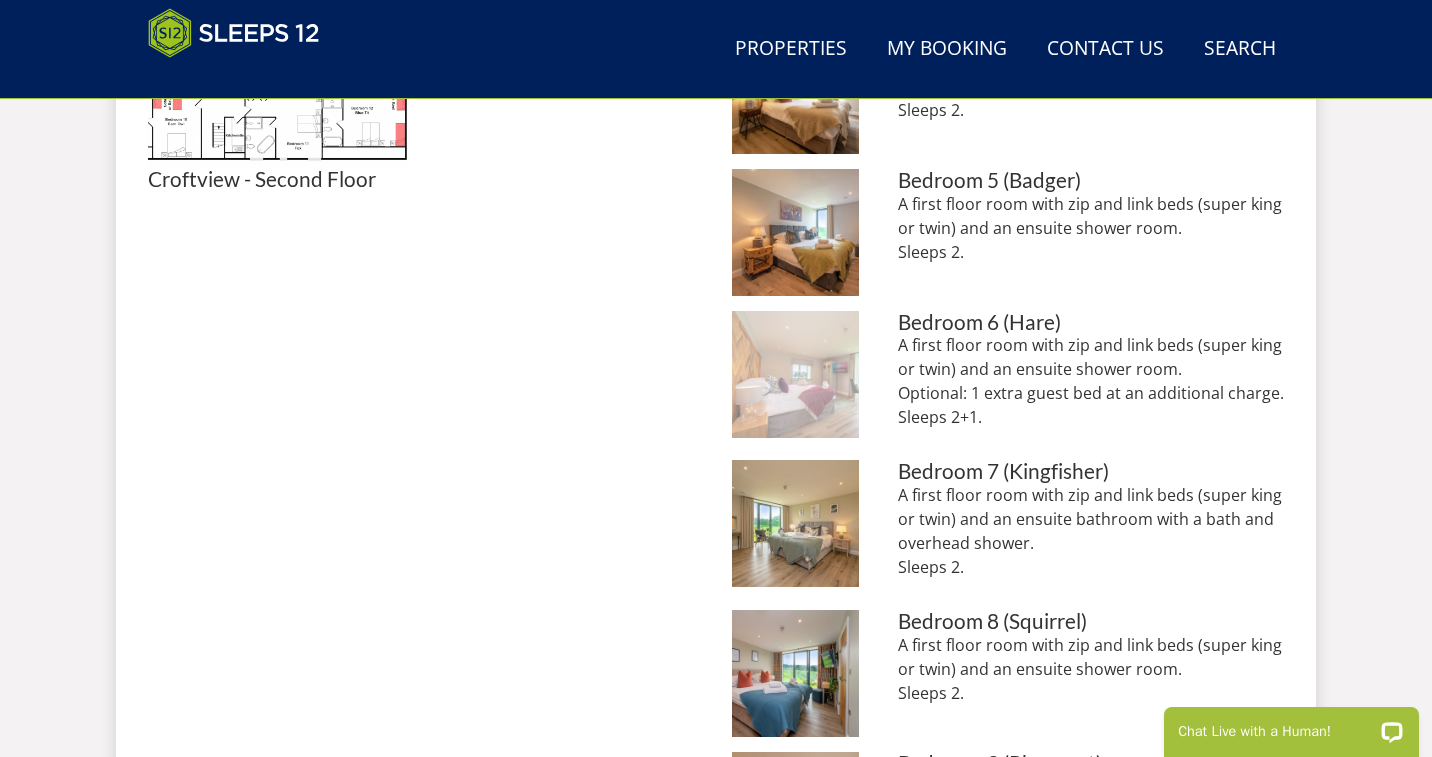 click at bounding box center [795, 374] 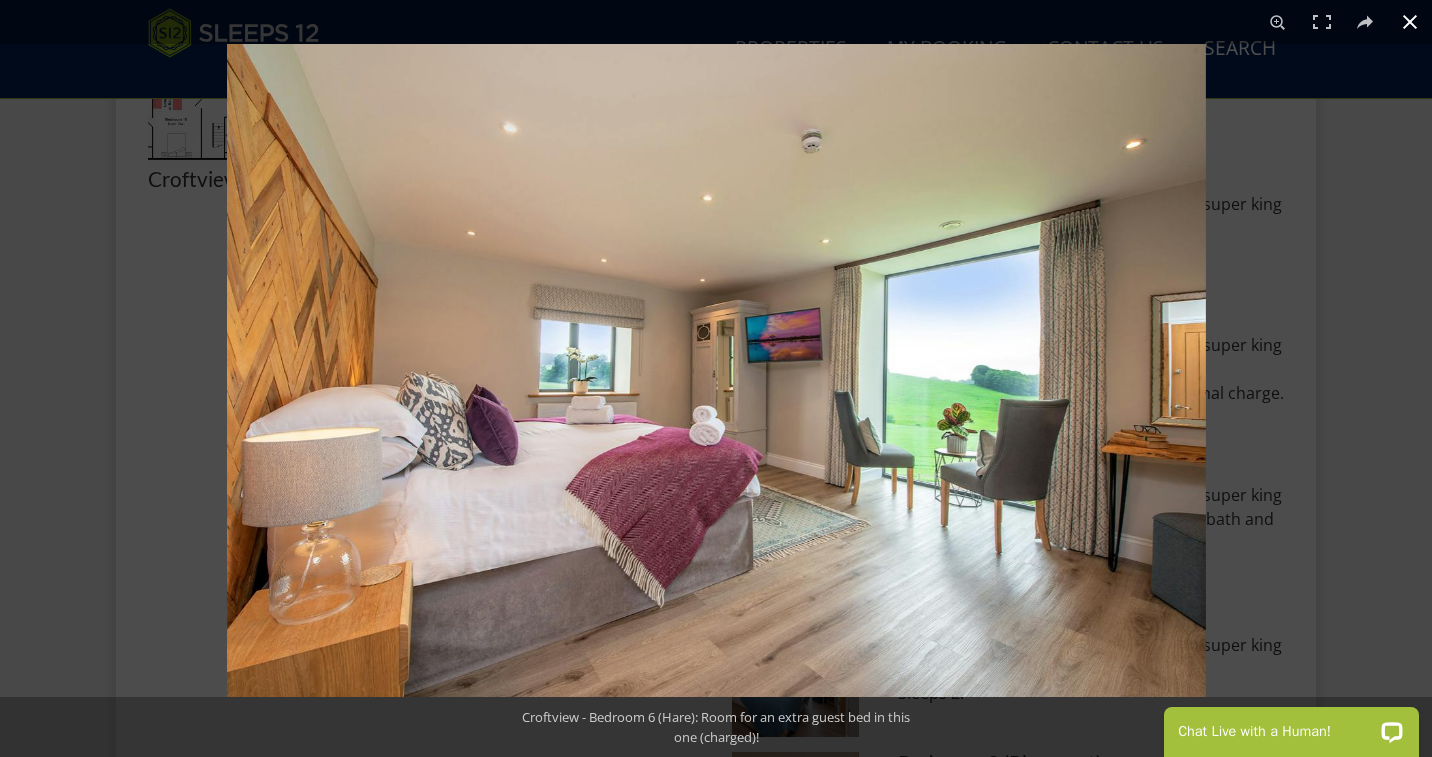 click at bounding box center (943, 422) 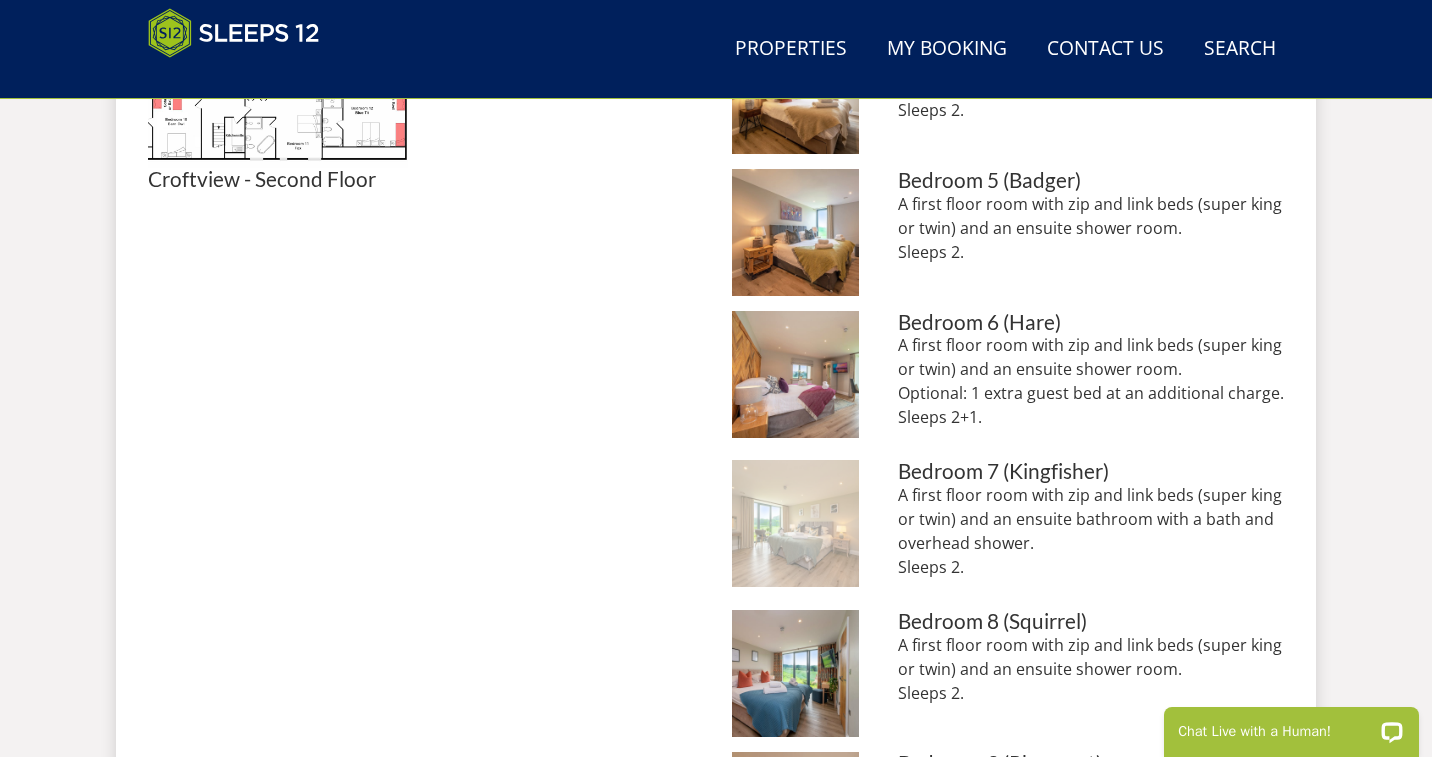 click at bounding box center [795, 523] 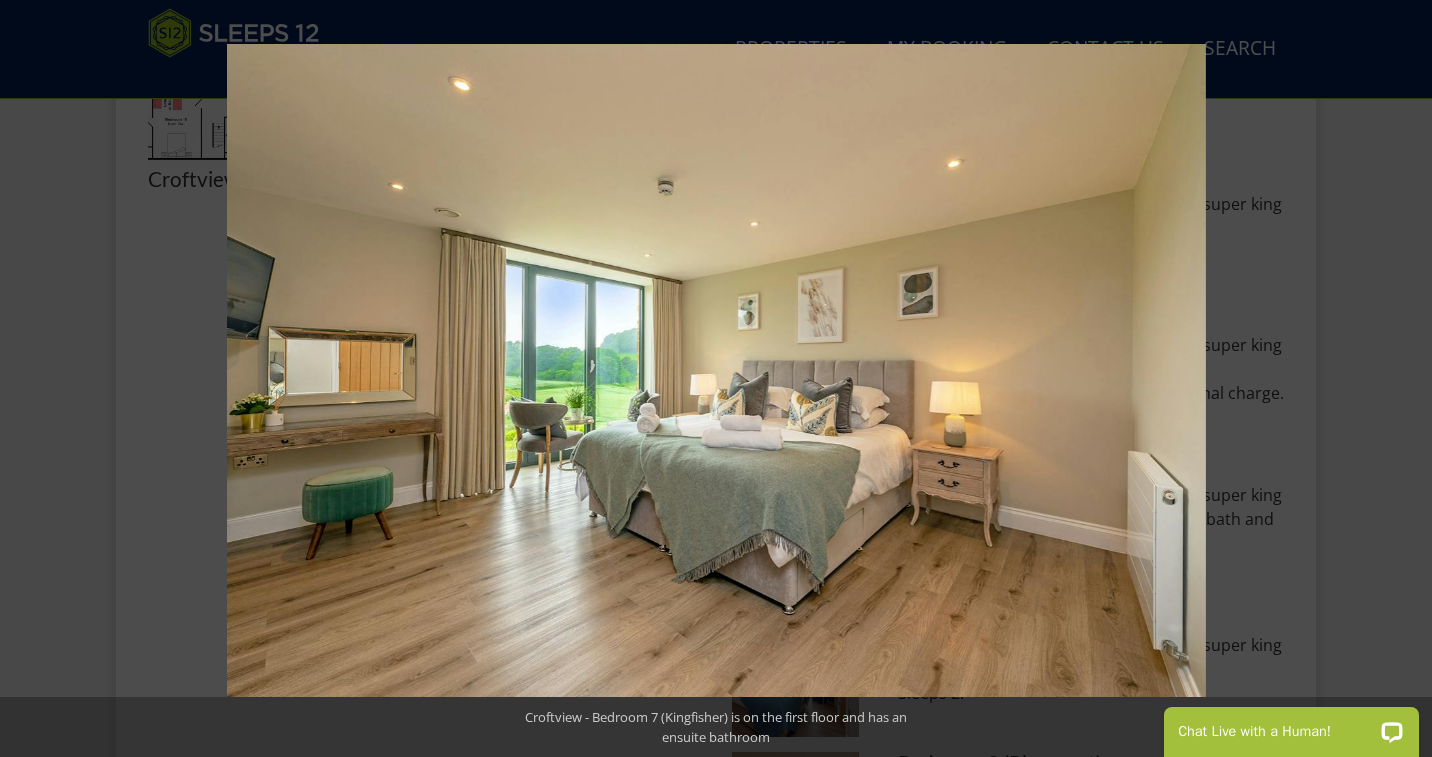 click at bounding box center [943, 422] 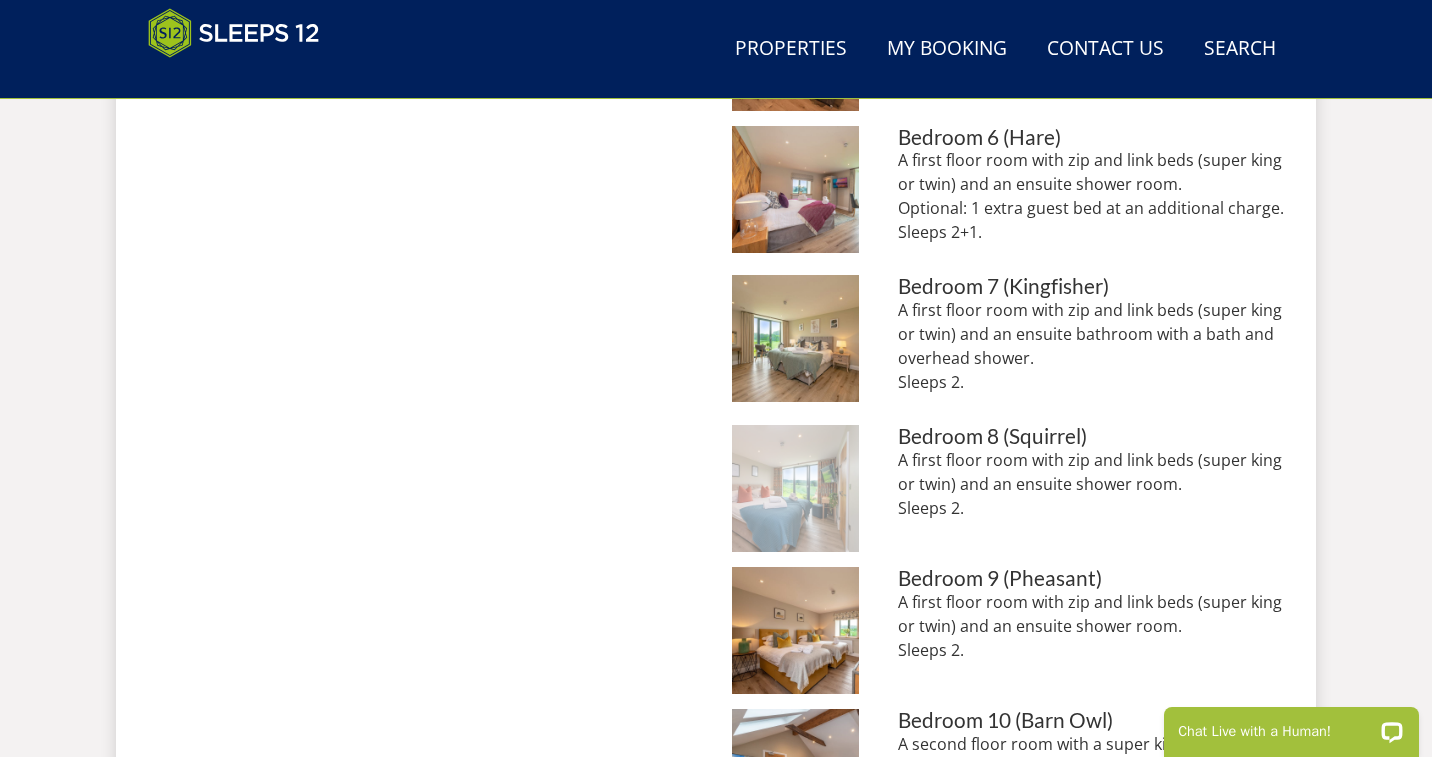 scroll, scrollTop: 1652, scrollLeft: 0, axis: vertical 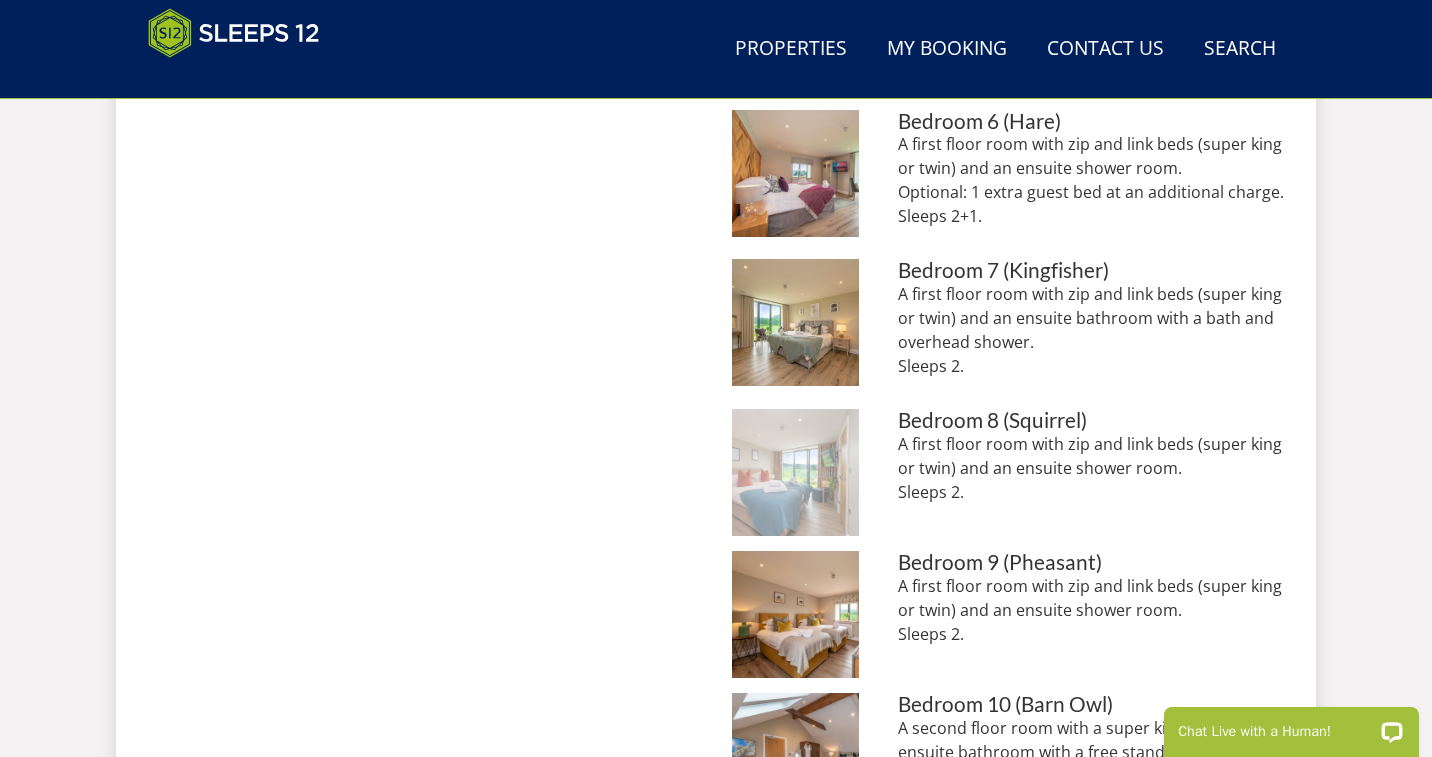 click at bounding box center [795, 472] 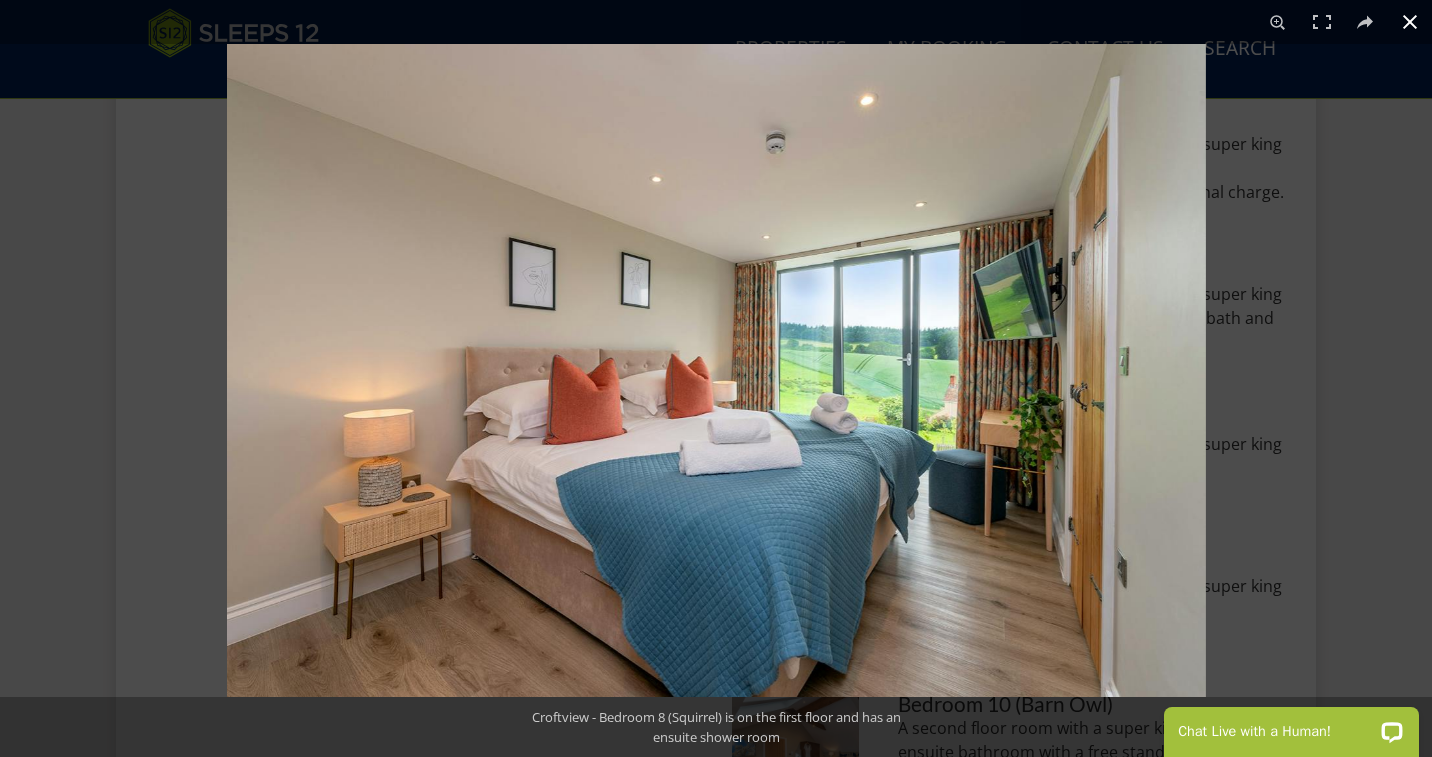 click at bounding box center [943, 422] 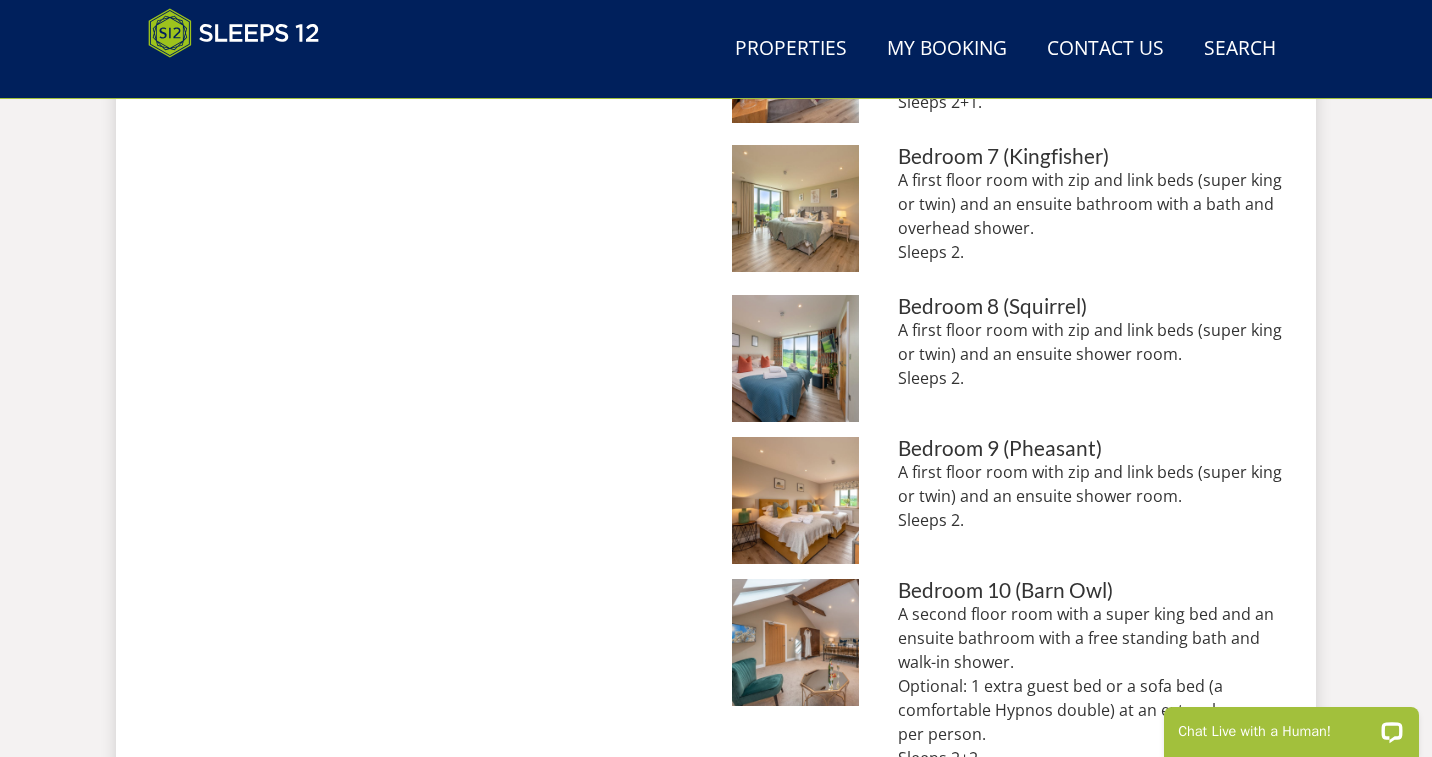 scroll, scrollTop: 1779, scrollLeft: 0, axis: vertical 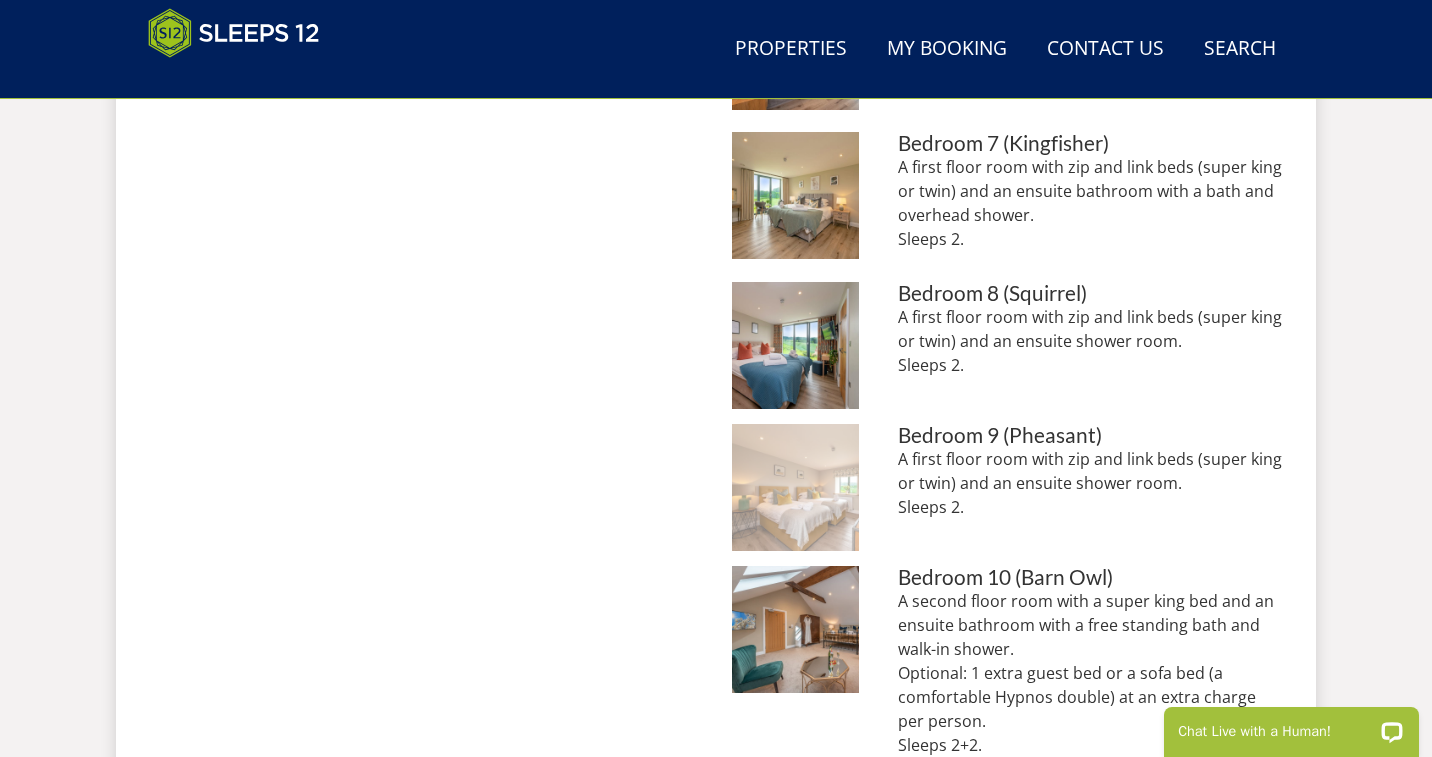 click at bounding box center (795, 487) 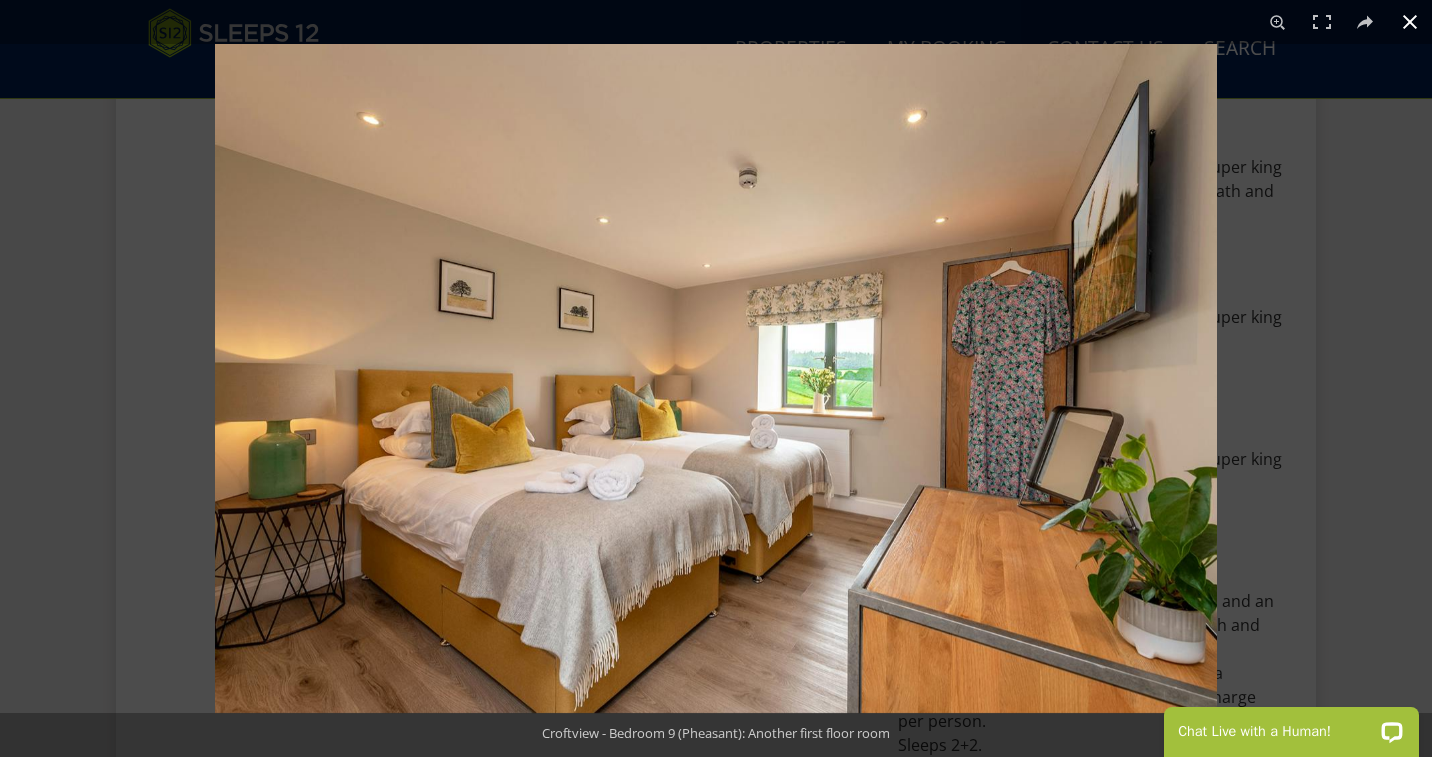 click at bounding box center (931, 422) 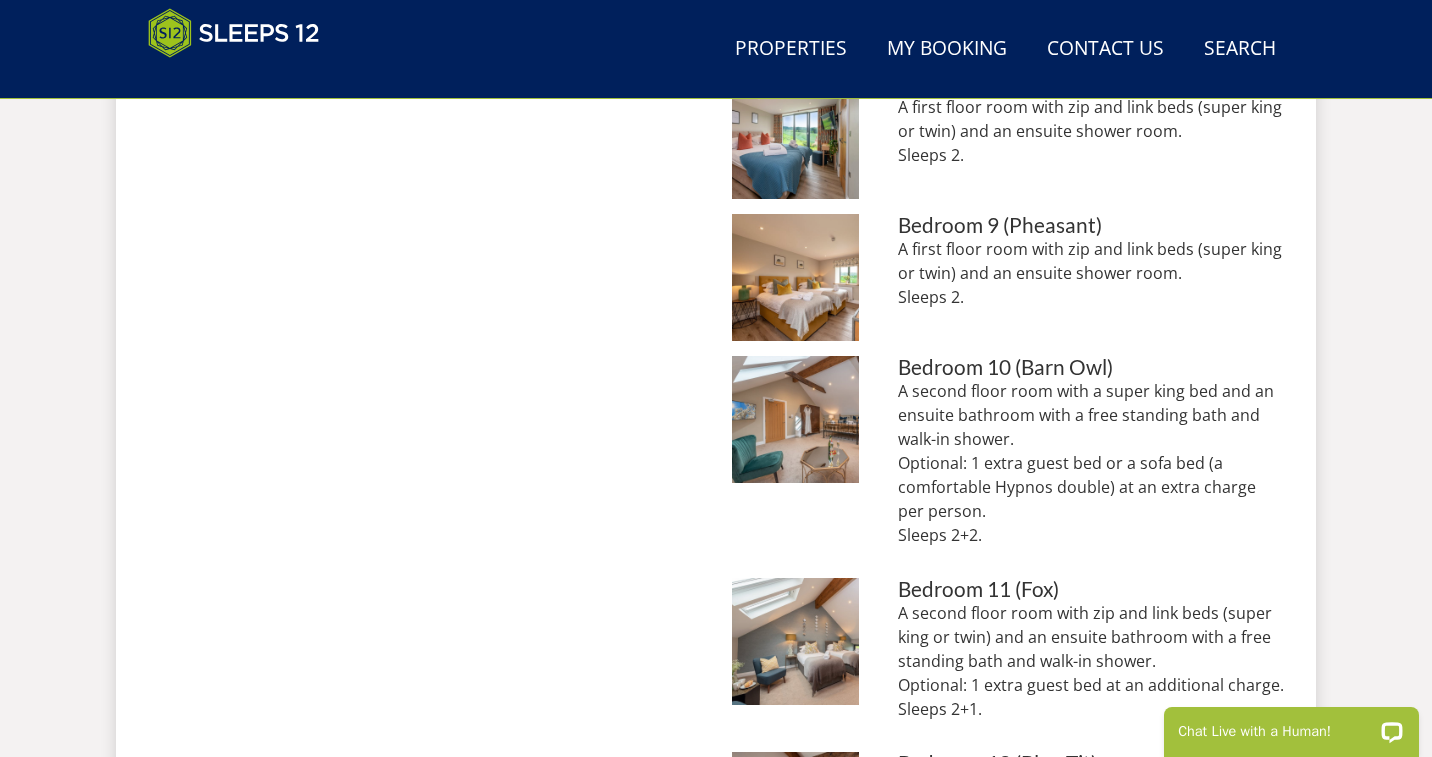 scroll, scrollTop: 2067, scrollLeft: 0, axis: vertical 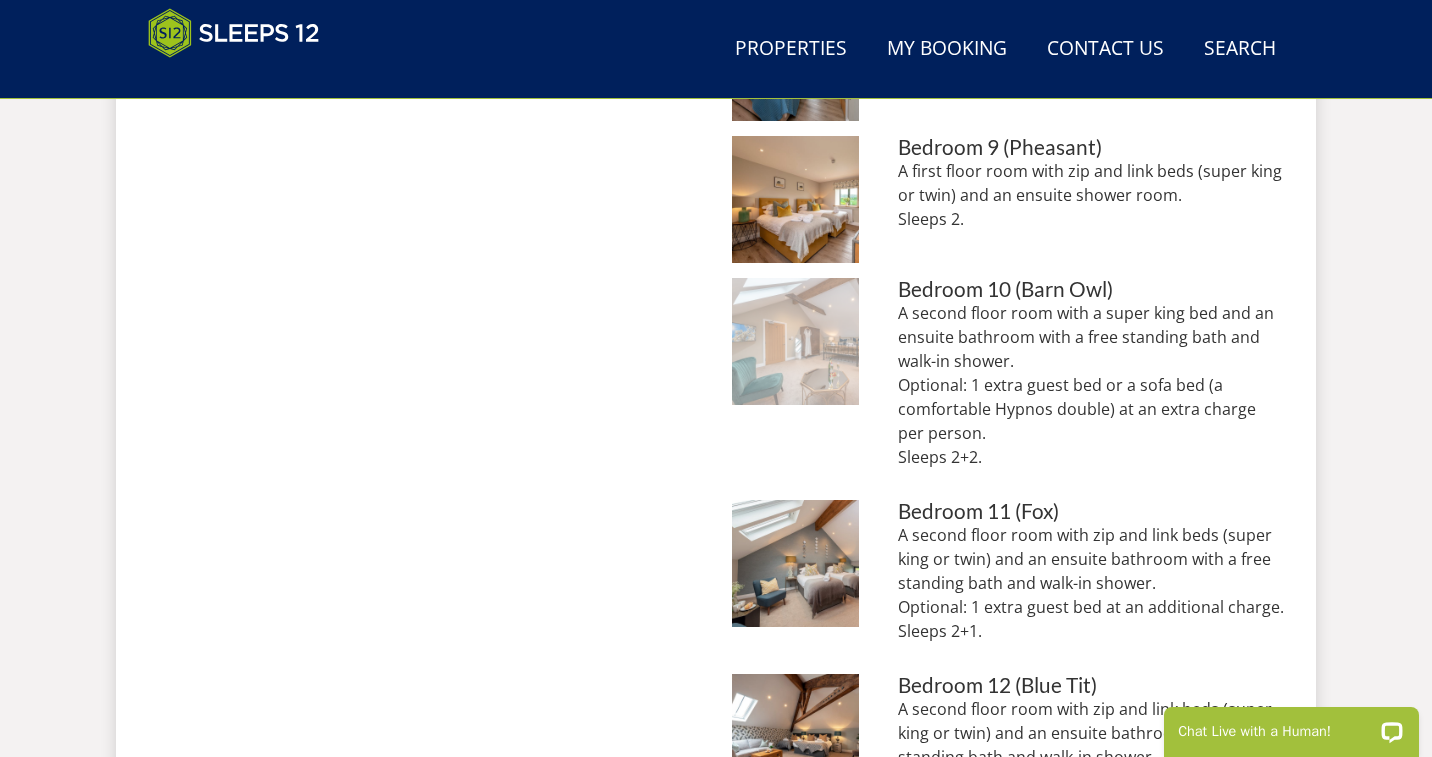 click at bounding box center [795, 341] 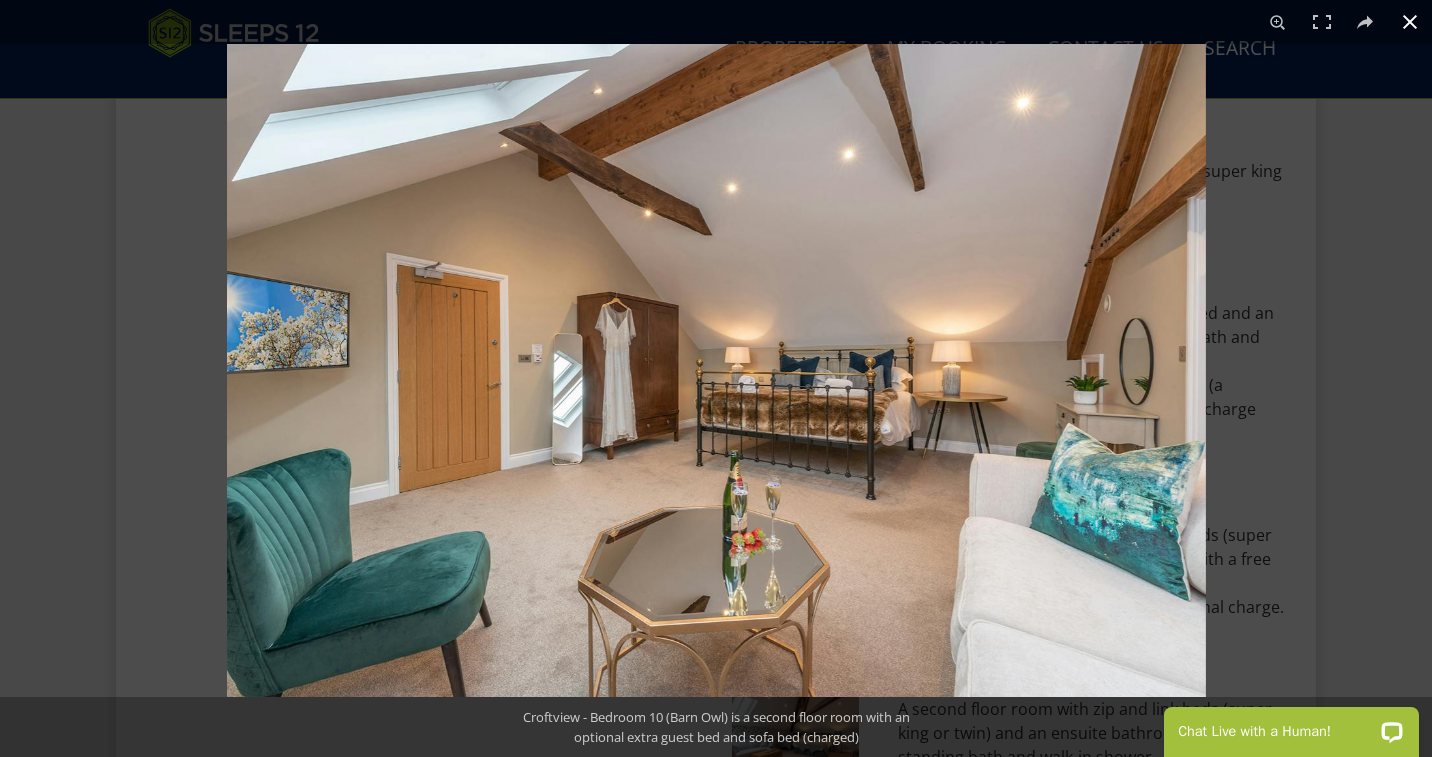 click at bounding box center [943, 422] 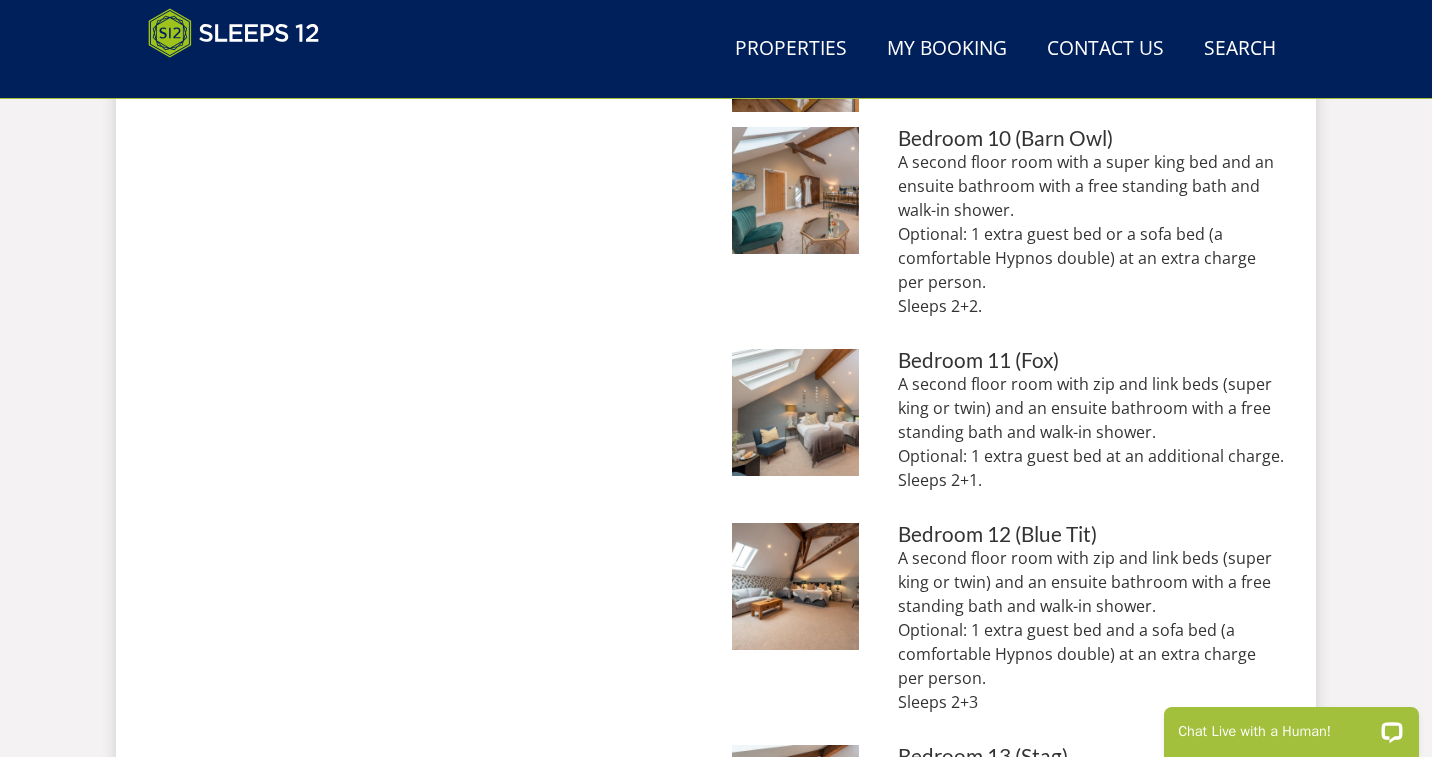 scroll, scrollTop: 2250, scrollLeft: 0, axis: vertical 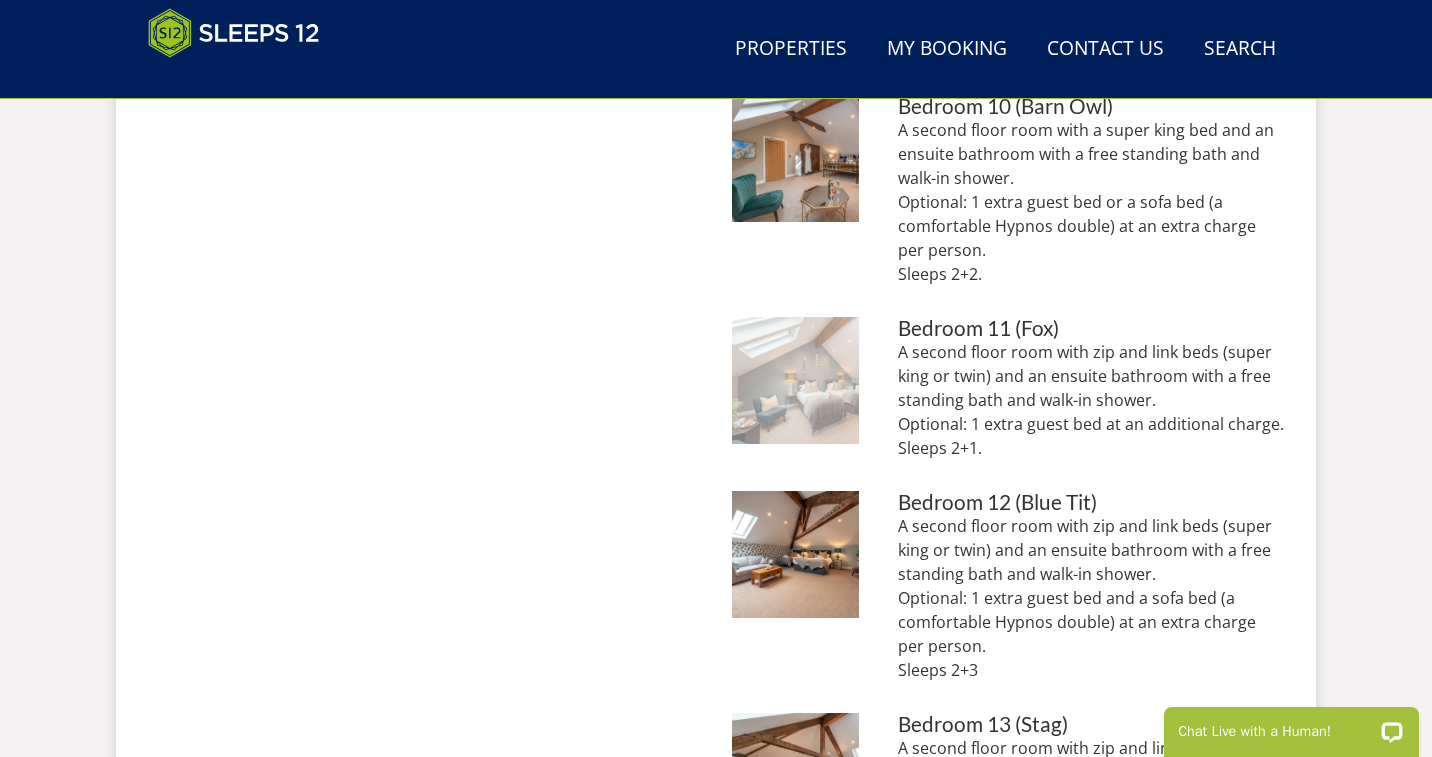 click at bounding box center (795, 380) 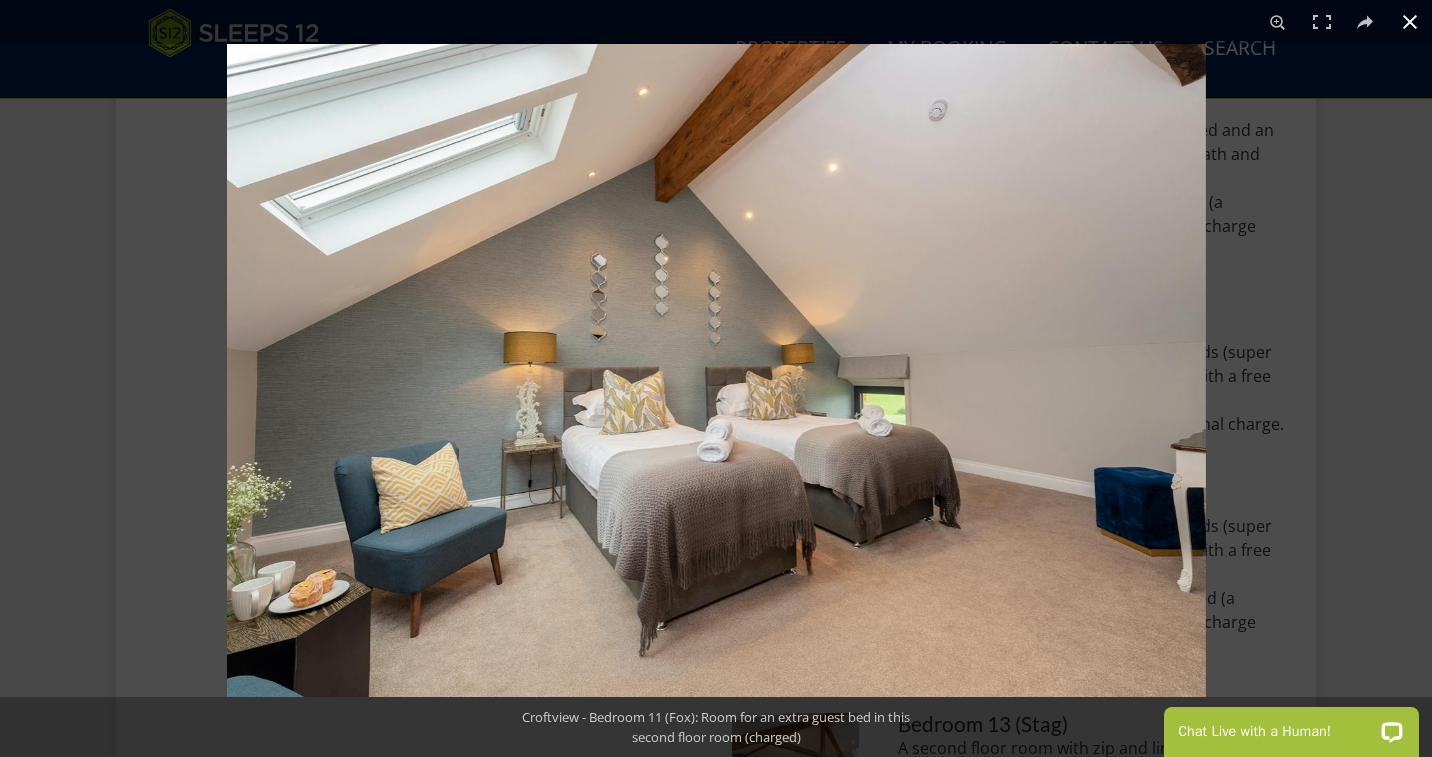 click at bounding box center (943, 422) 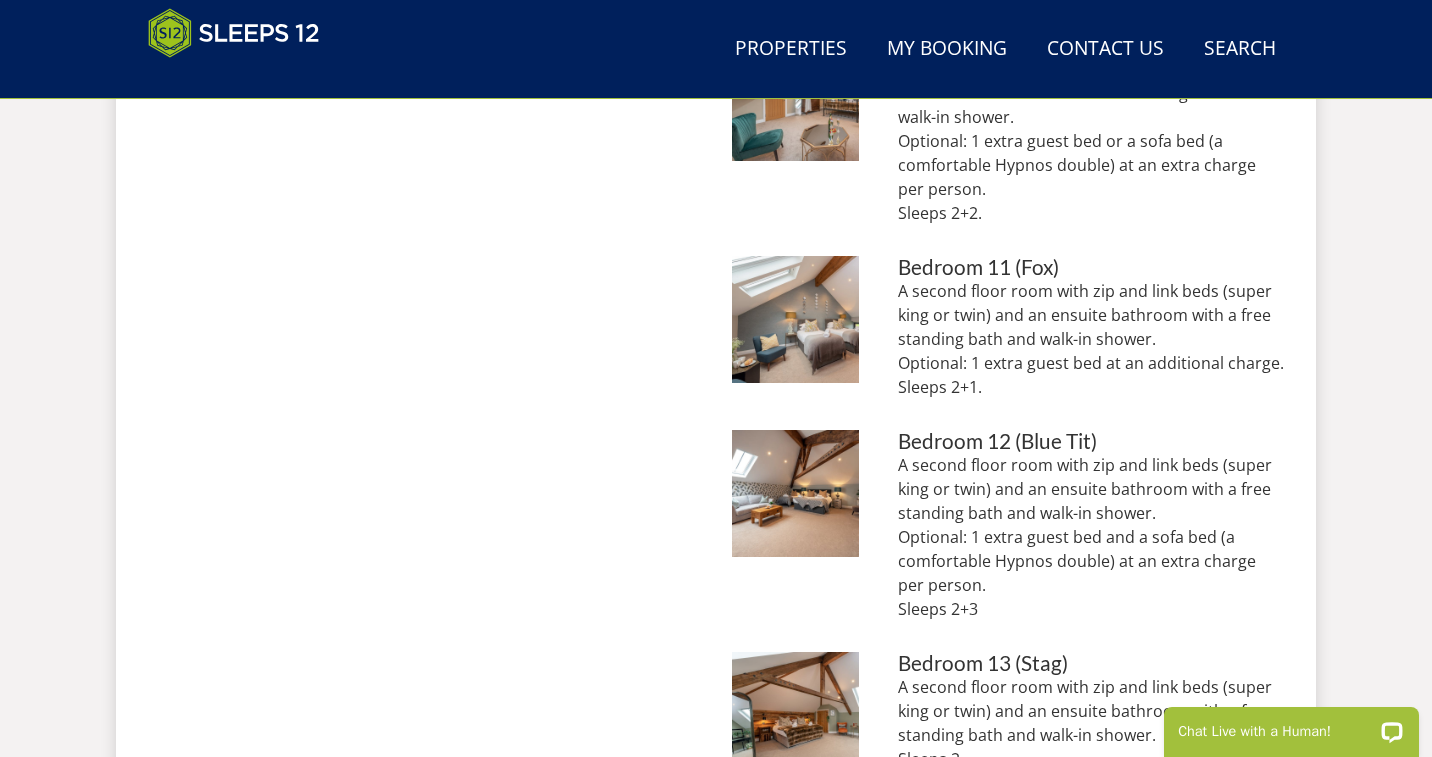 scroll, scrollTop: 2374, scrollLeft: 0, axis: vertical 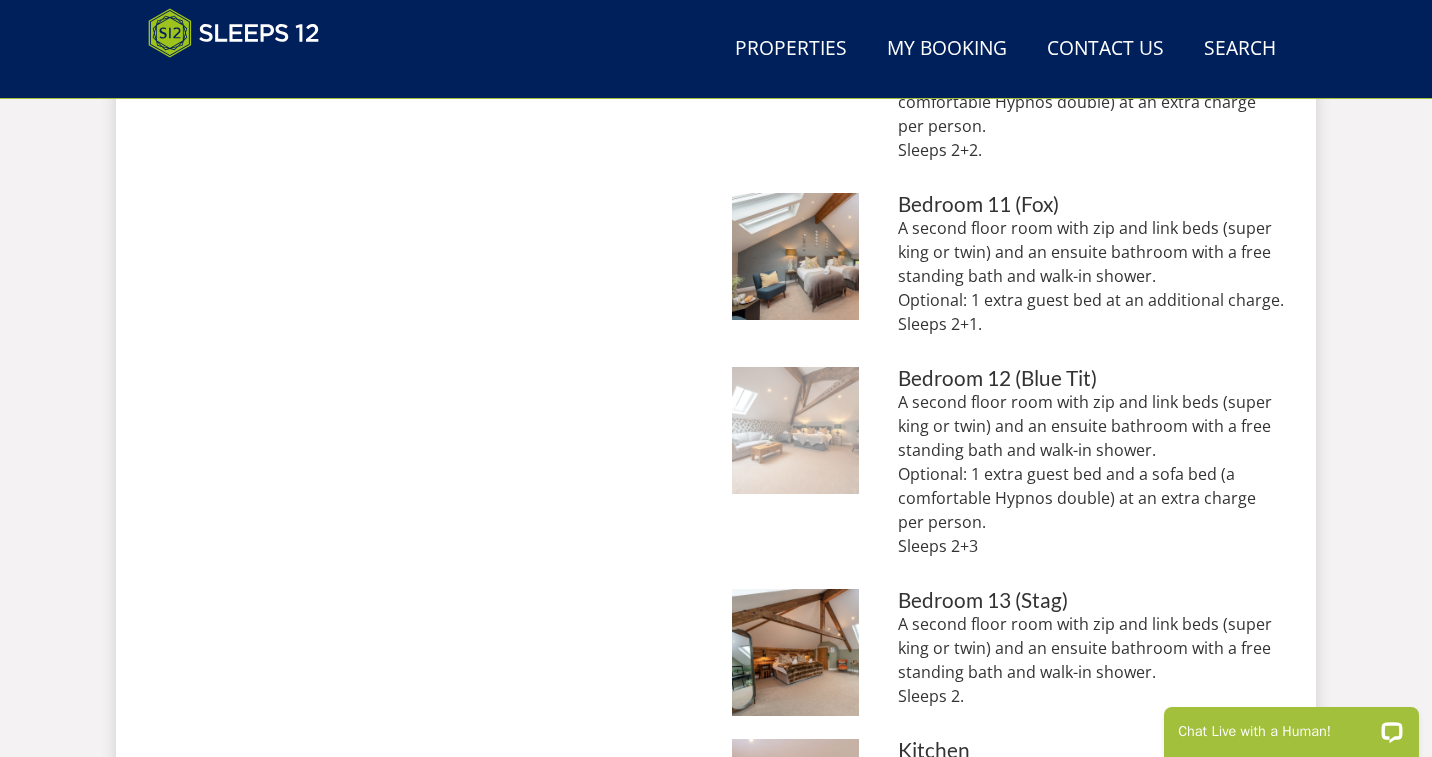 click at bounding box center [795, 430] 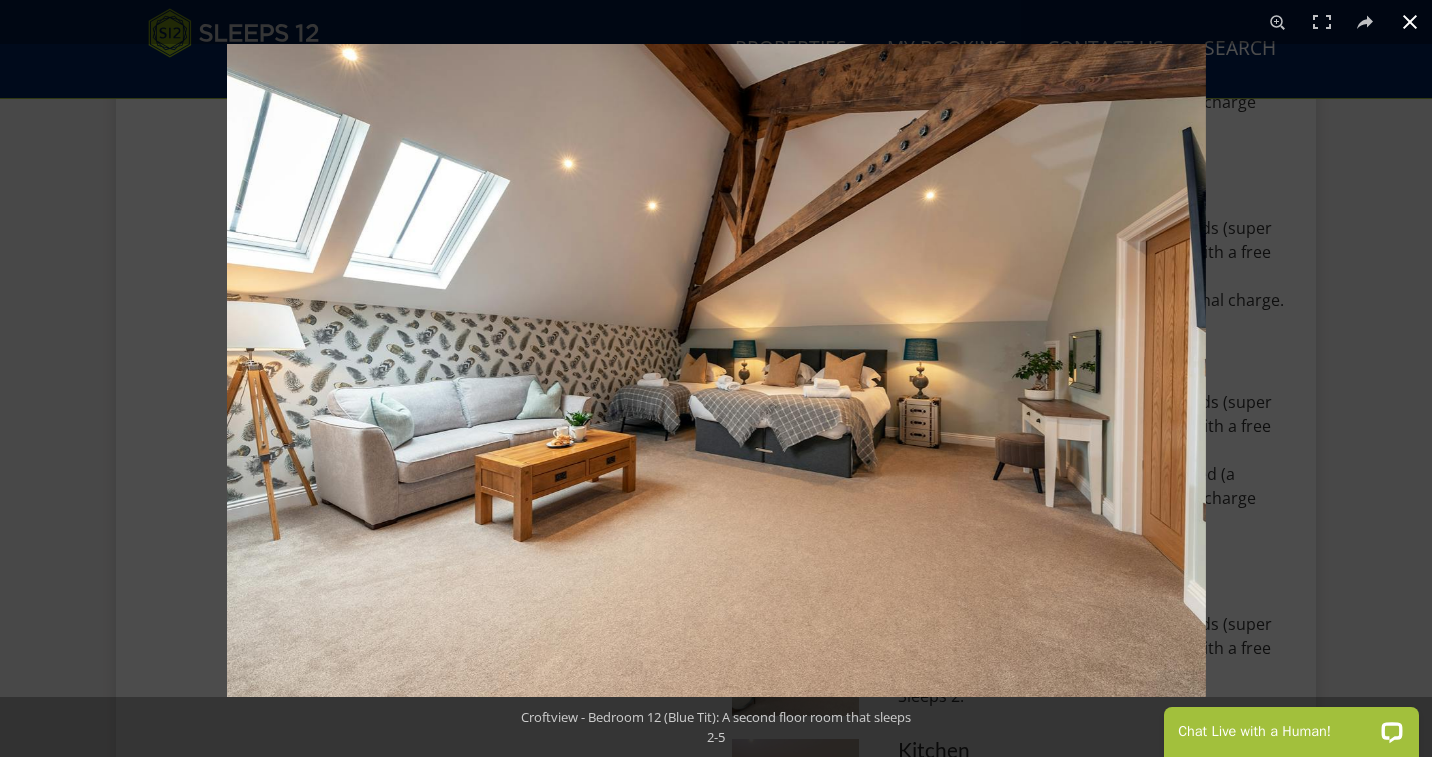 click at bounding box center (943, 422) 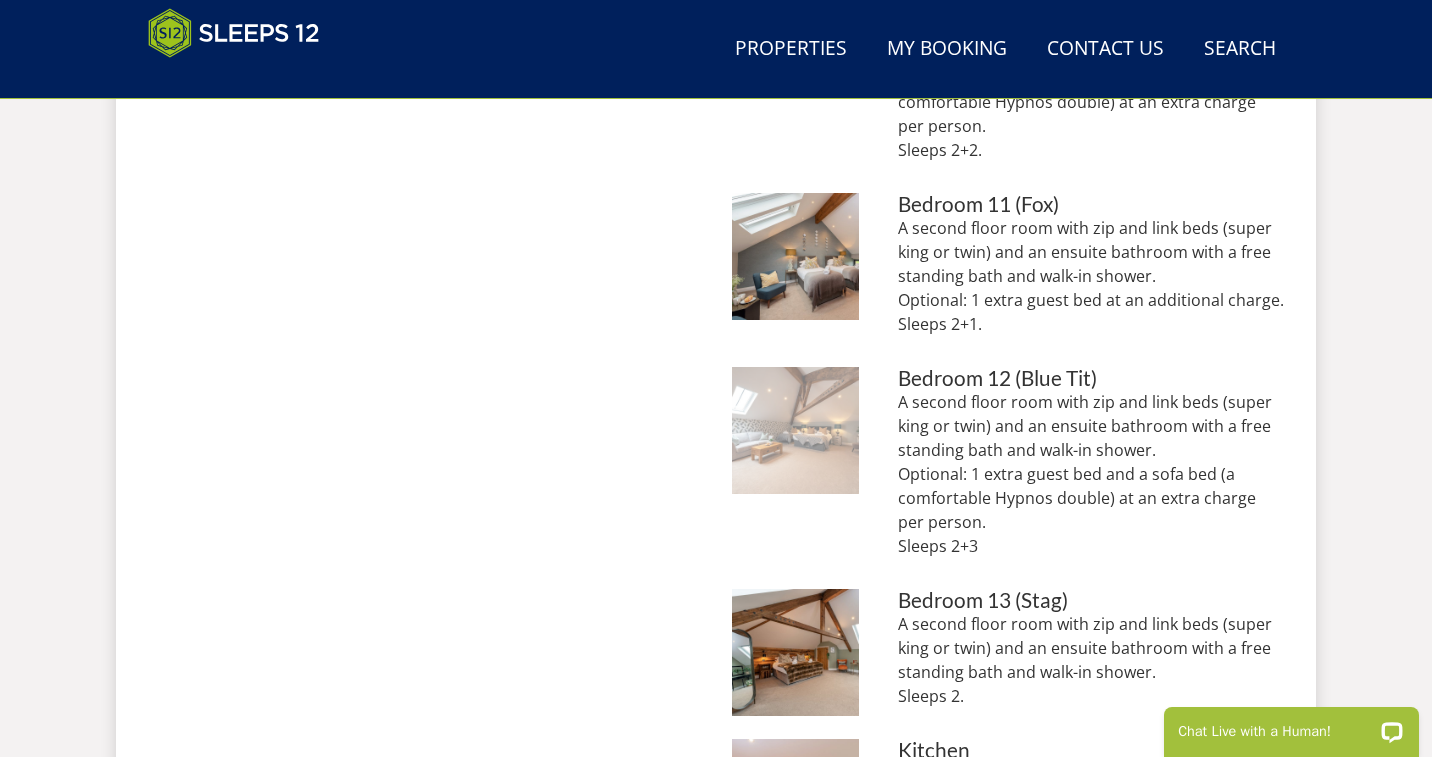 click at bounding box center [795, 430] 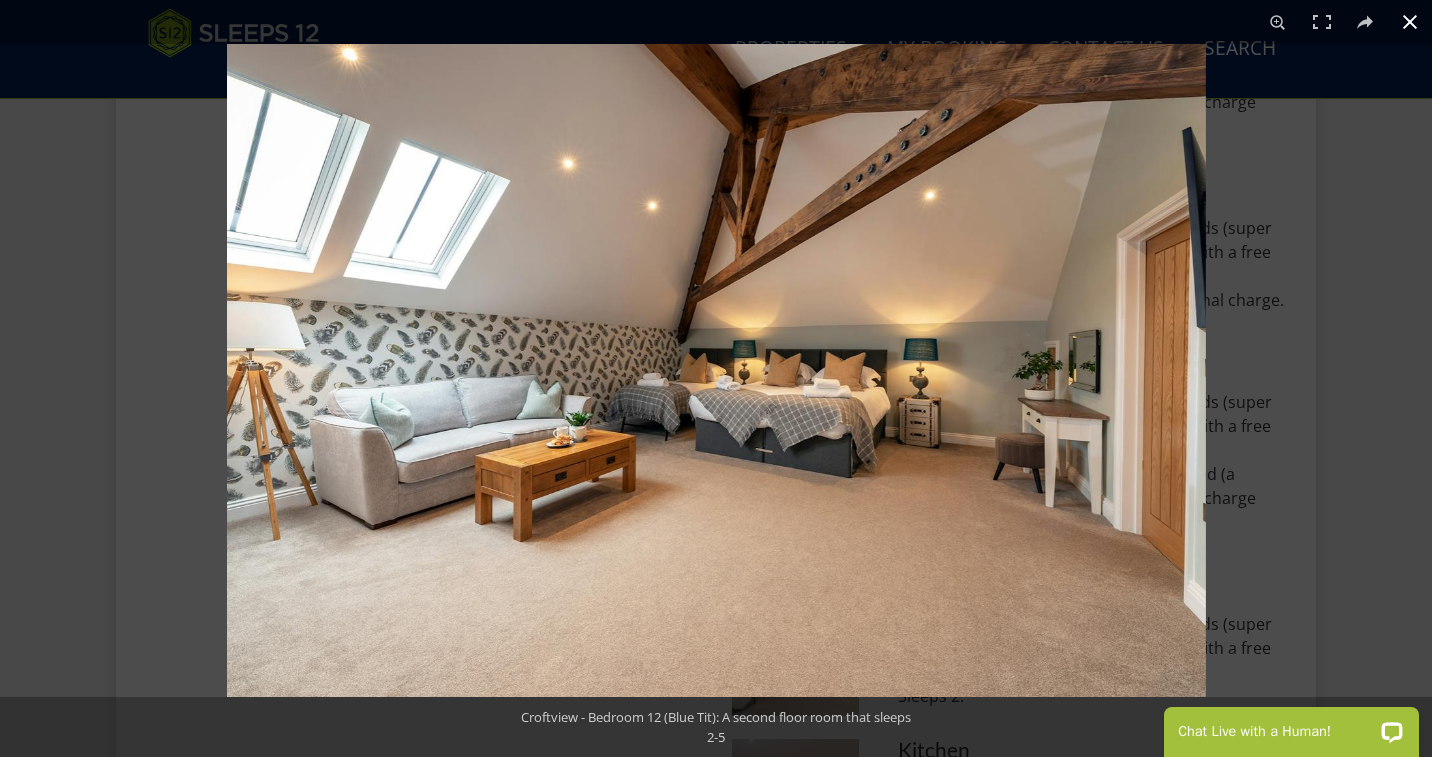 click at bounding box center [943, 422] 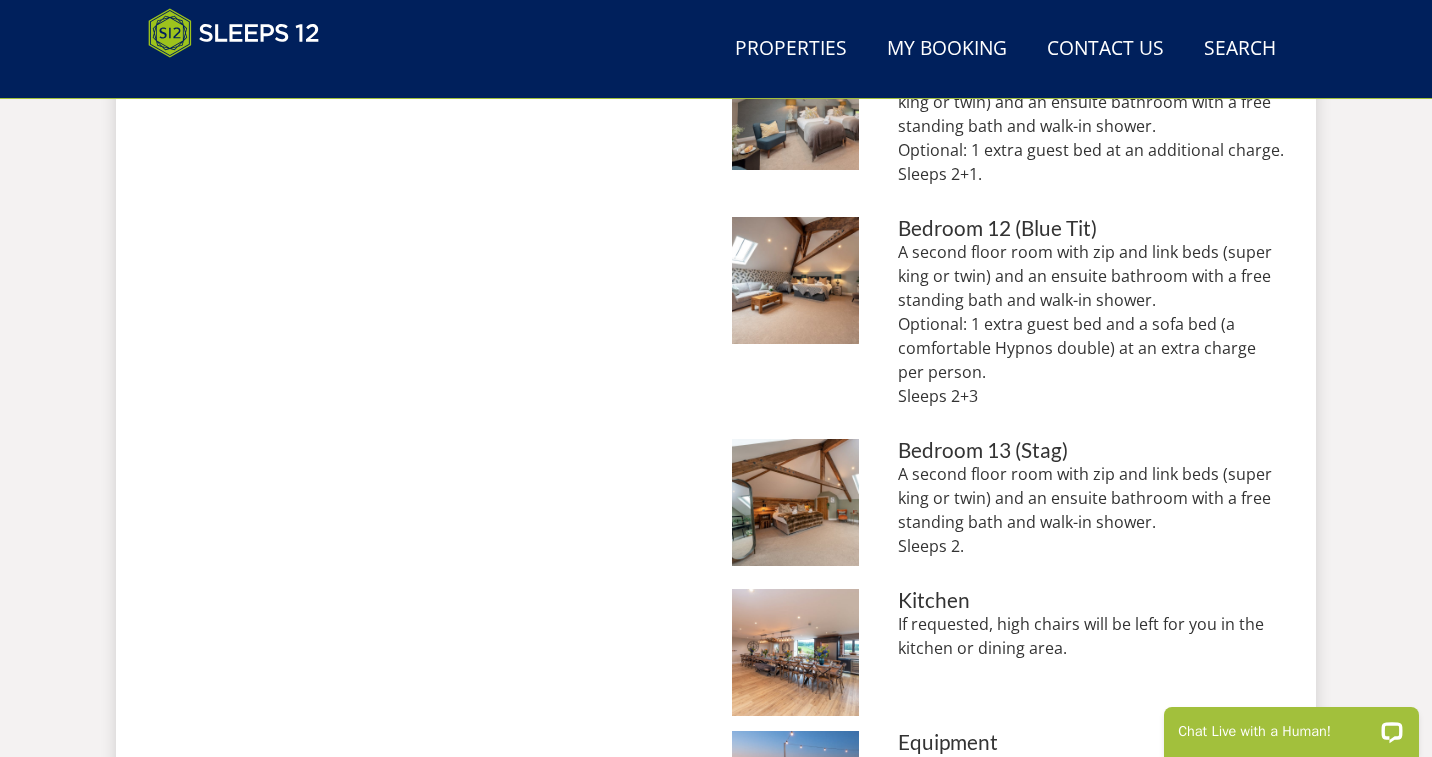 scroll, scrollTop: 2531, scrollLeft: 0, axis: vertical 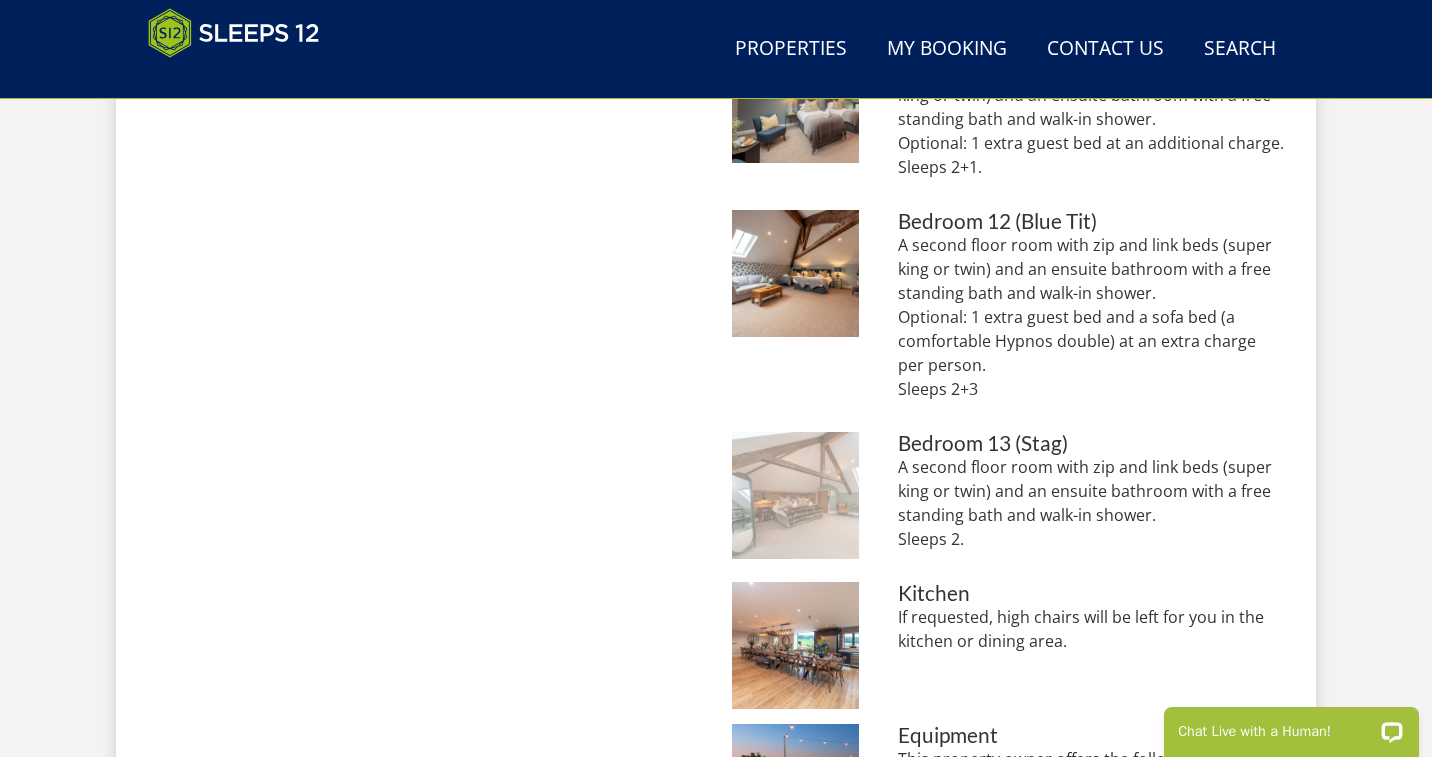 click at bounding box center (795, 495) 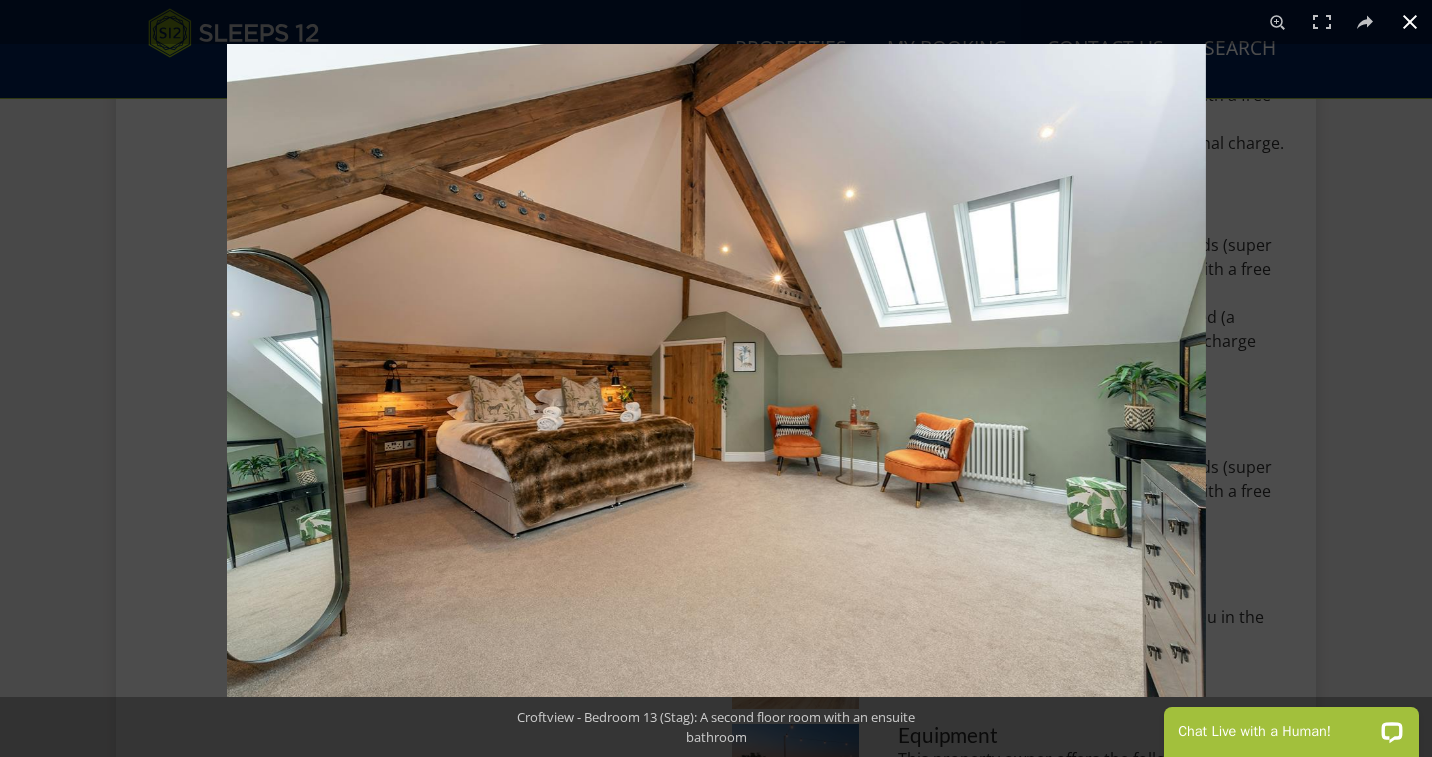 click at bounding box center (943, 422) 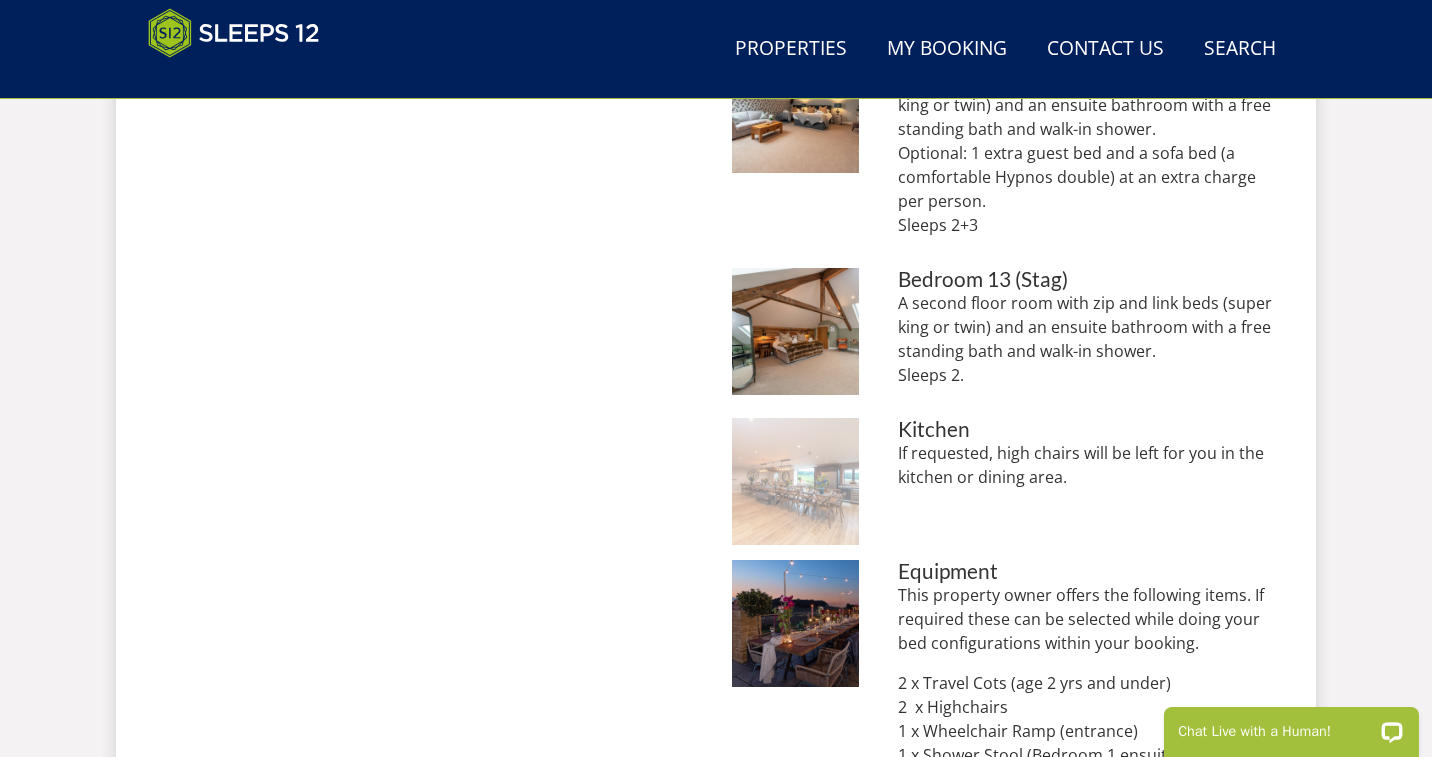 scroll, scrollTop: 2708, scrollLeft: 0, axis: vertical 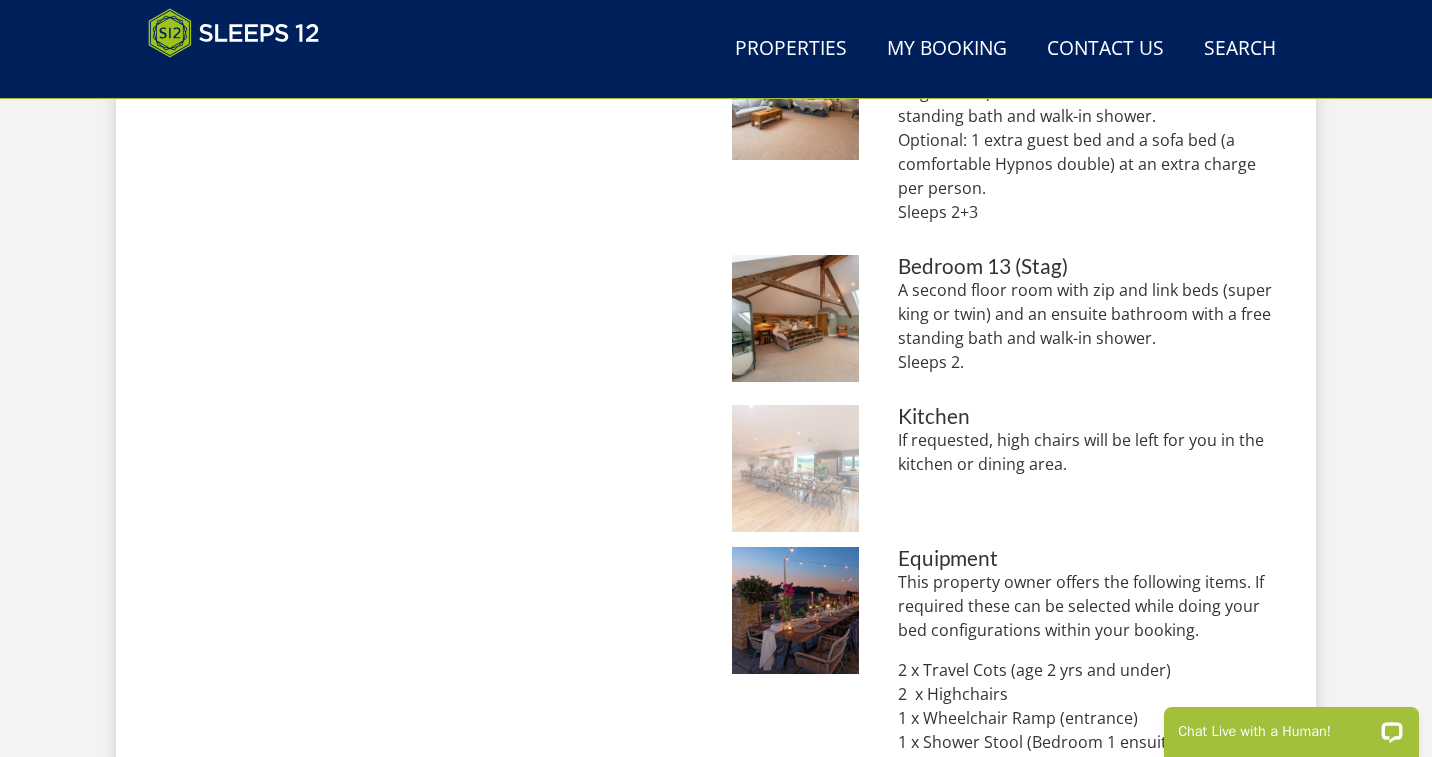click at bounding box center (795, 468) 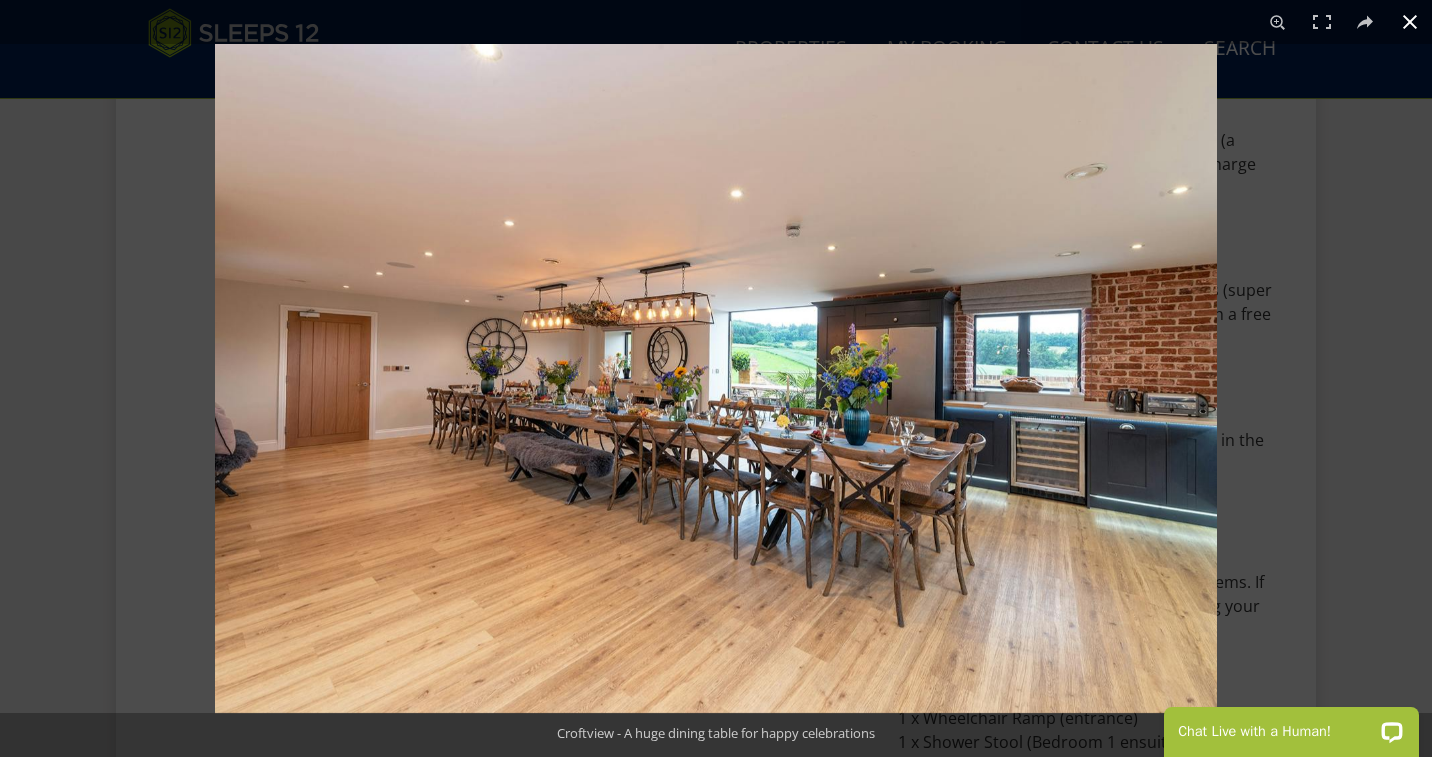 click at bounding box center (931, 422) 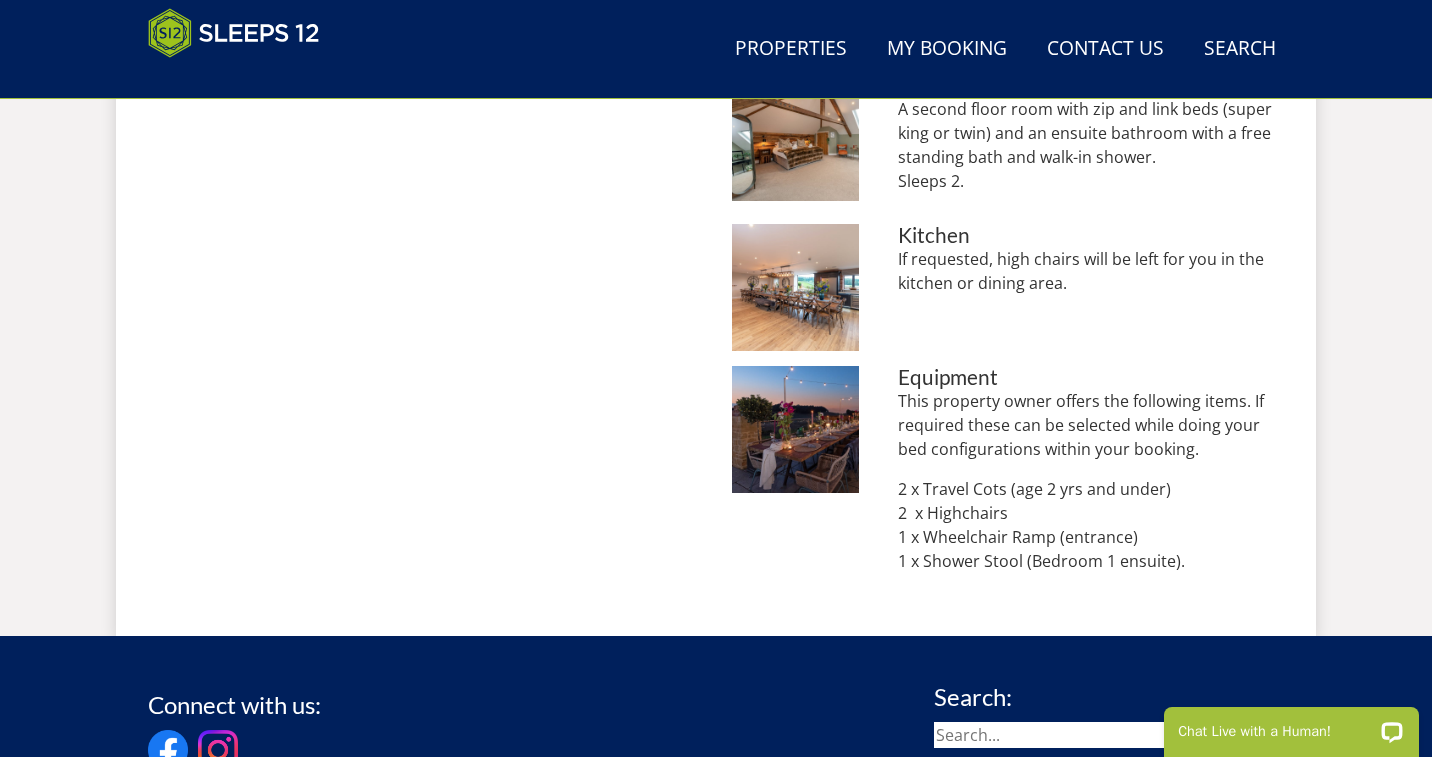 scroll, scrollTop: 2918, scrollLeft: 0, axis: vertical 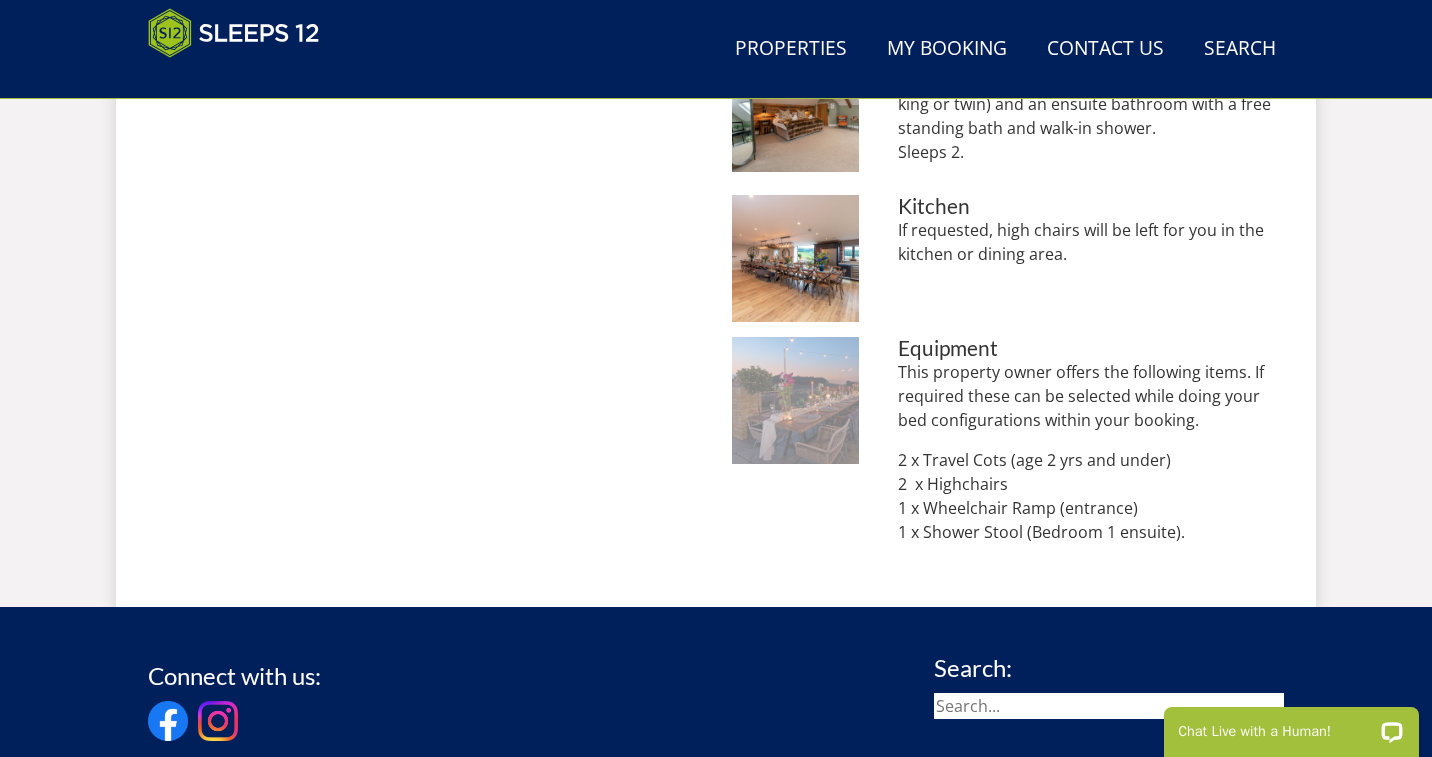 click at bounding box center [795, 400] 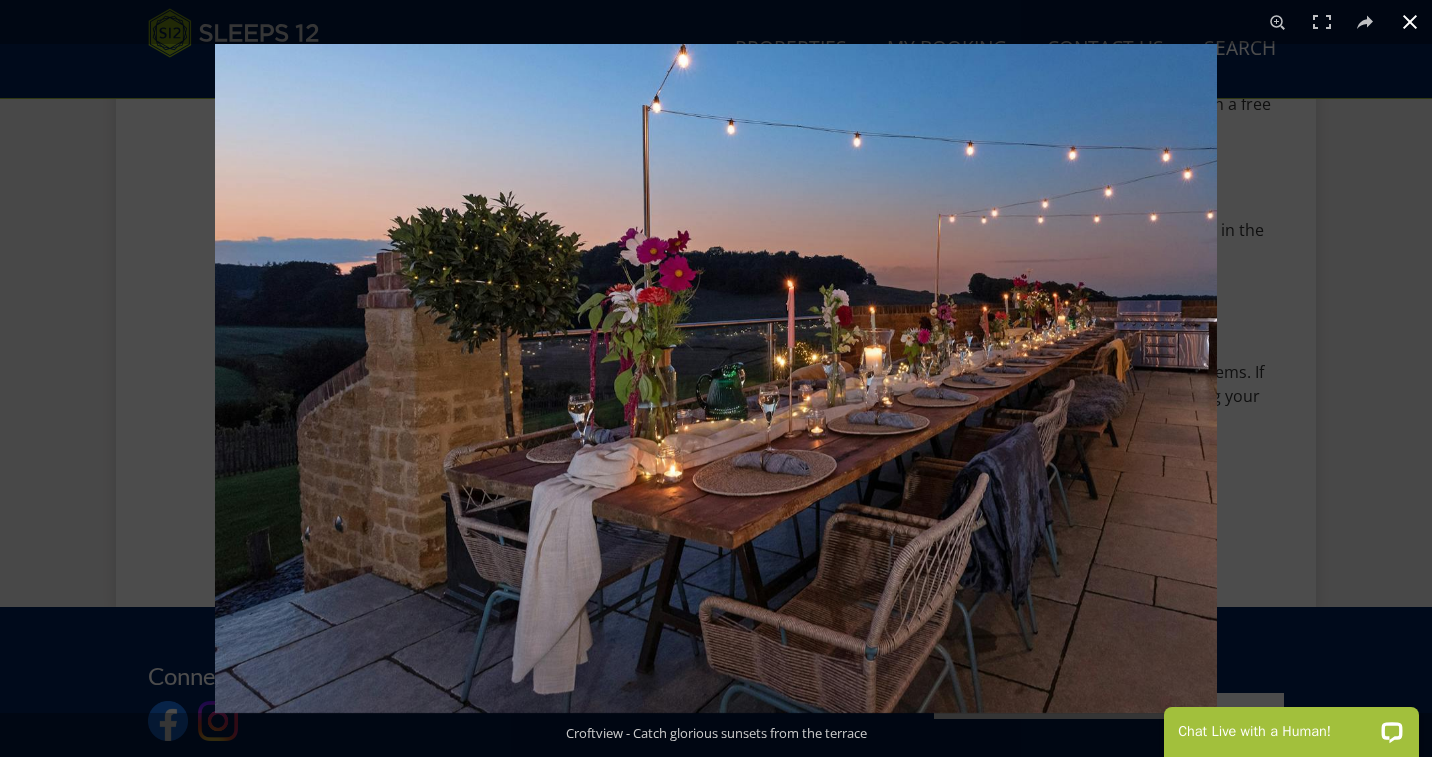 click at bounding box center (931, 422) 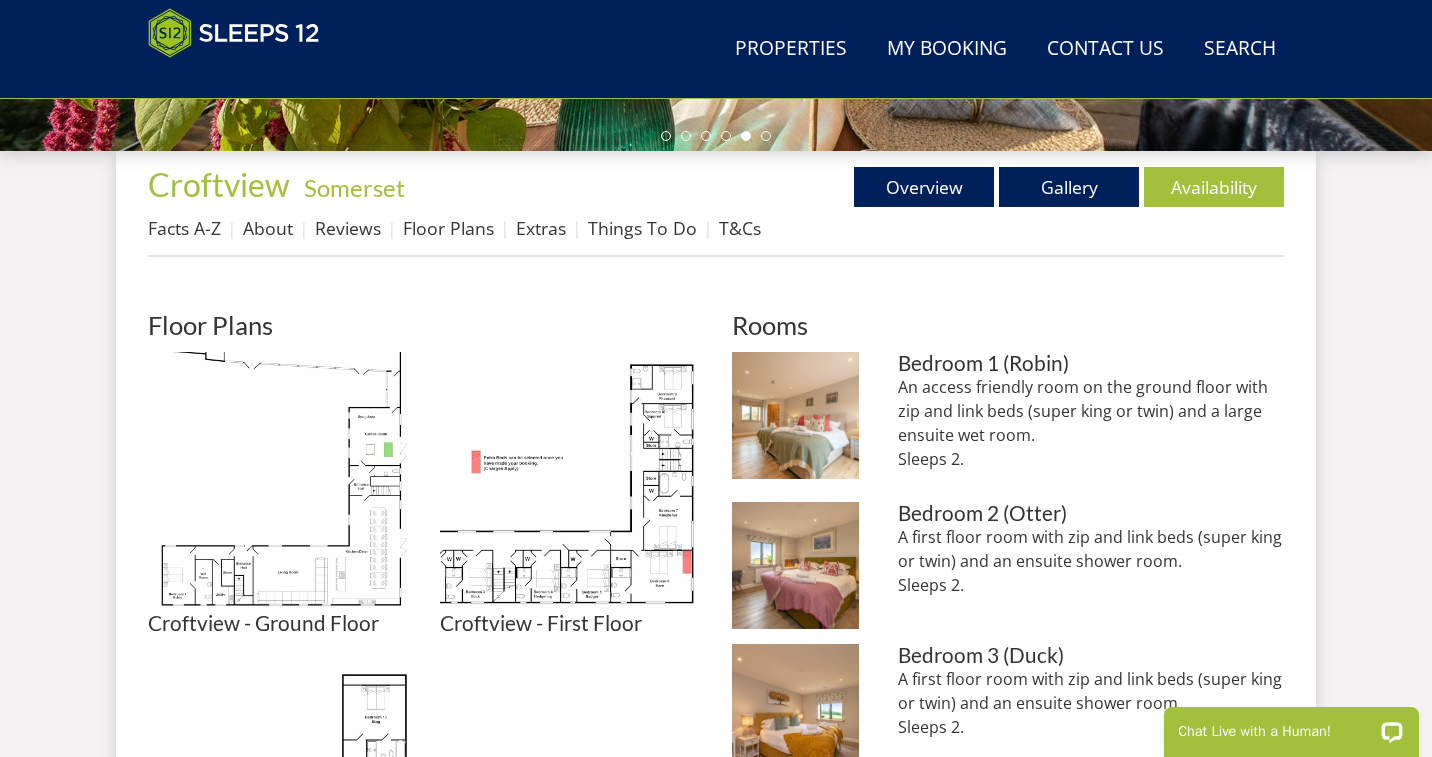 scroll, scrollTop: 749, scrollLeft: 0, axis: vertical 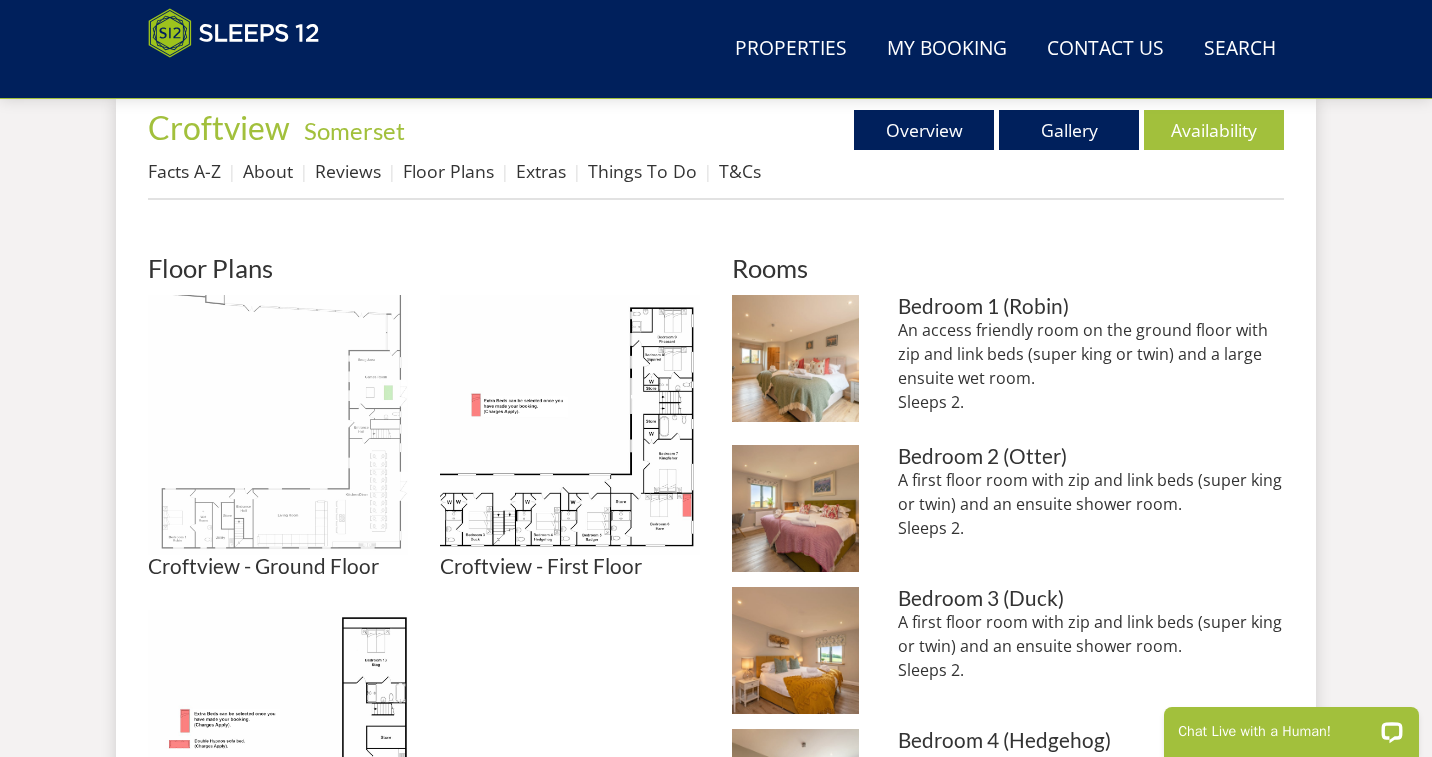 click at bounding box center (278, 425) 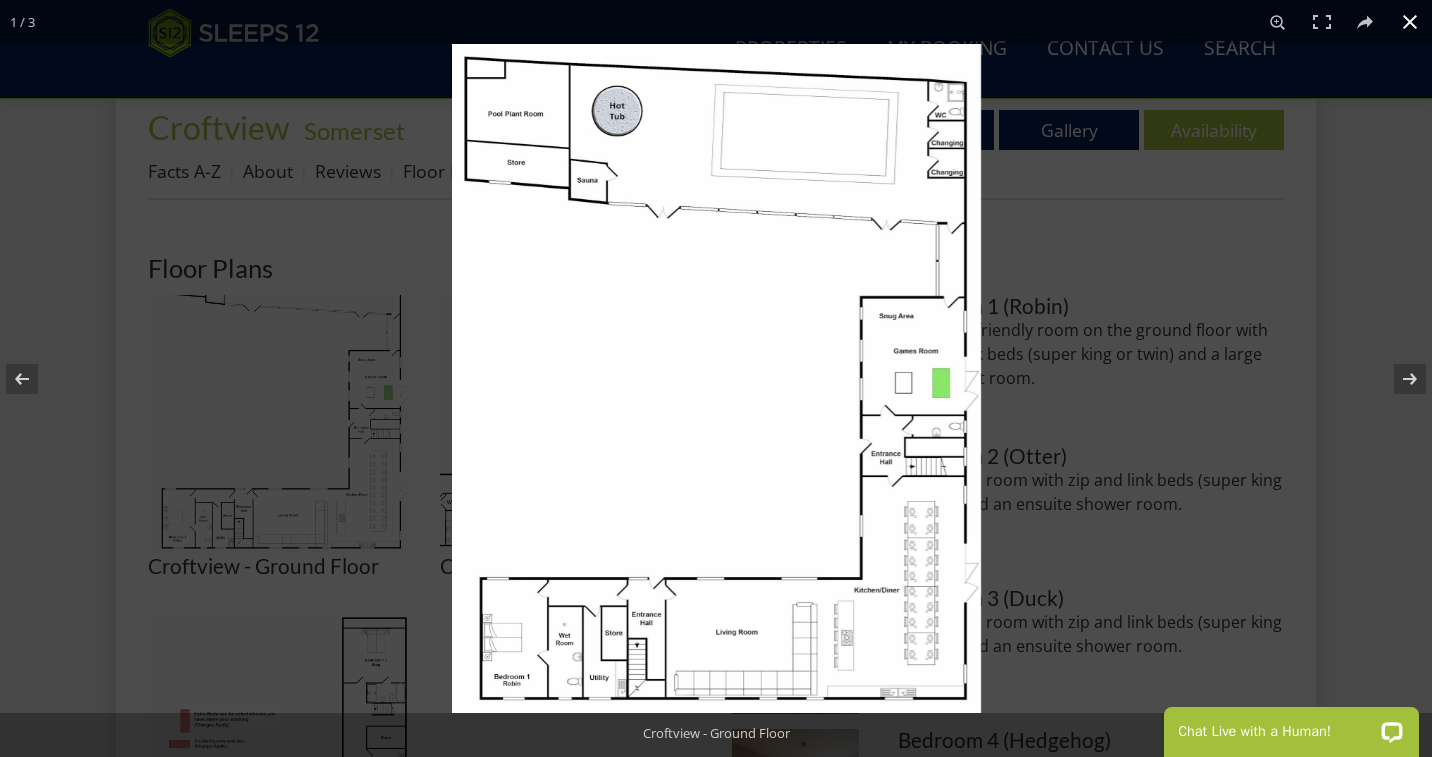 click at bounding box center [1168, 422] 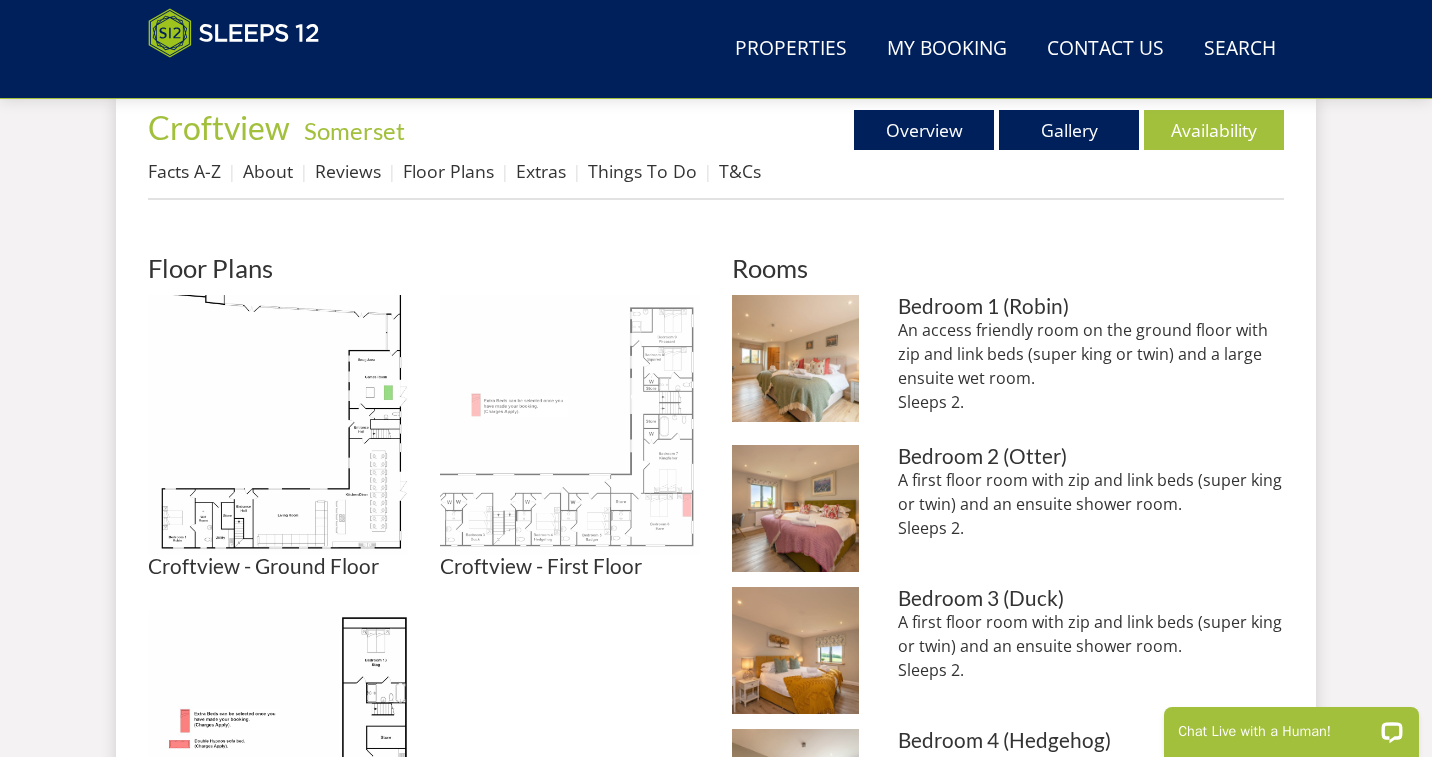click at bounding box center (570, 425) 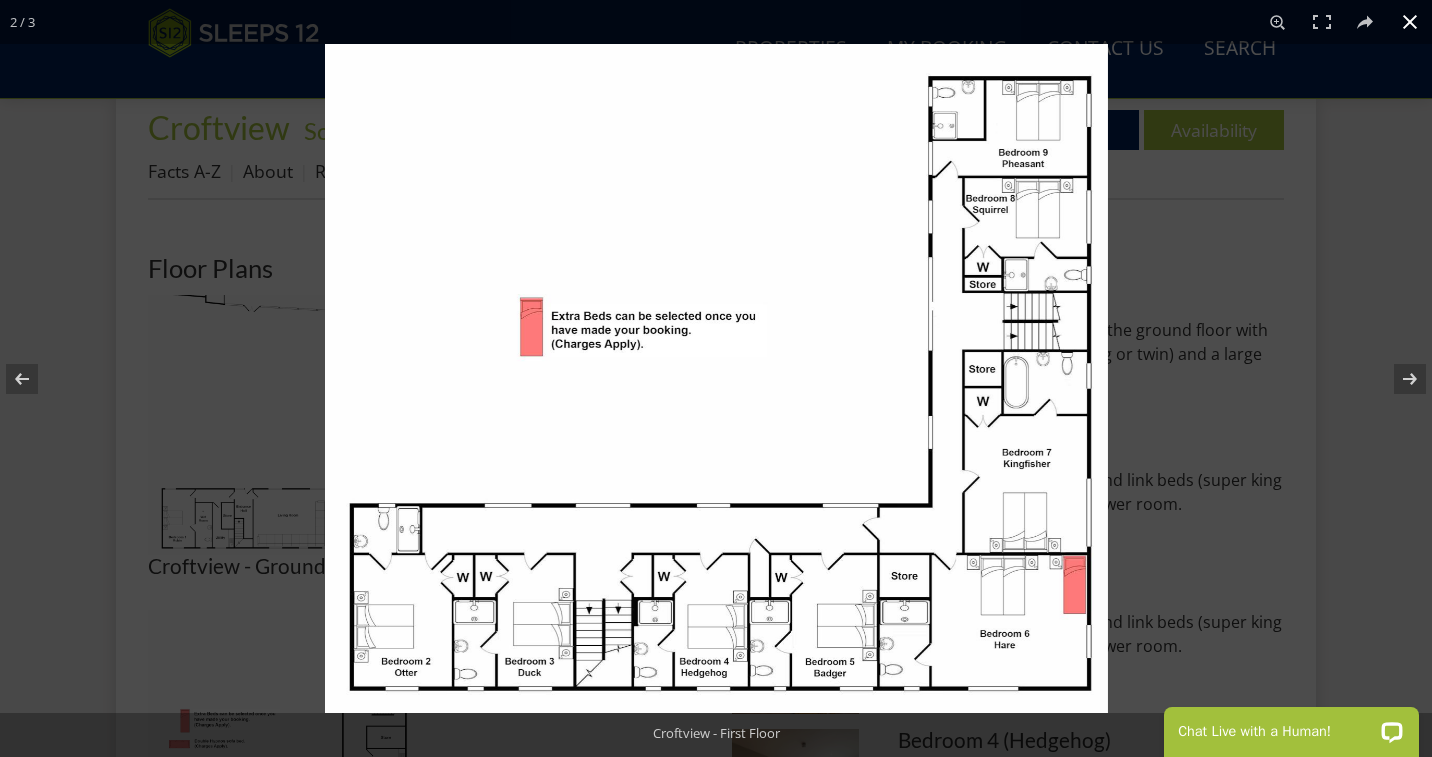click at bounding box center [1041, 422] 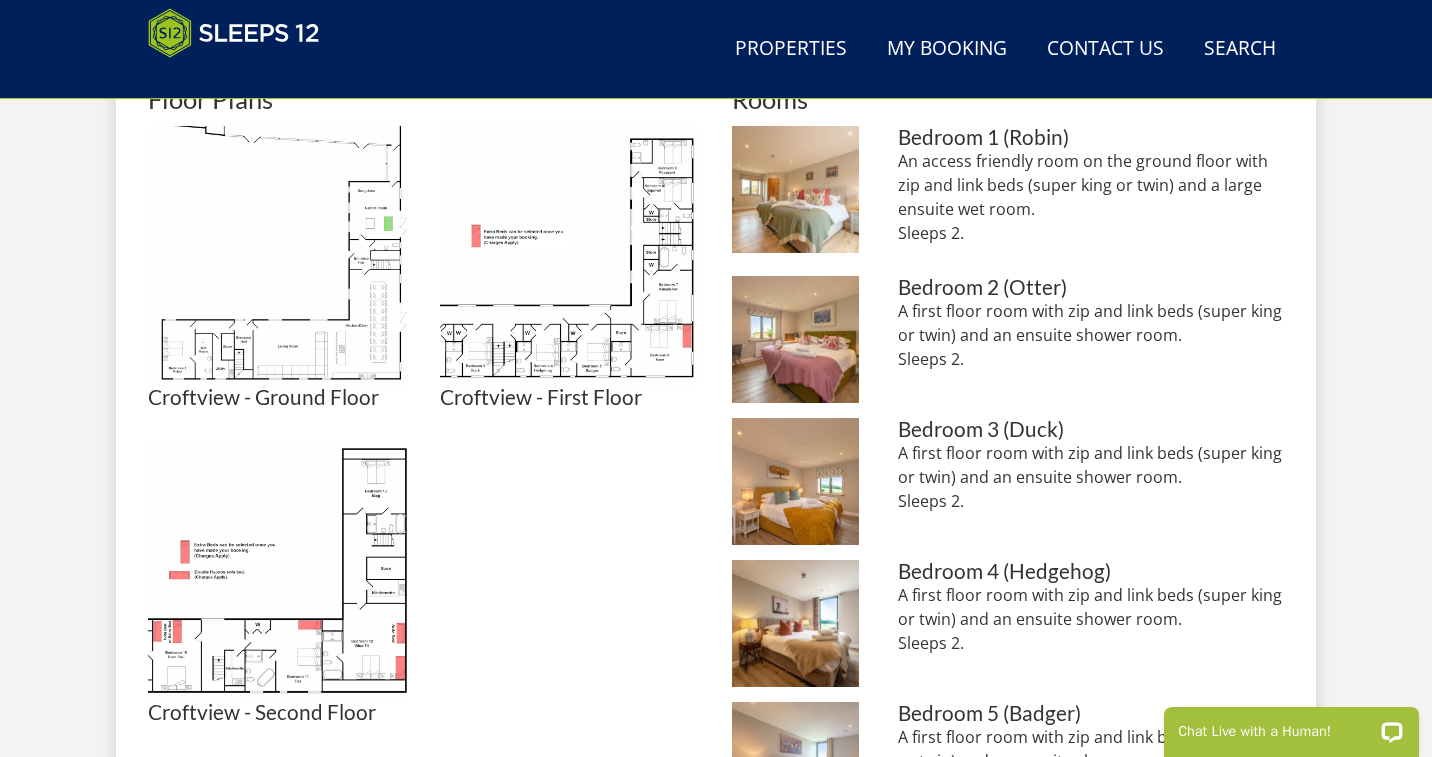 scroll, scrollTop: 921, scrollLeft: 0, axis: vertical 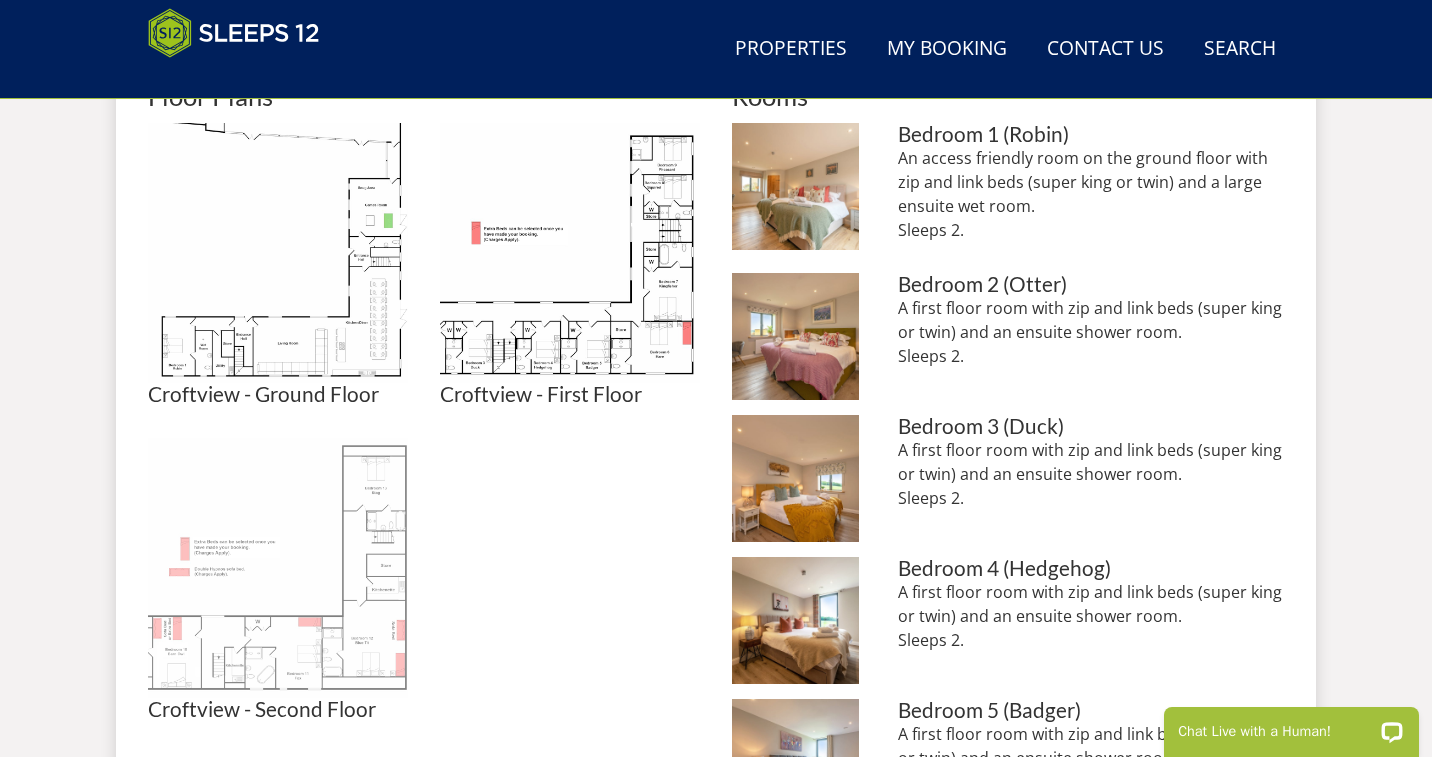 click at bounding box center [278, 568] 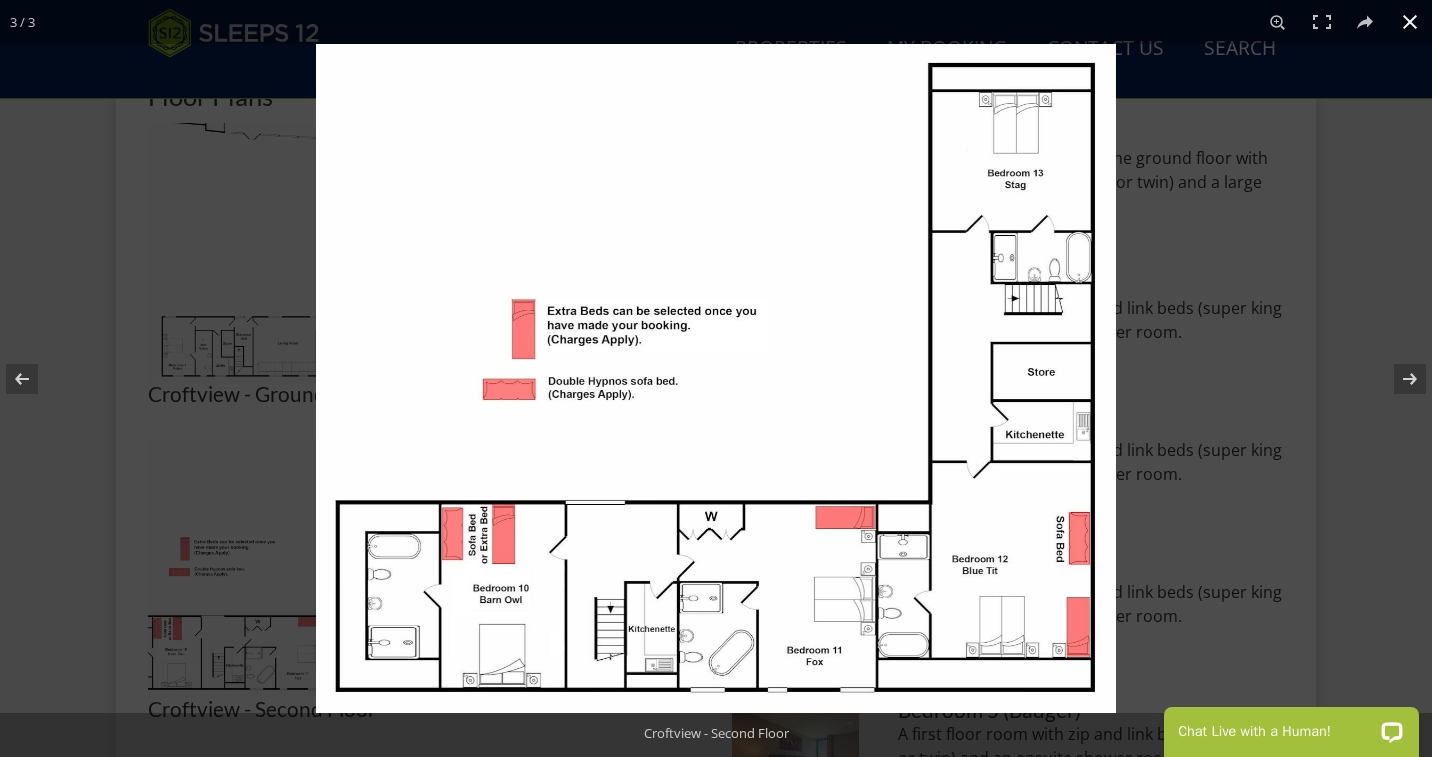 click at bounding box center [1032, 422] 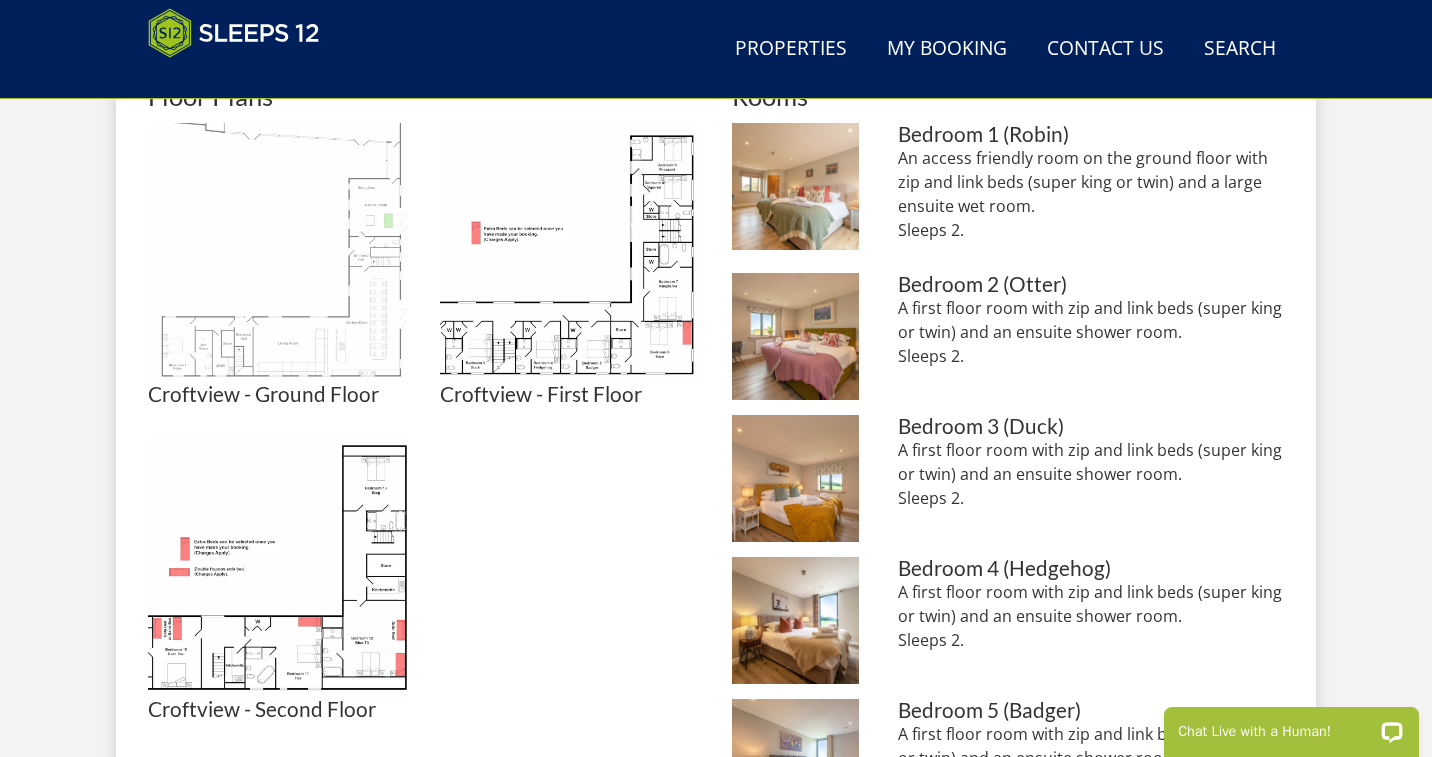 click at bounding box center [278, 253] 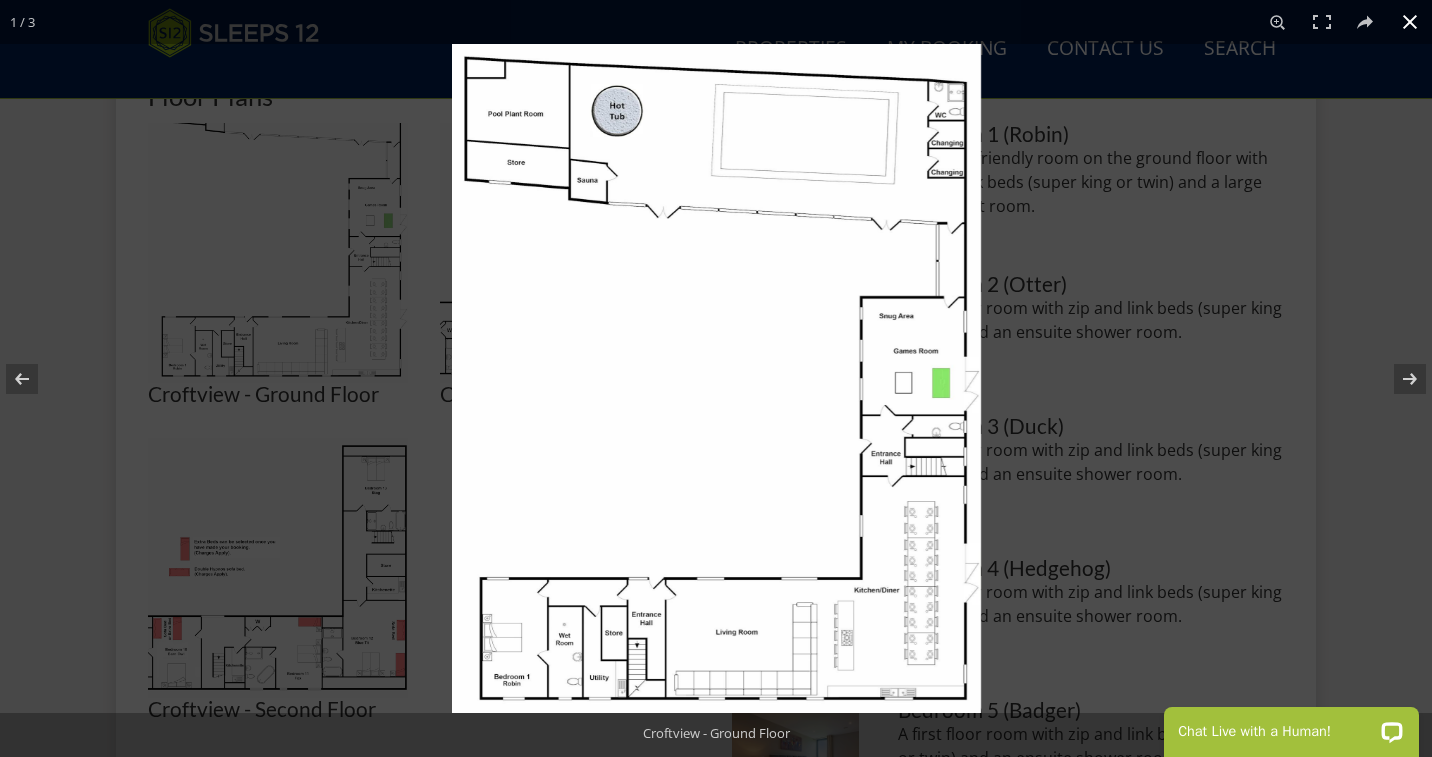 click at bounding box center [1168, 422] 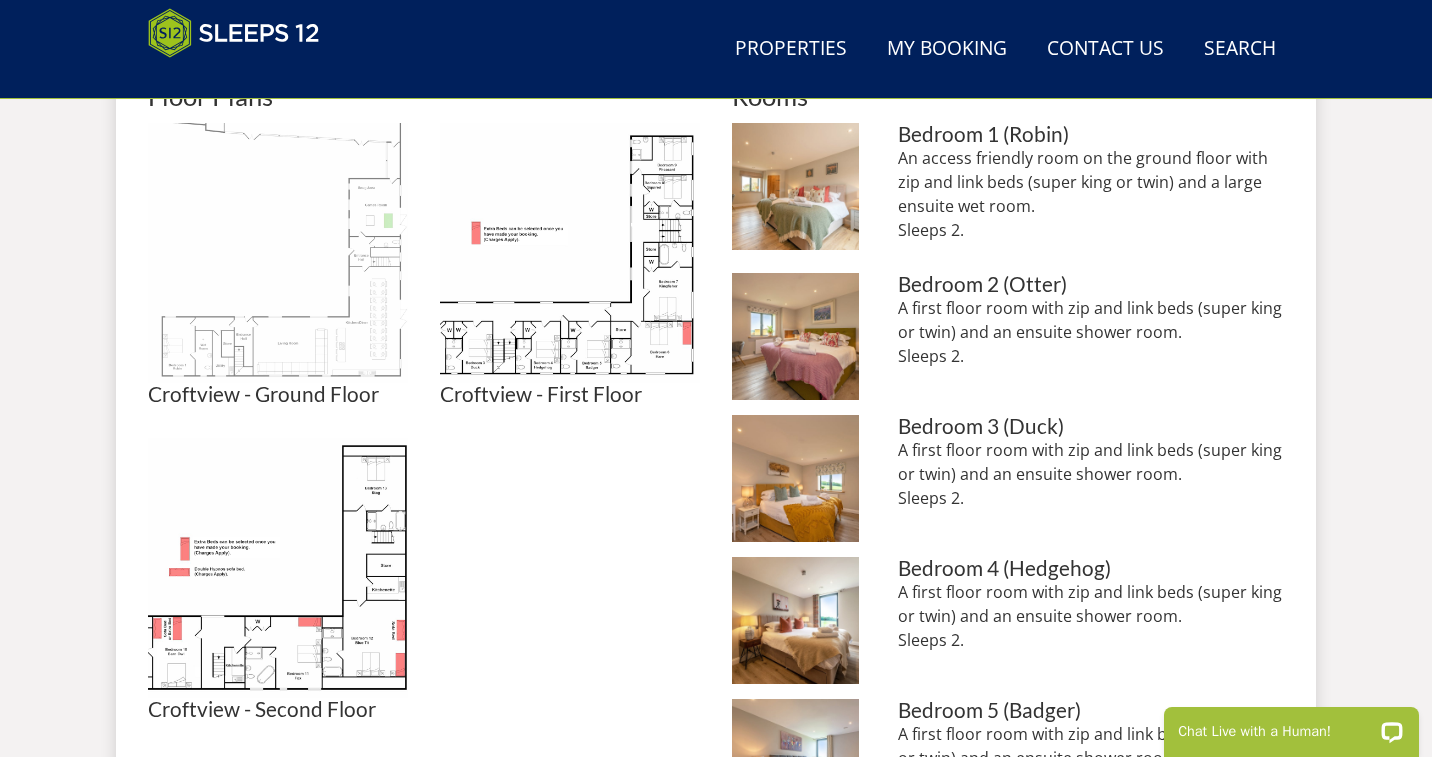 click at bounding box center (278, 253) 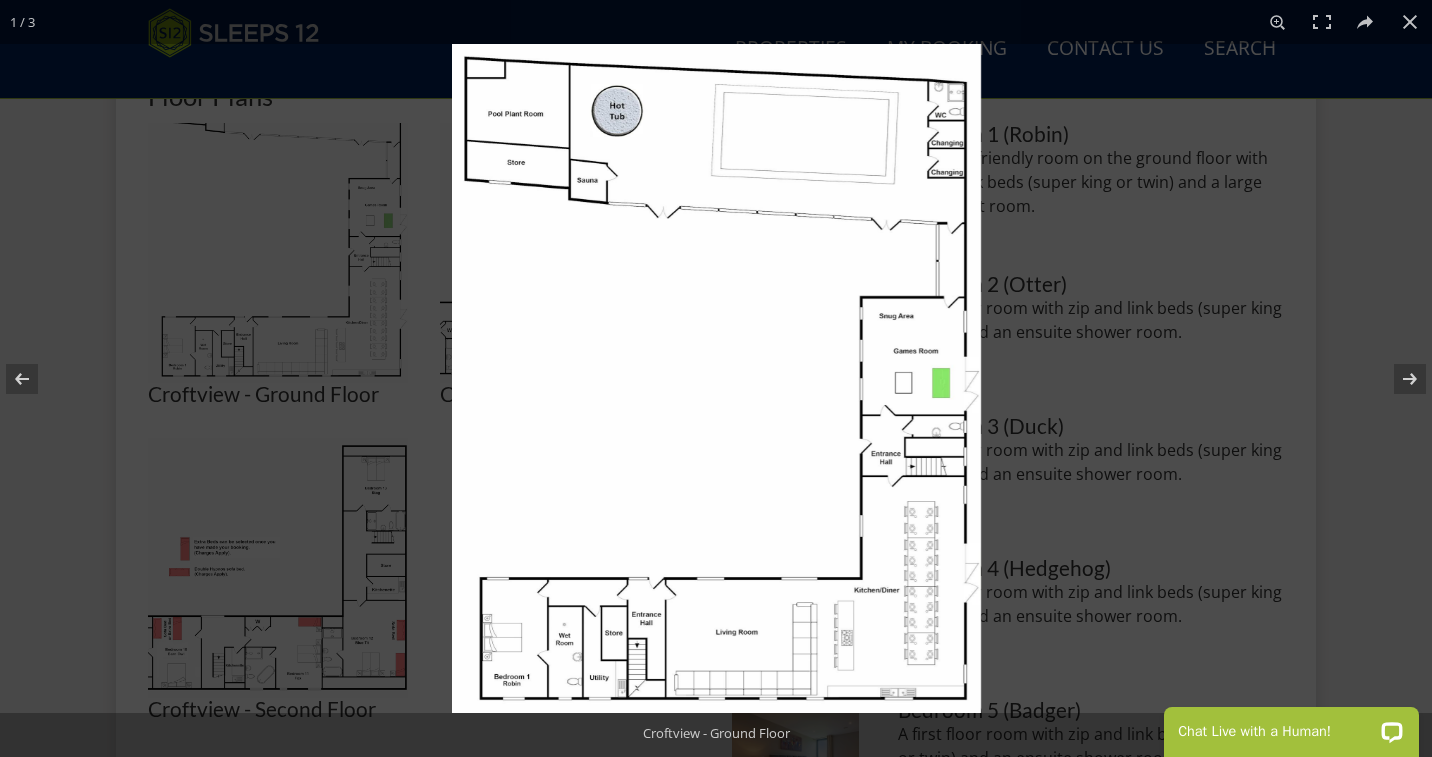 click at bounding box center (716, 378) 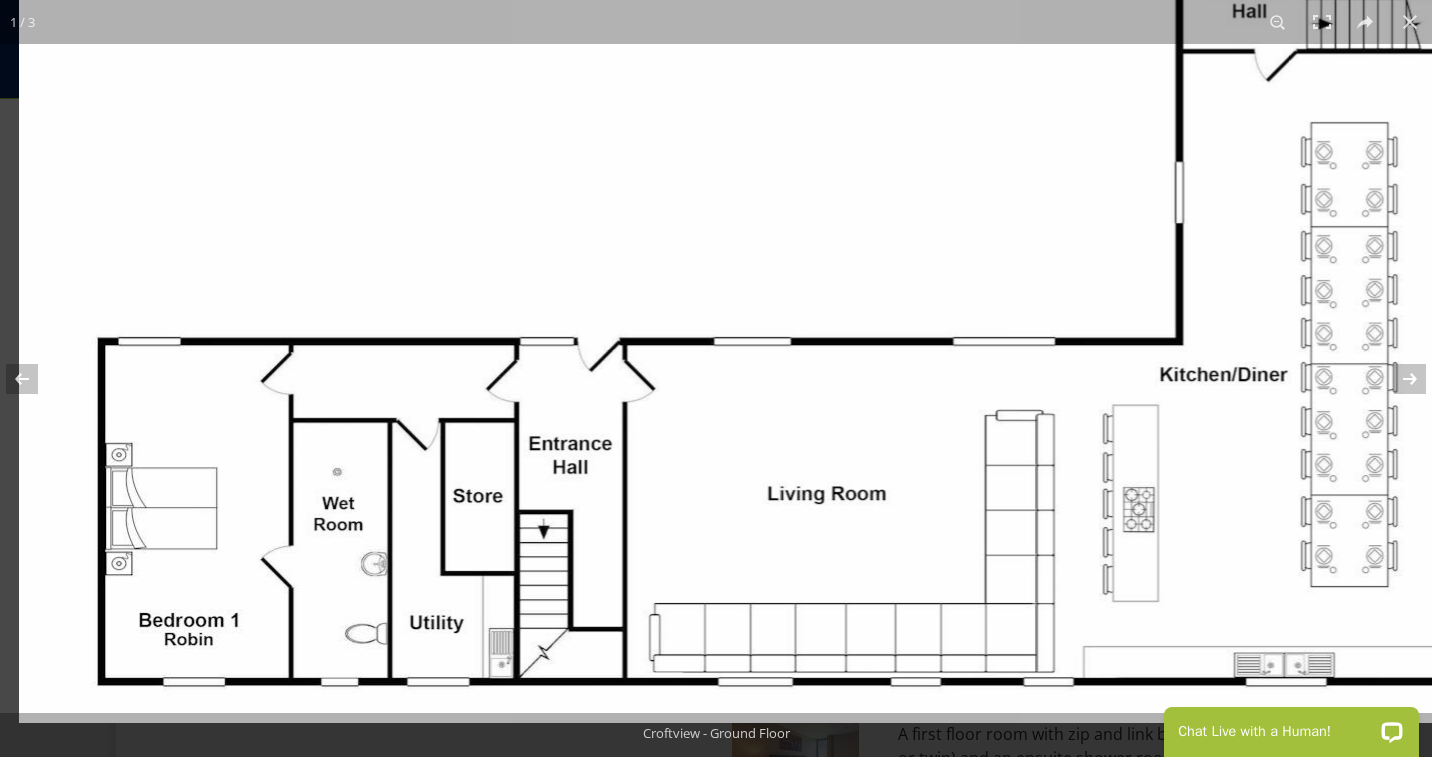 drag, startPoint x: 455, startPoint y: 647, endPoint x: 483, endPoint y: 472, distance: 177.22585 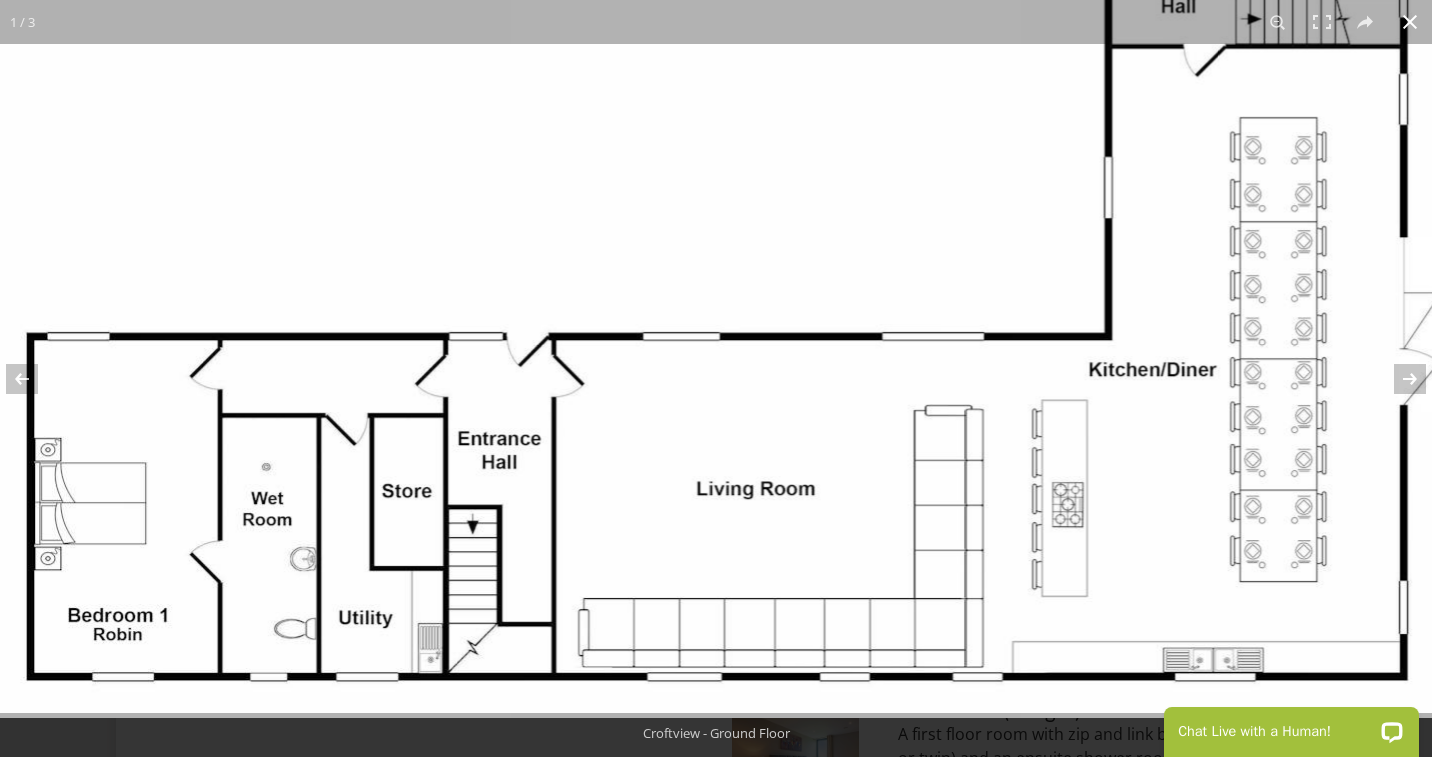 click at bounding box center (1410, 22) 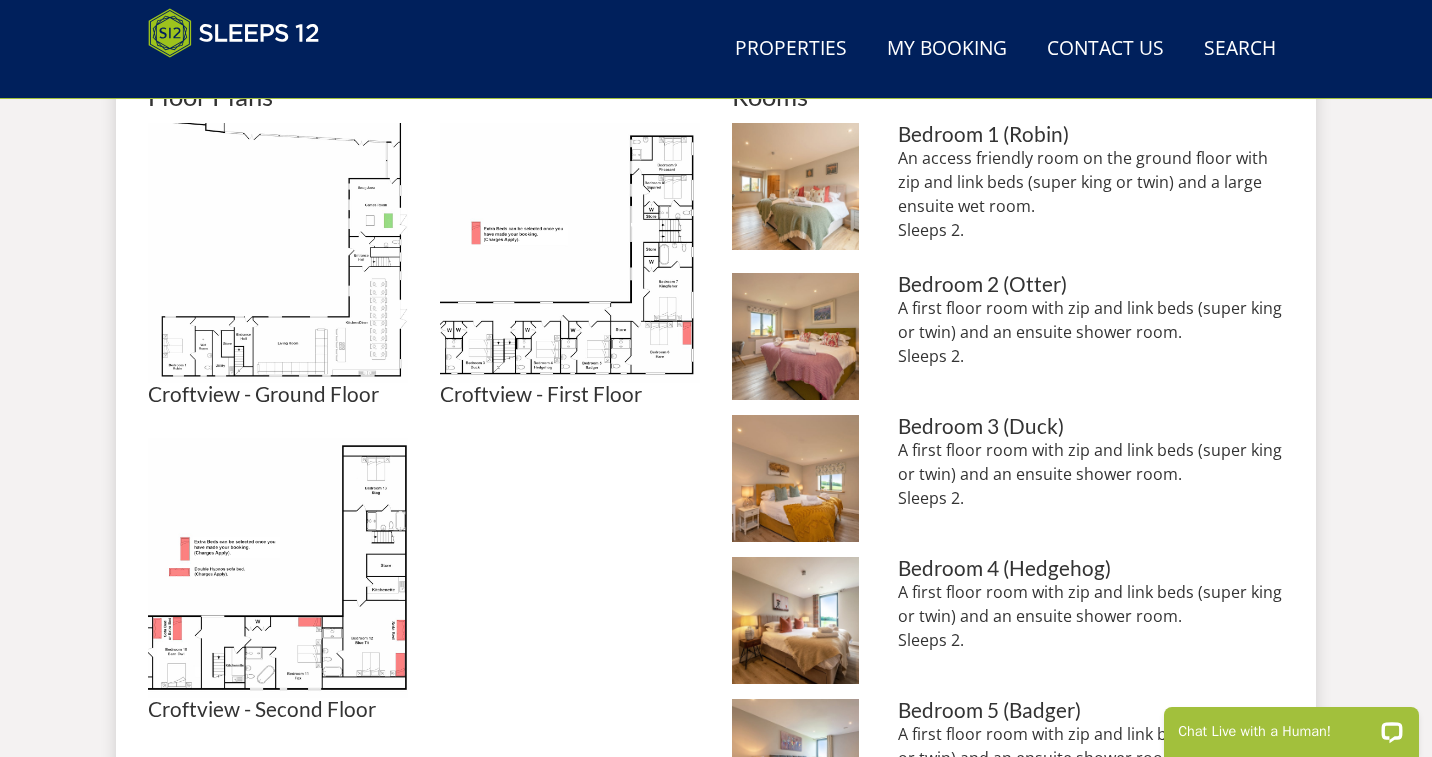 click on "Croftview - Ground Floor
Croftview - Ground Floor
Croftview - First Floor
Croftview - First Floor
Croftview - Second Floor
Croftview - Second Floor" at bounding box center (424, 422) 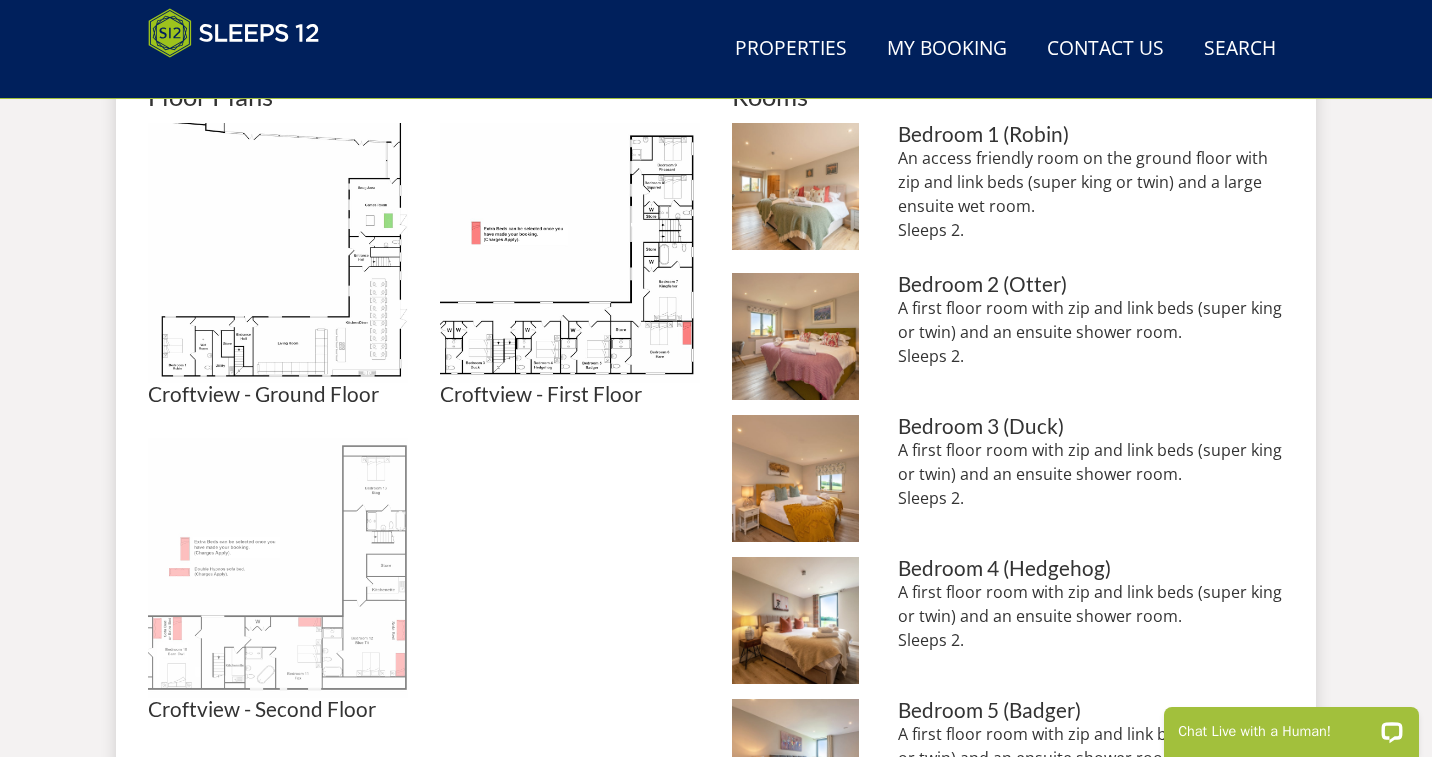 click at bounding box center (278, 568) 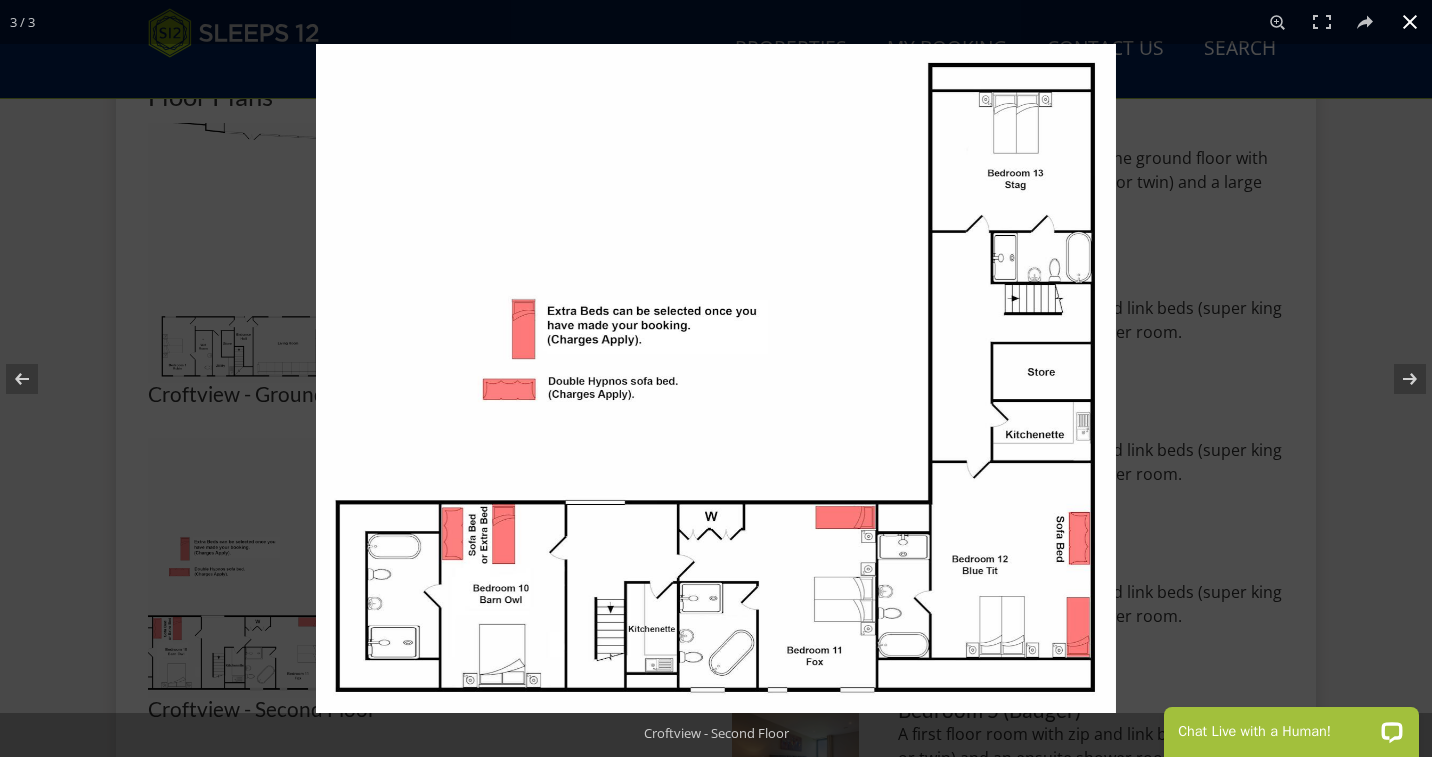 click at bounding box center [1032, 422] 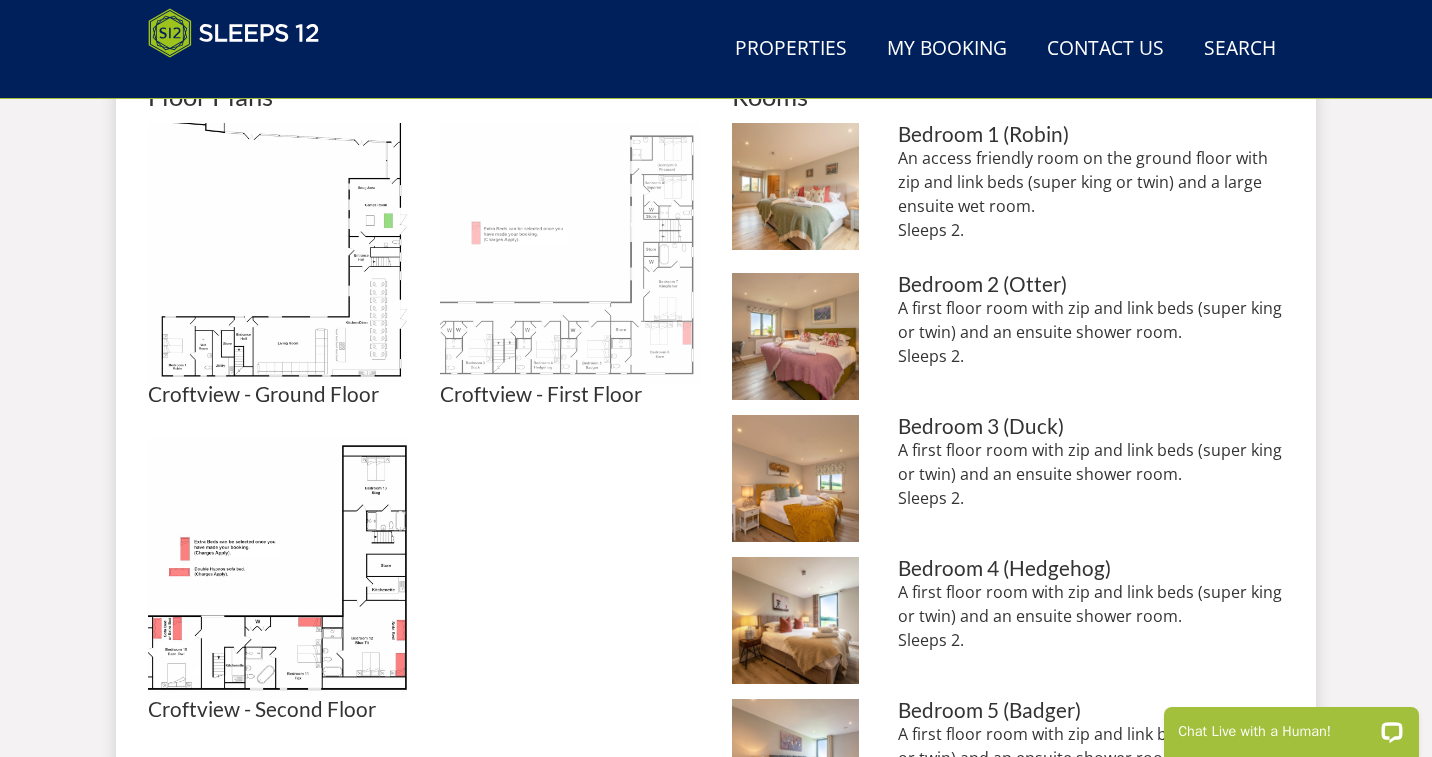 click at bounding box center [570, 253] 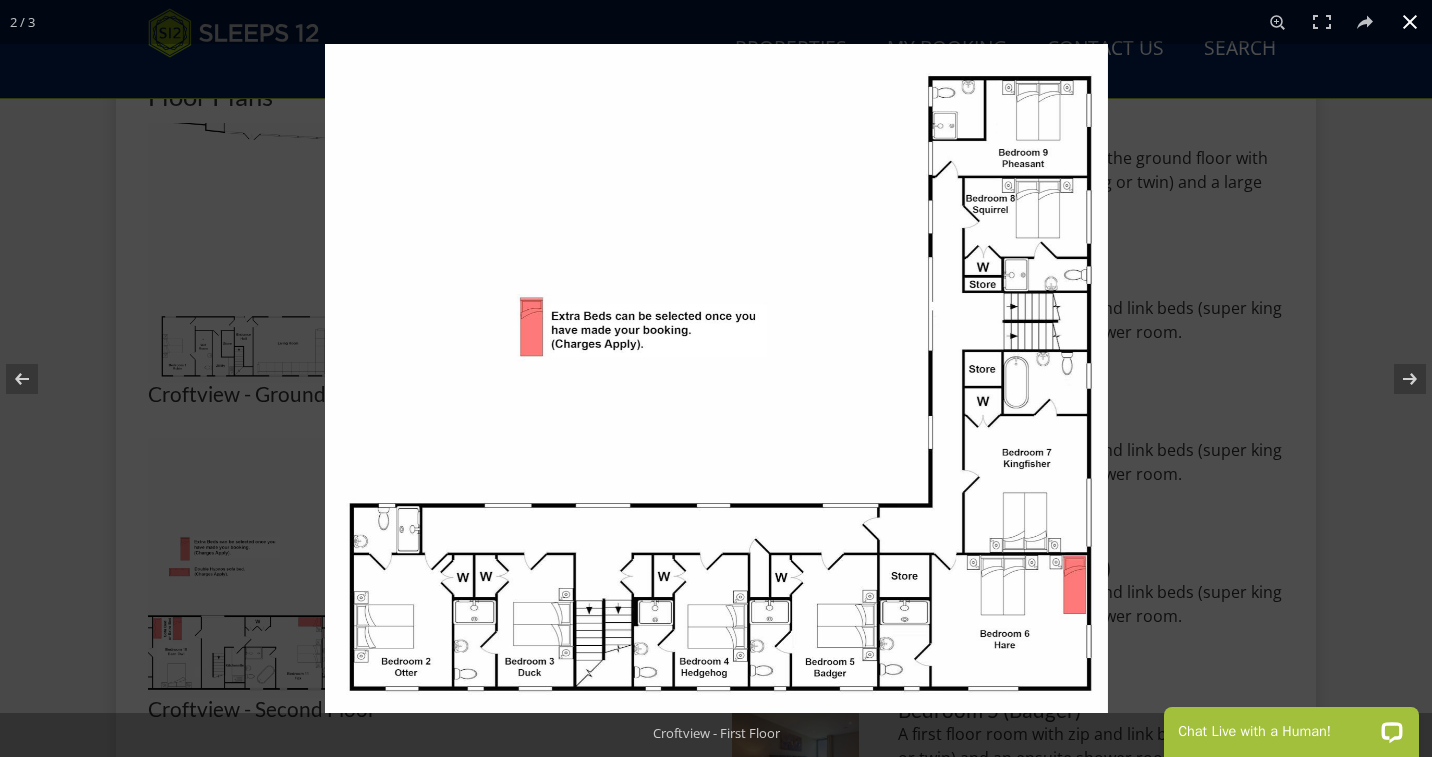 click at bounding box center (1041, 422) 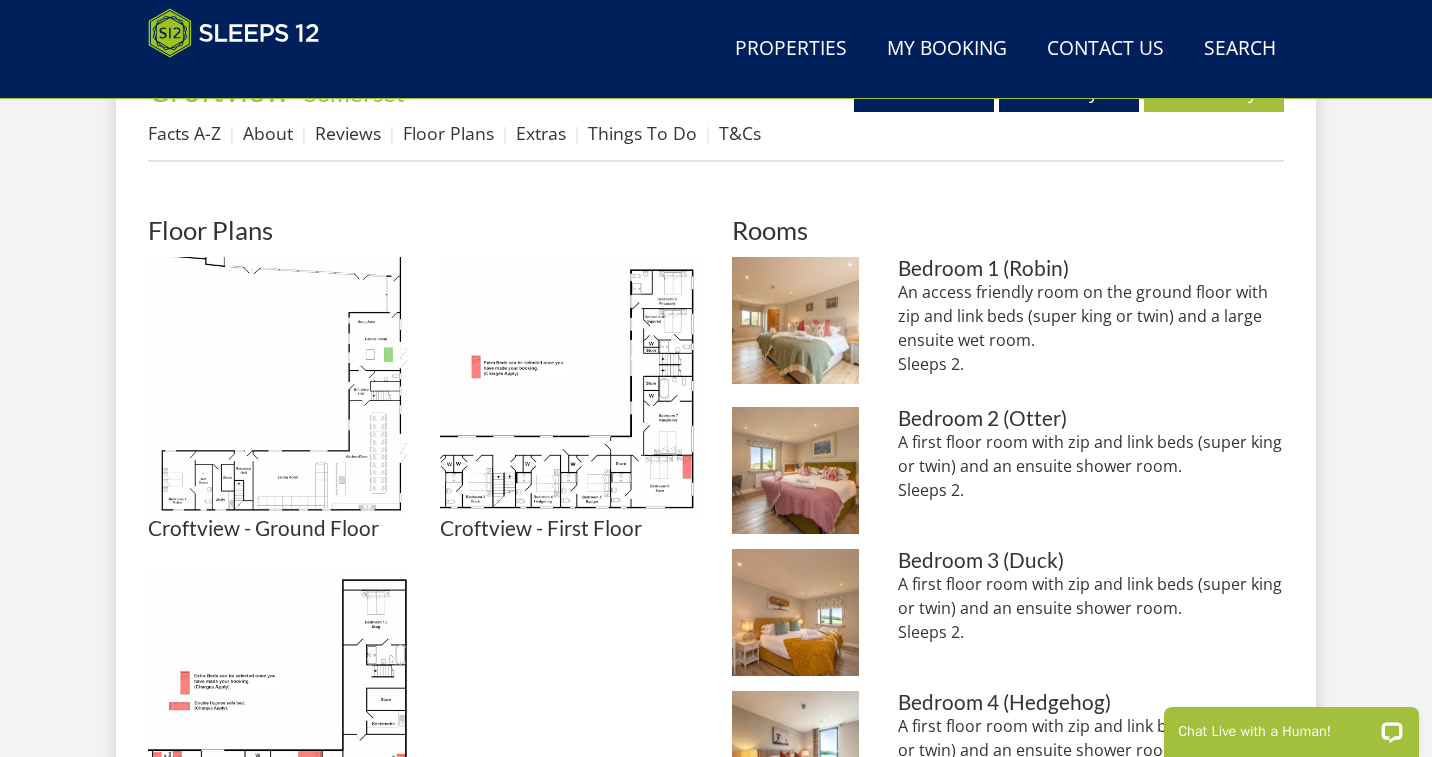 scroll, scrollTop: 732, scrollLeft: 0, axis: vertical 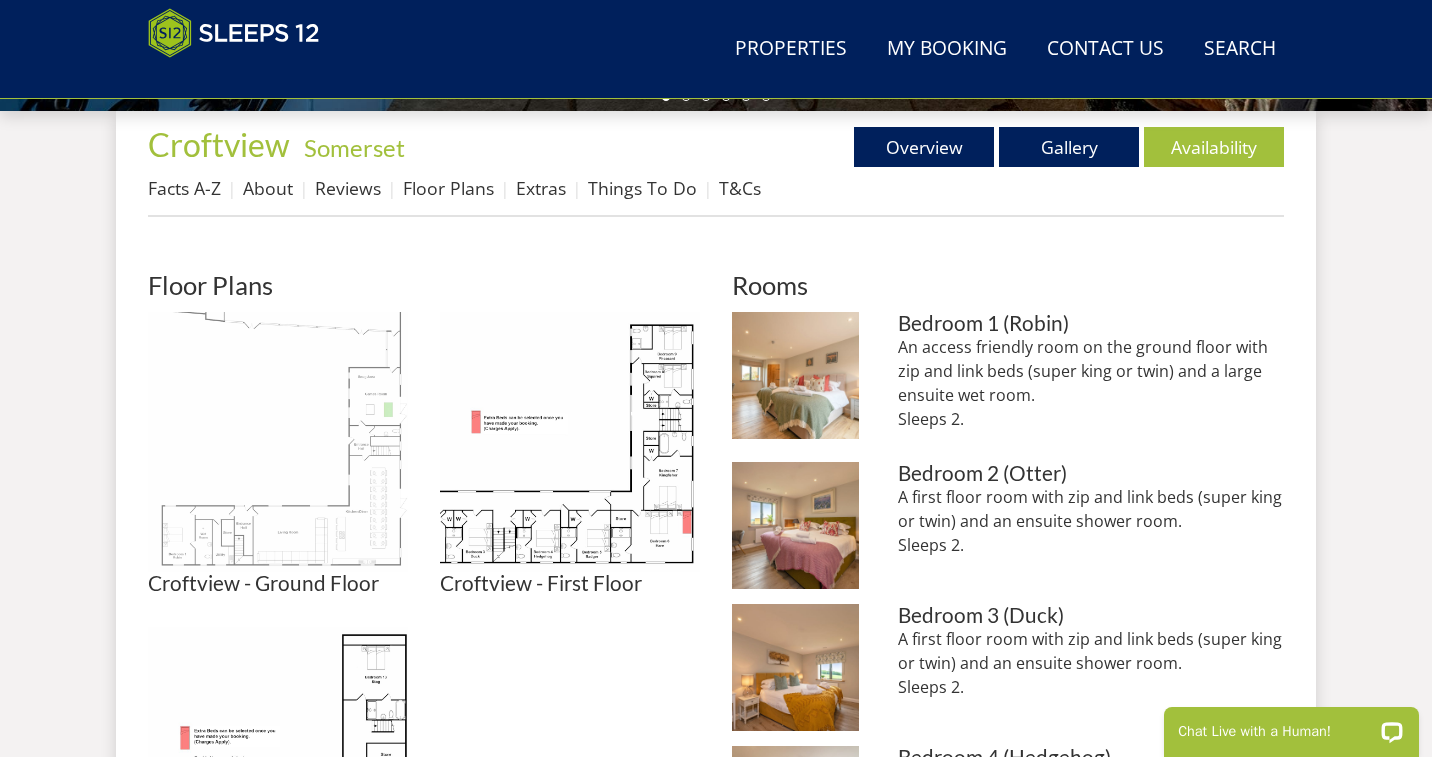 click at bounding box center [278, 442] 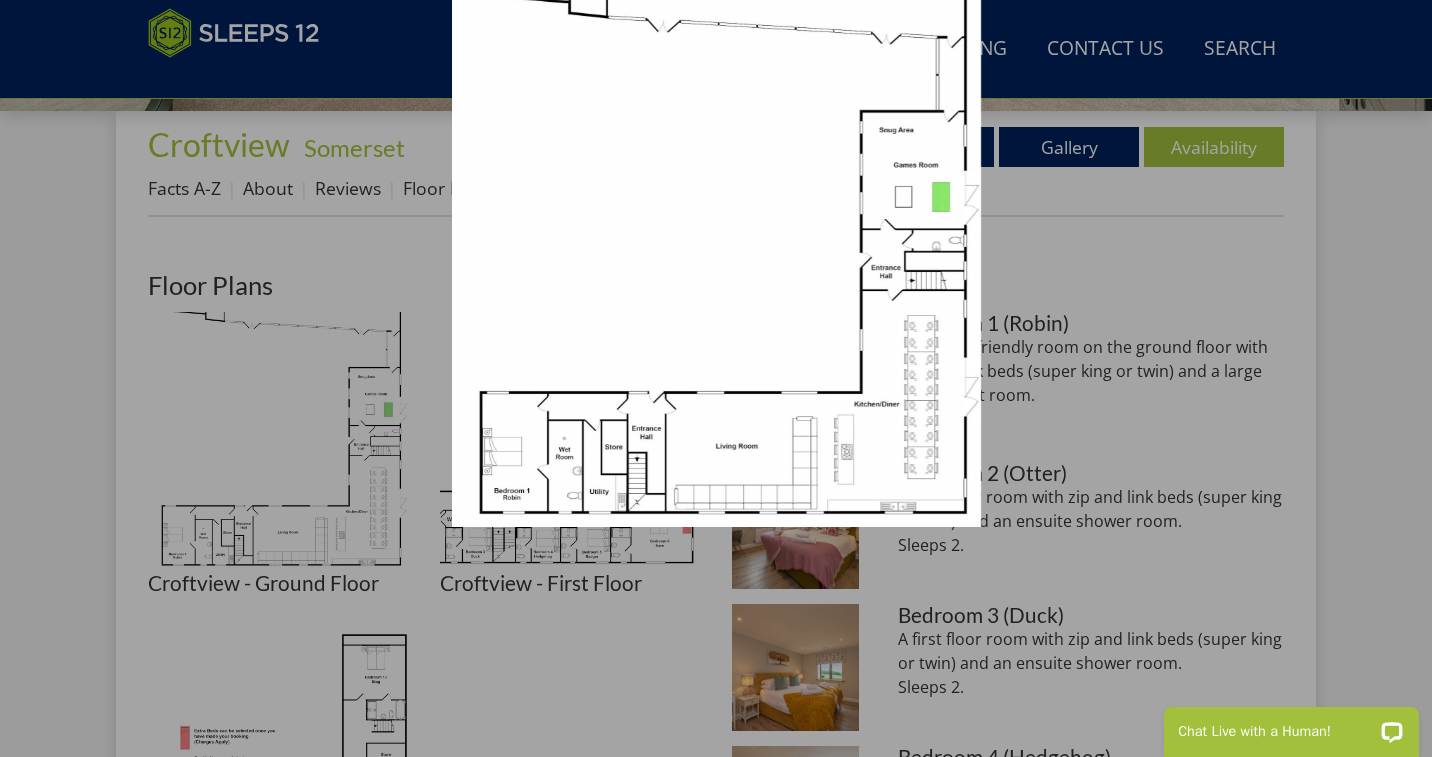 drag, startPoint x: 724, startPoint y: 446, endPoint x: 784, endPoint y: 294, distance: 163.41359 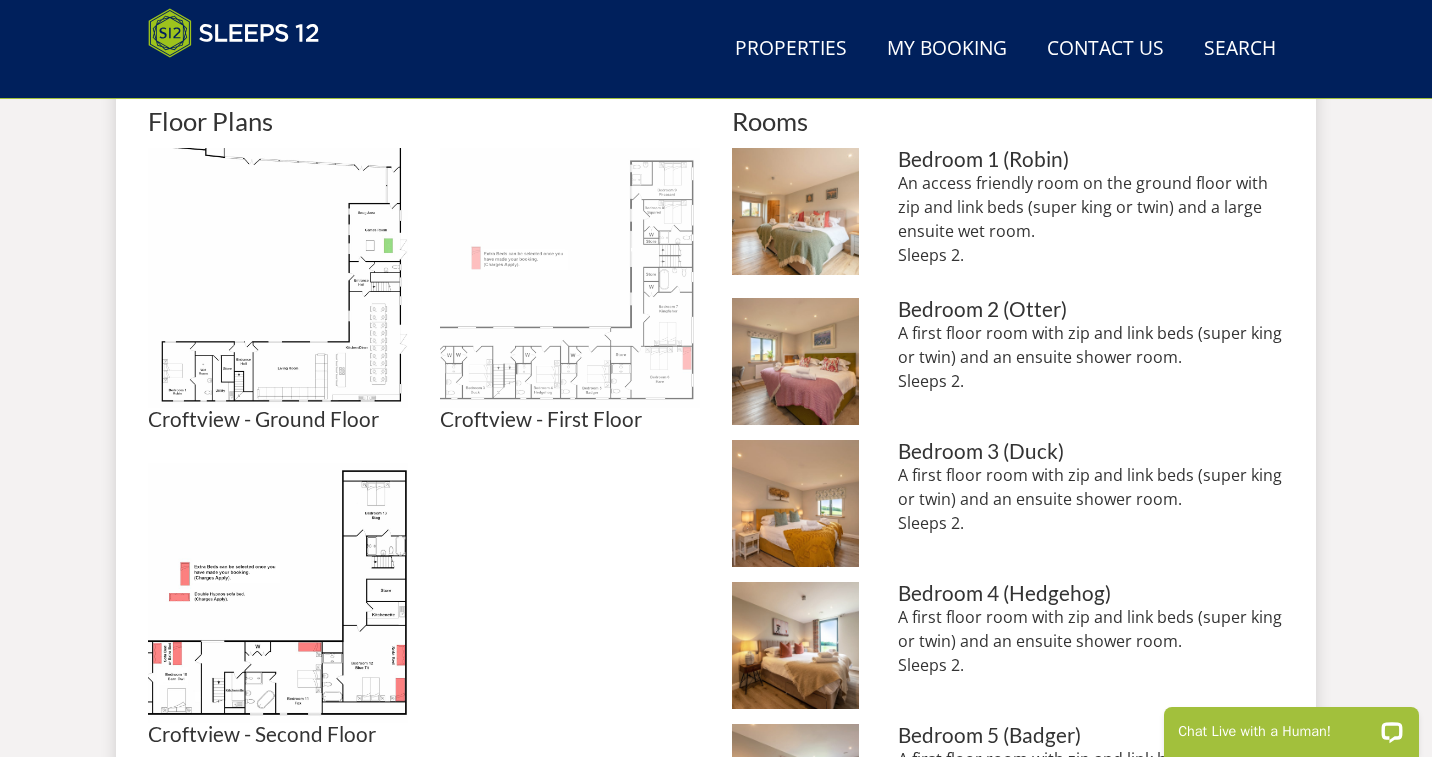 scroll, scrollTop: 967, scrollLeft: 0, axis: vertical 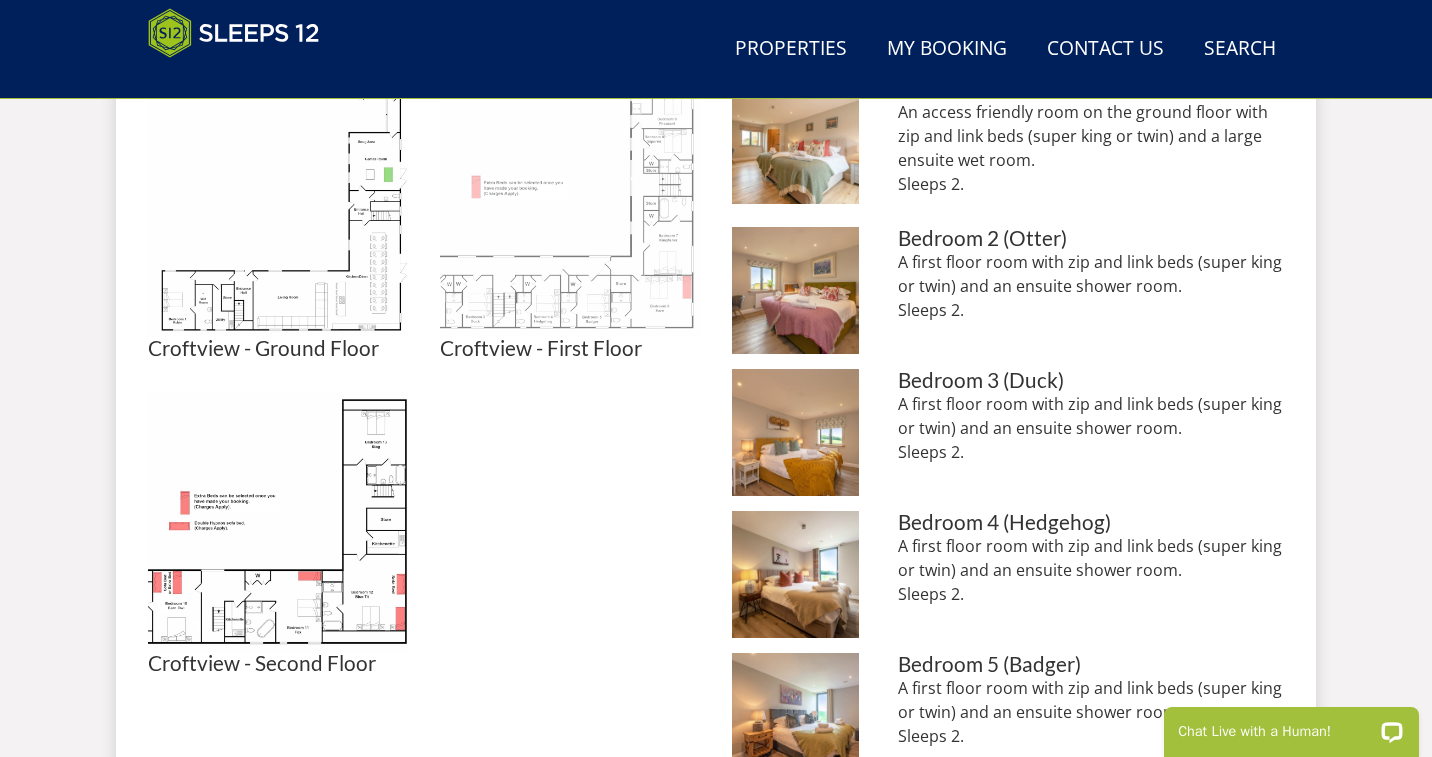 click at bounding box center [570, 207] 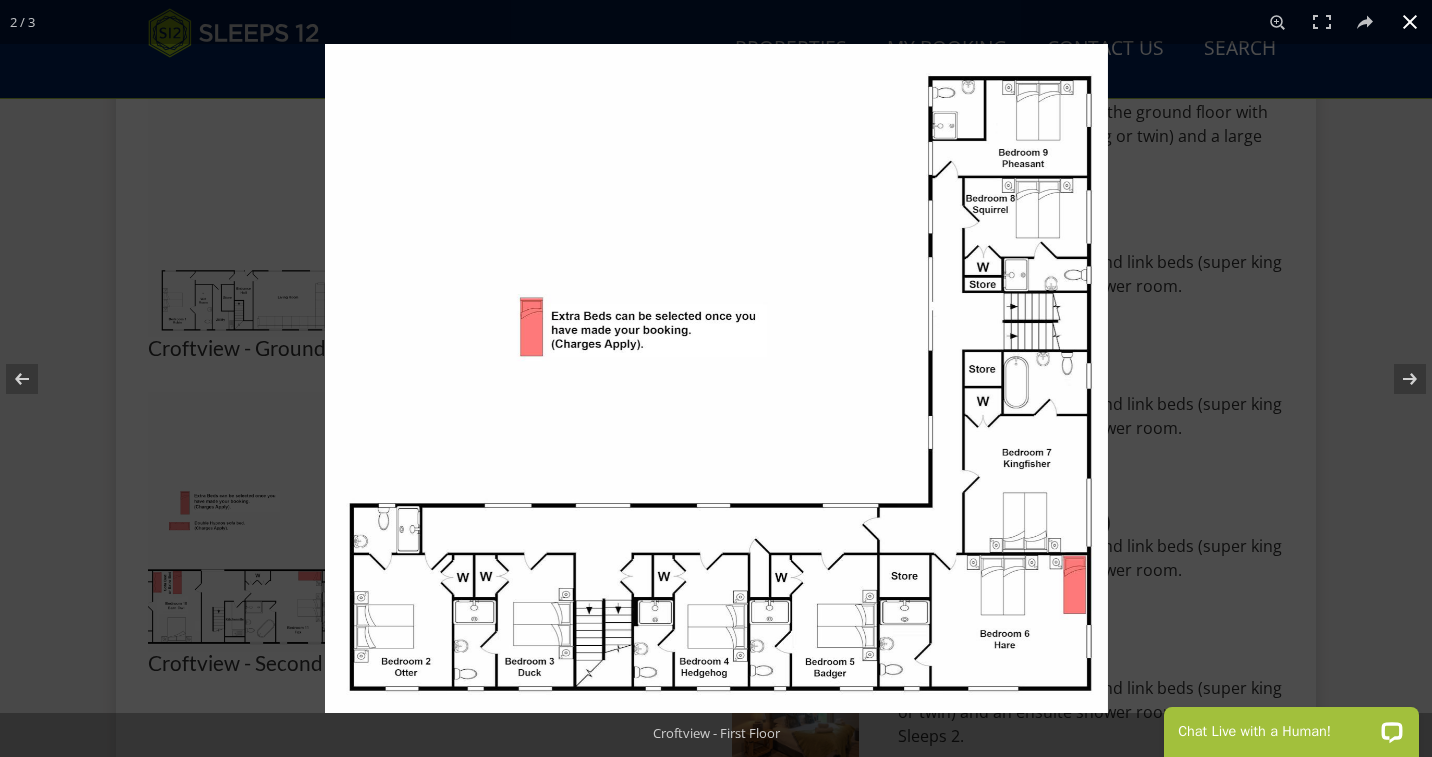 click at bounding box center [1041, 422] 